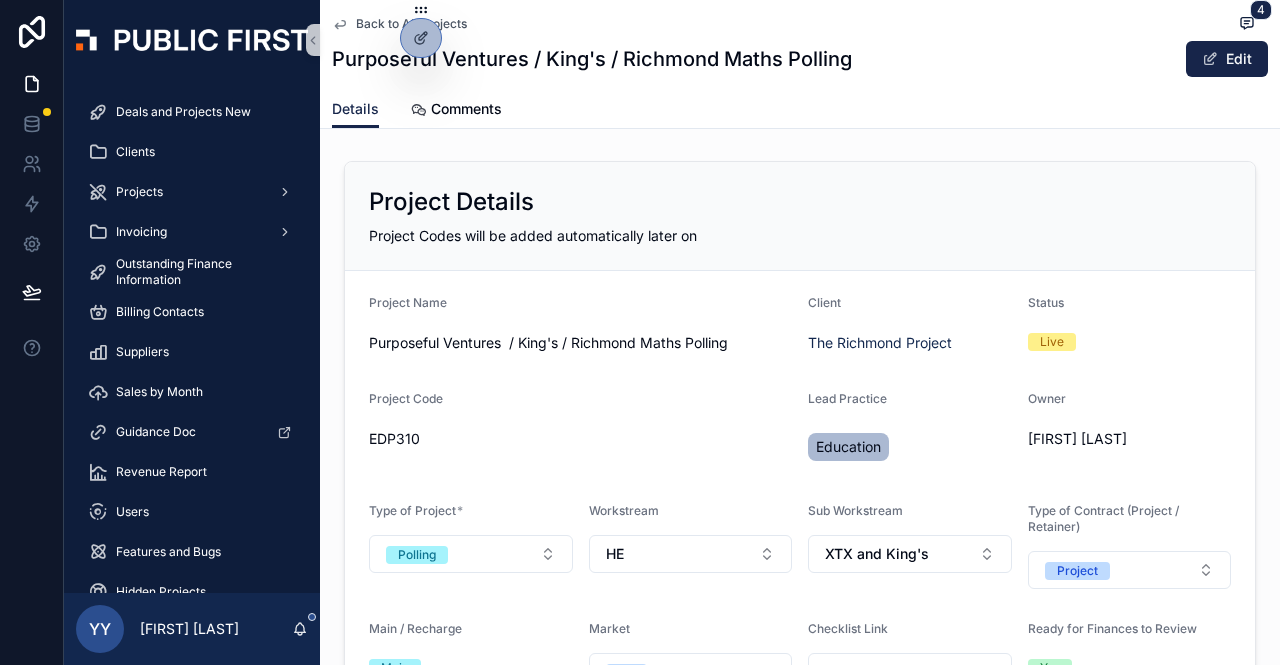 scroll, scrollTop: 0, scrollLeft: 0, axis: both 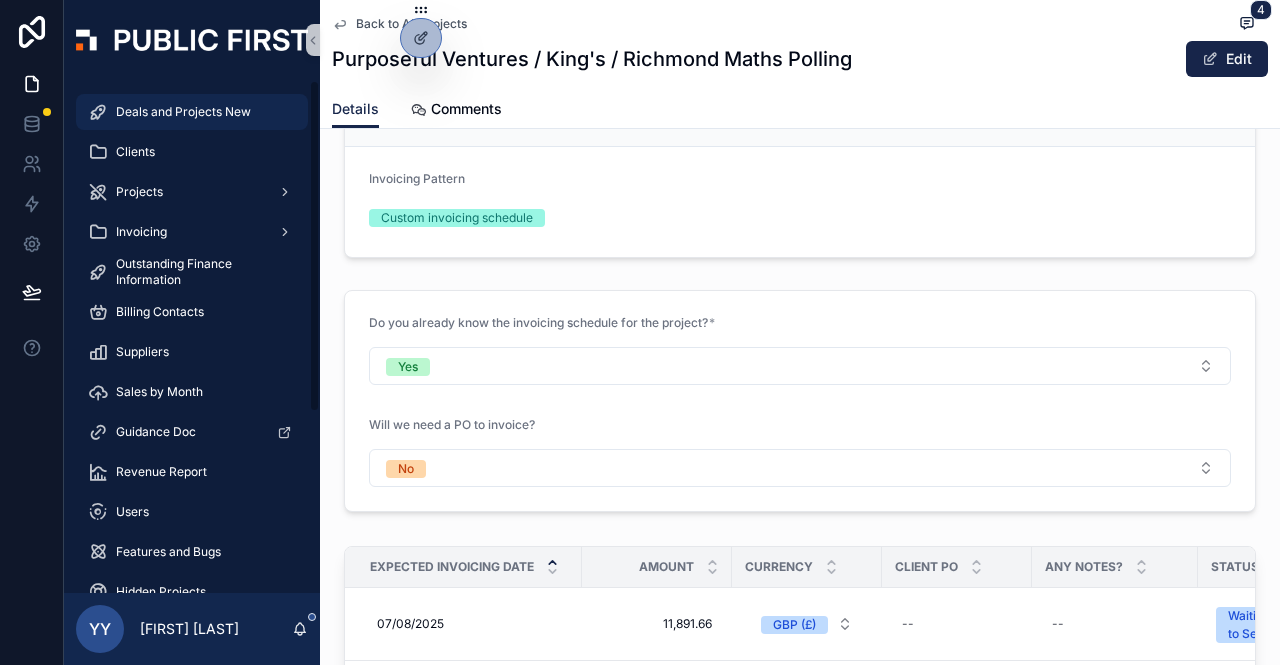 click on "Deals and Projects New" at bounding box center (183, 112) 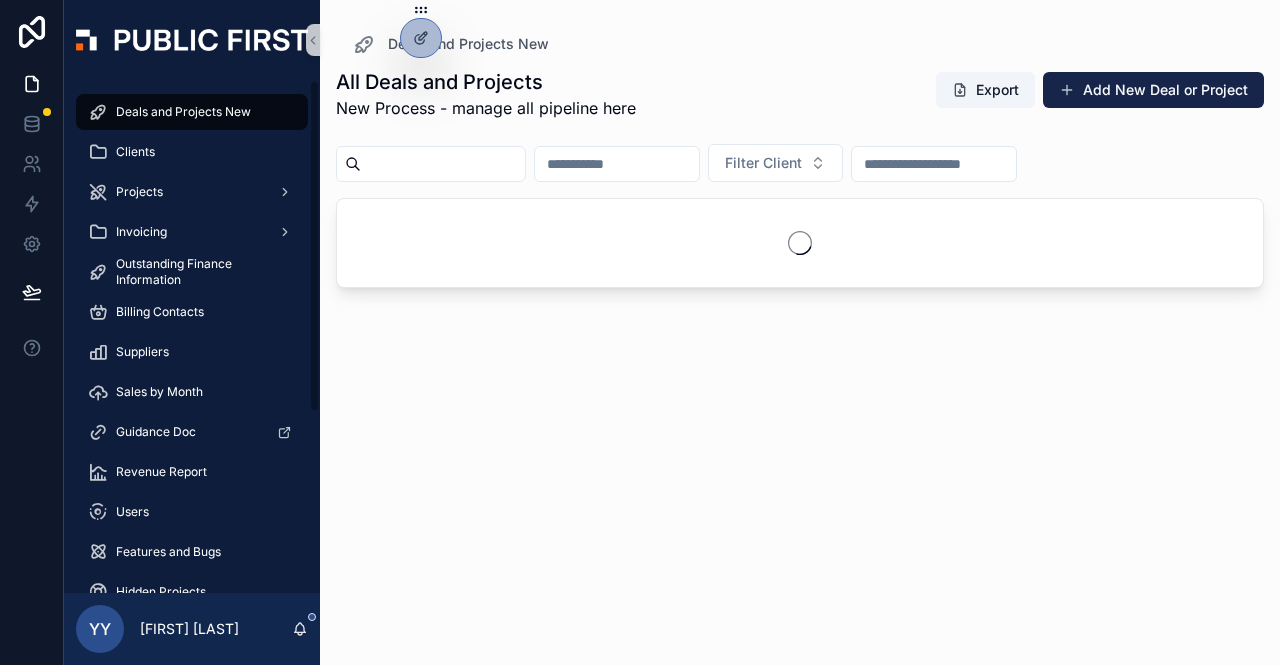 scroll, scrollTop: 0, scrollLeft: 0, axis: both 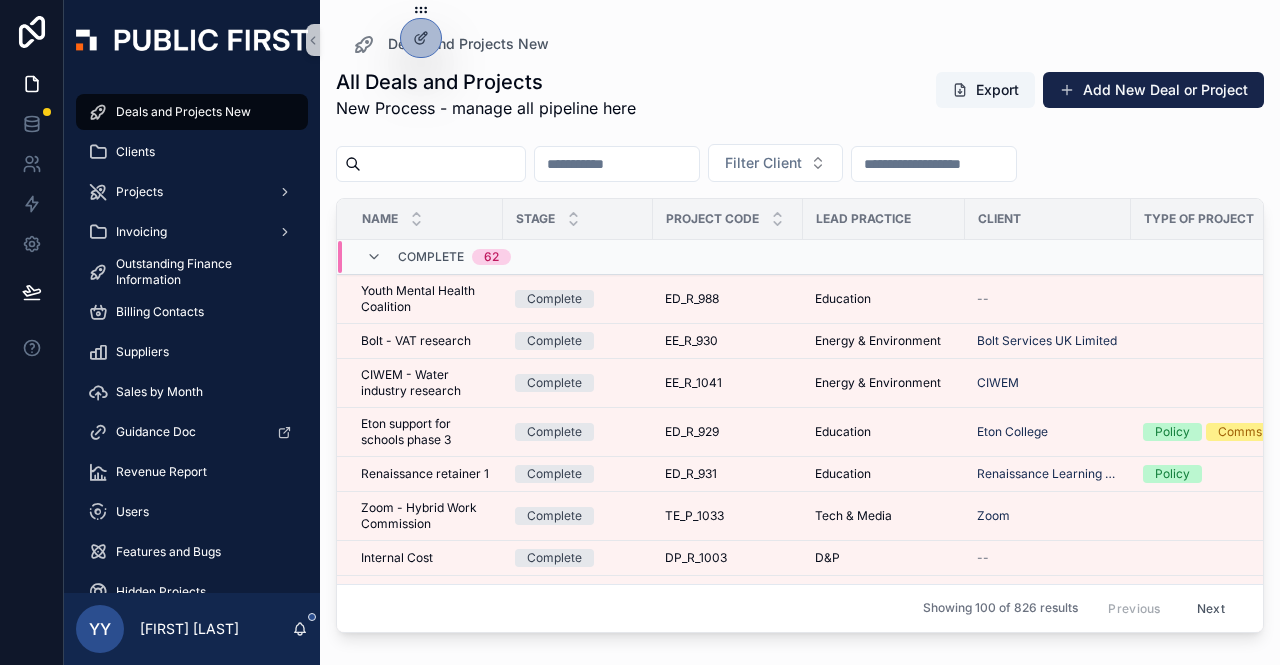 click at bounding box center [1211, 257] 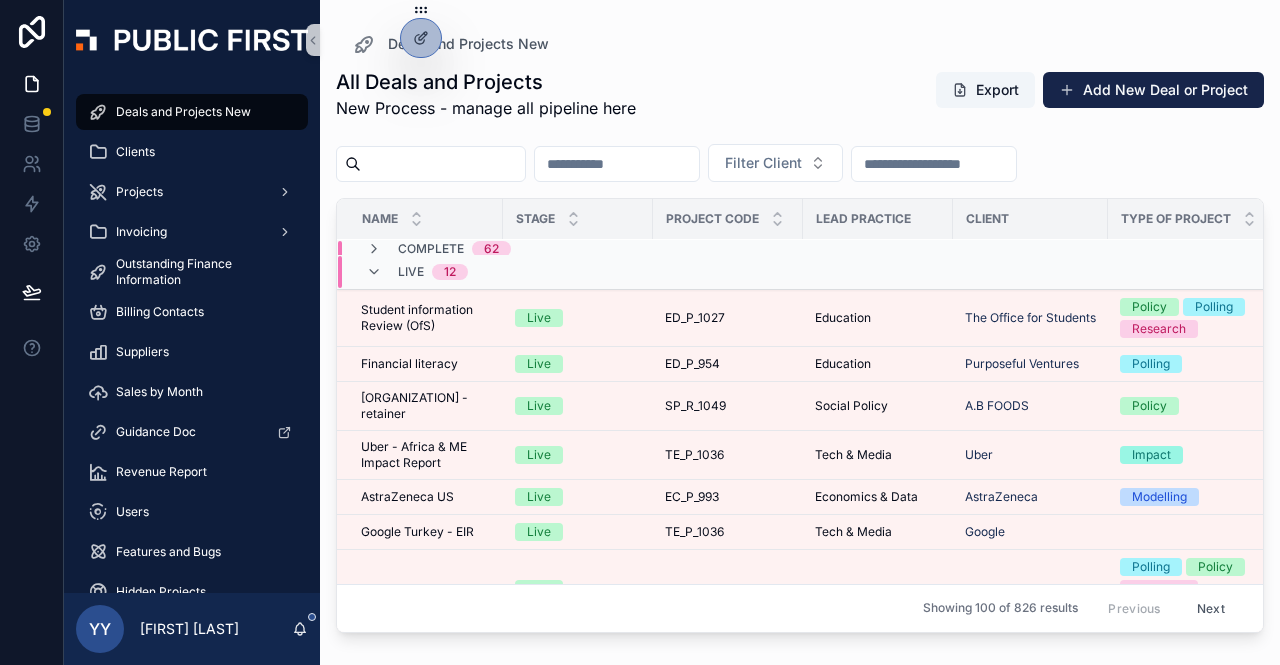 scroll, scrollTop: 0, scrollLeft: 0, axis: both 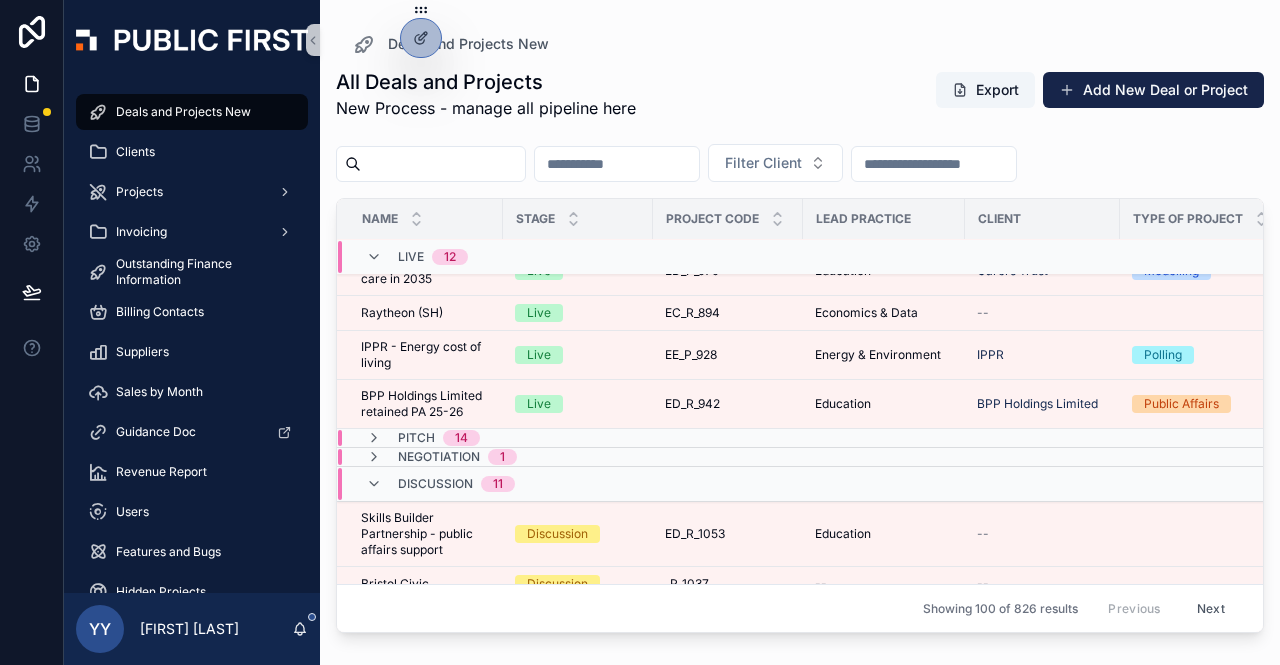 click on "Pitch" at bounding box center [416, 438] 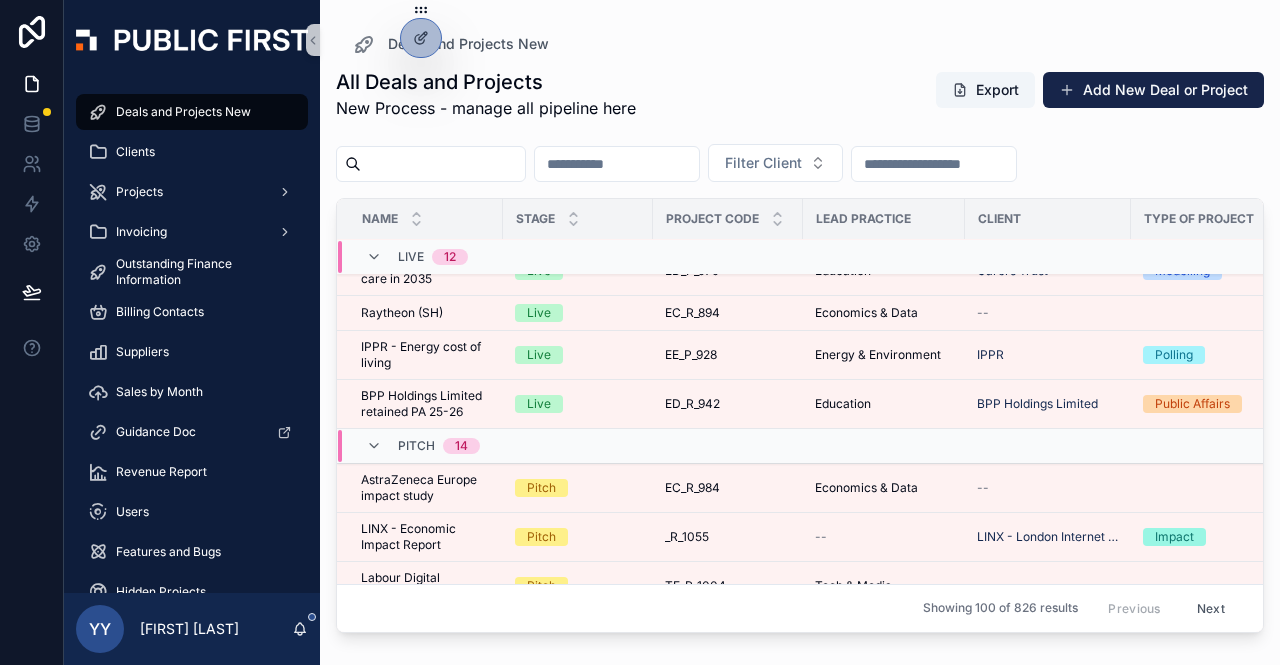 click on "Live" at bounding box center (411, 257) 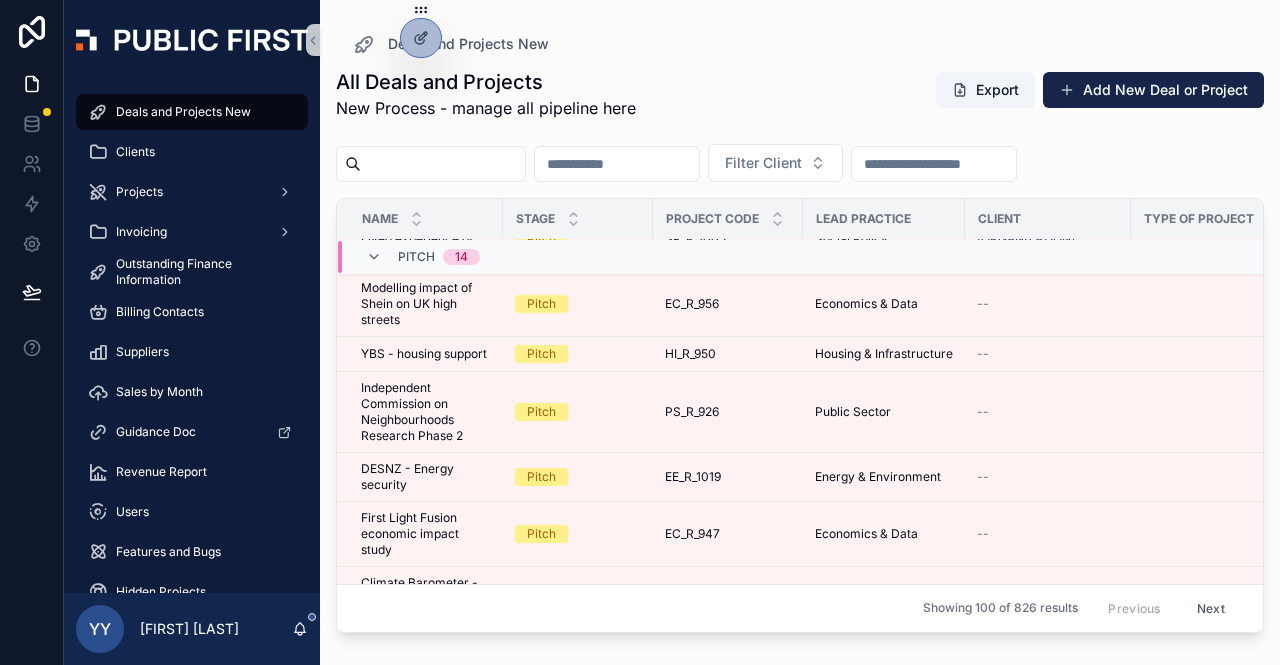 scroll, scrollTop: 447, scrollLeft: 0, axis: vertical 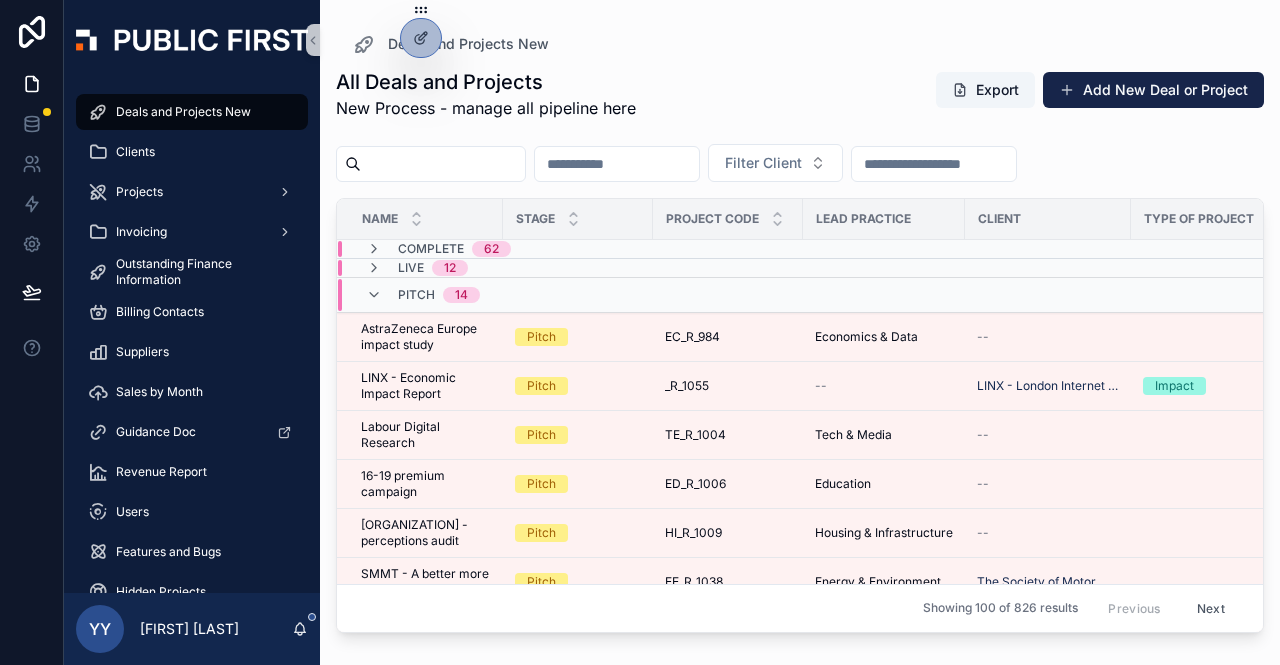 click on "Live" at bounding box center (411, 268) 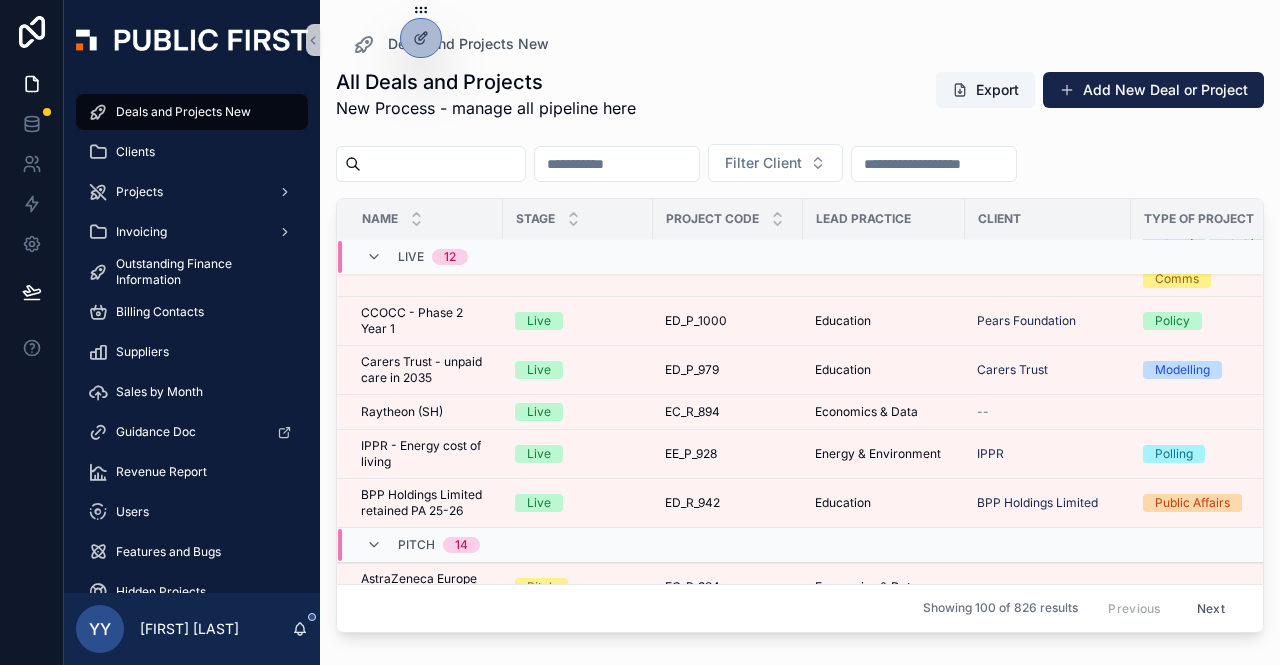 scroll, scrollTop: 346, scrollLeft: 0, axis: vertical 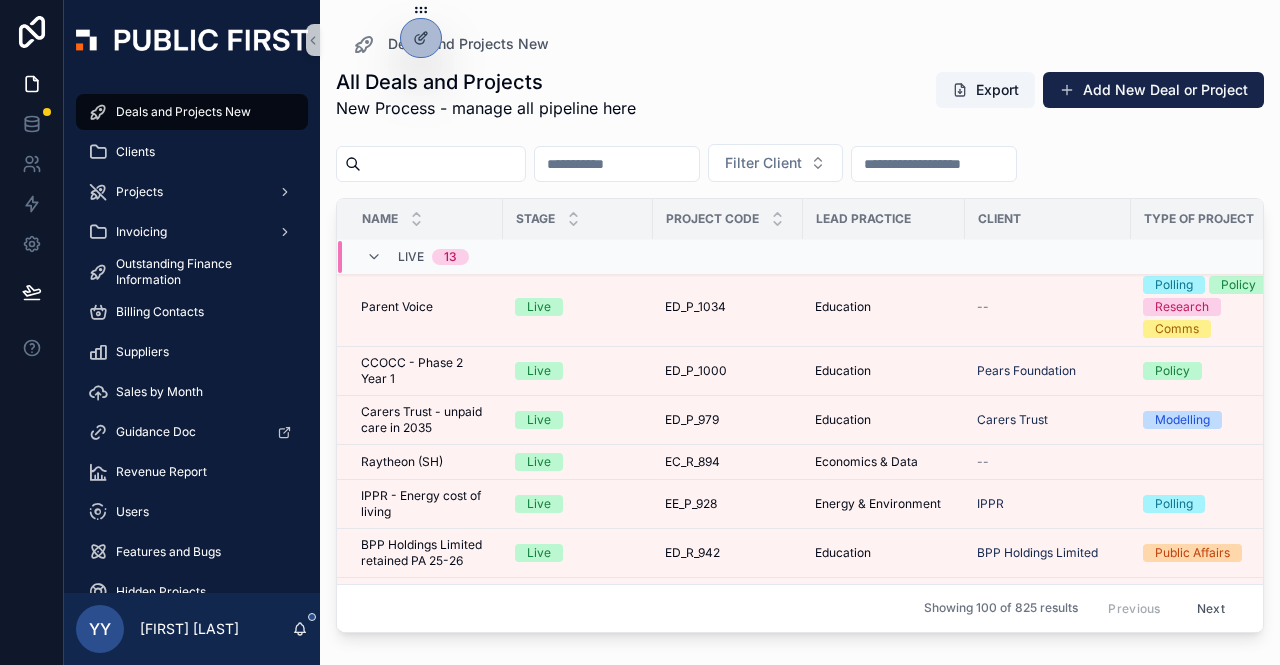 click on "Live" at bounding box center [411, 257] 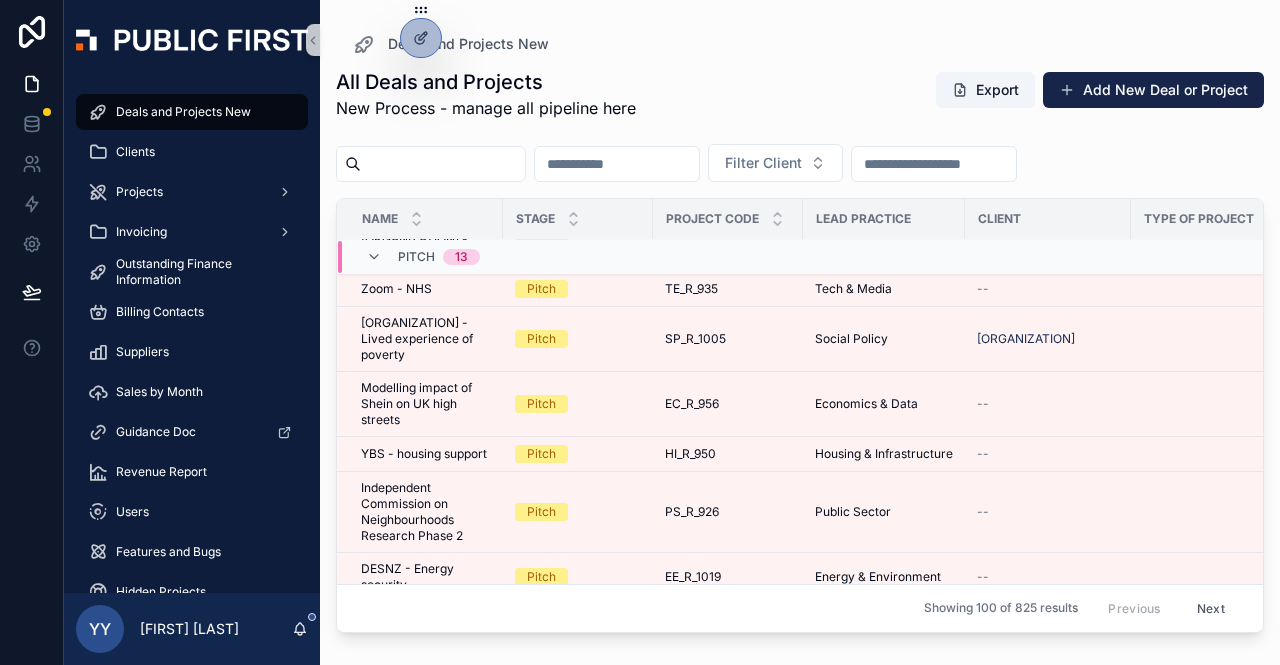 scroll, scrollTop: 328, scrollLeft: 0, axis: vertical 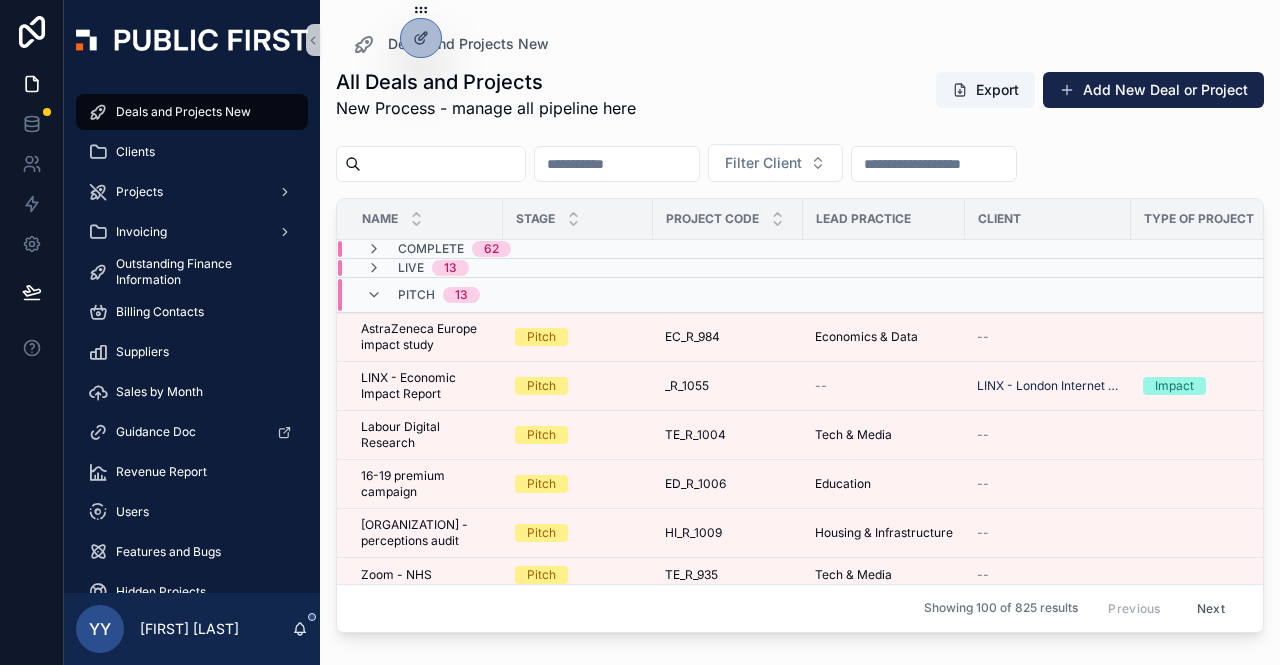 click on "Live" at bounding box center [411, 268] 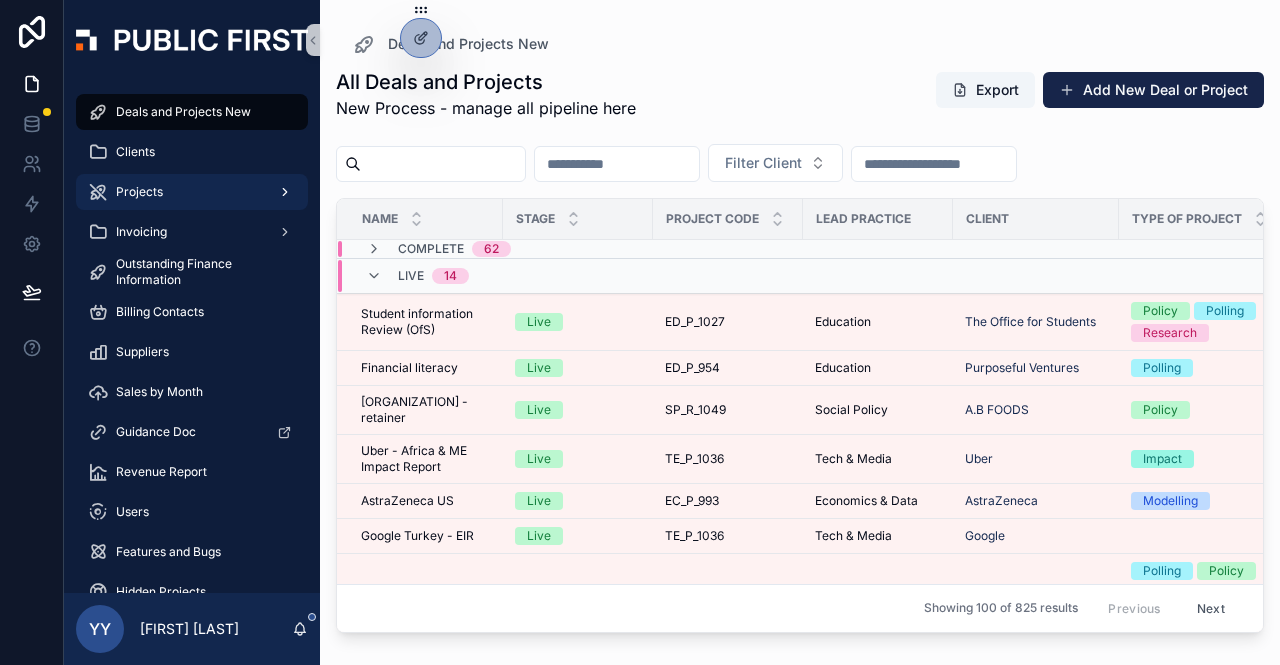 click on "Projects" at bounding box center [139, 192] 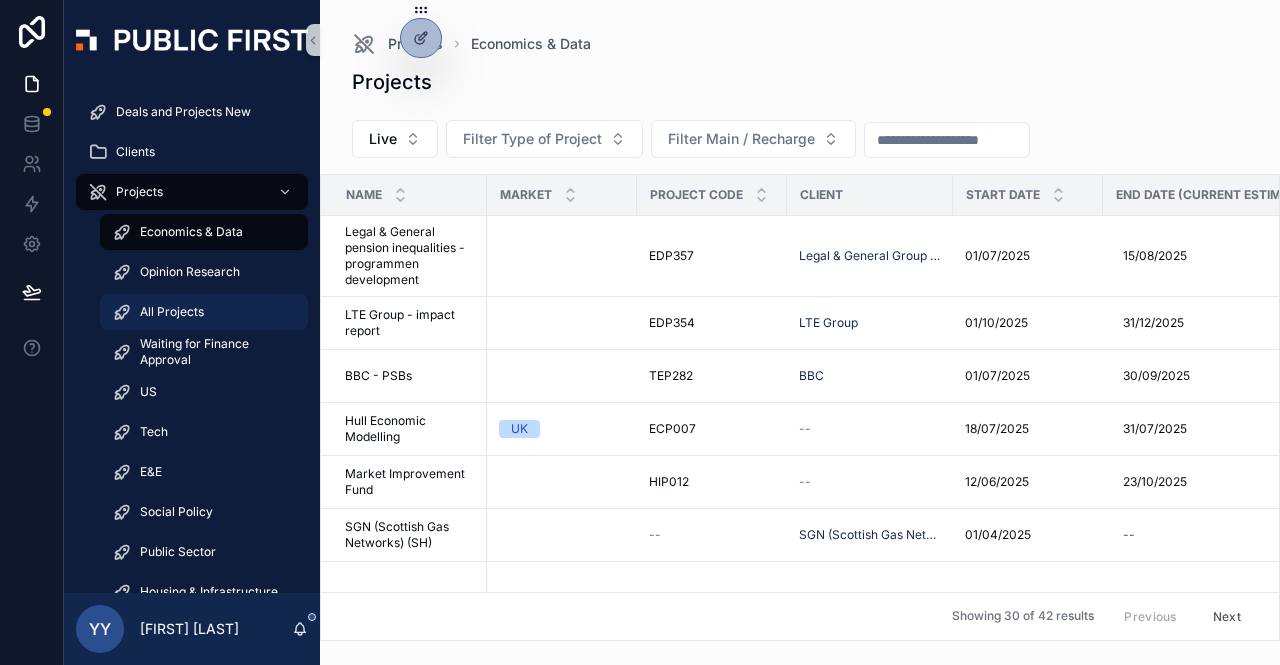click on "All Projects" at bounding box center (204, 312) 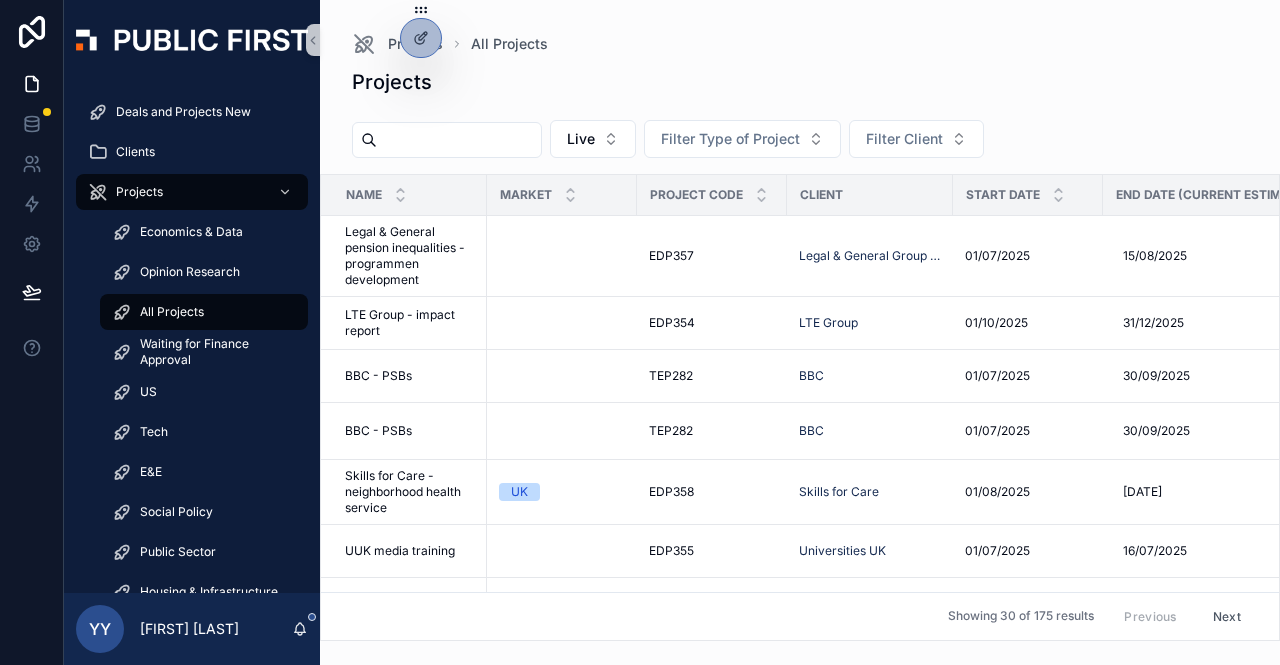 click at bounding box center (459, 140) 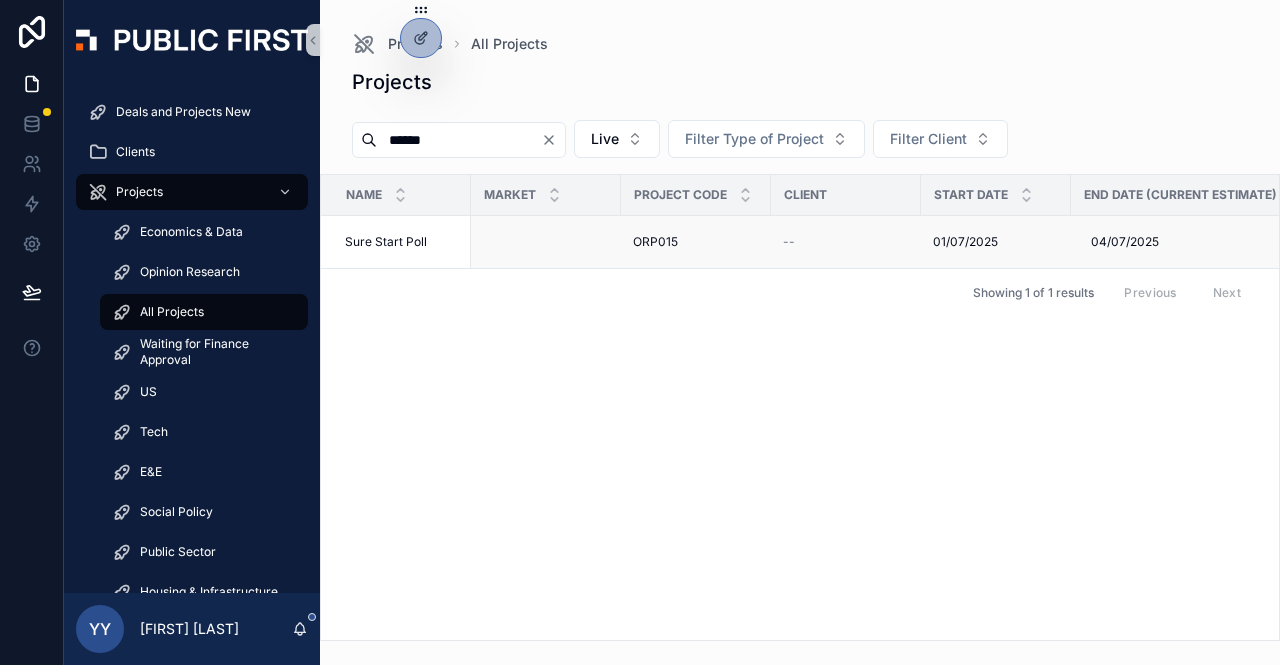 type on "******" 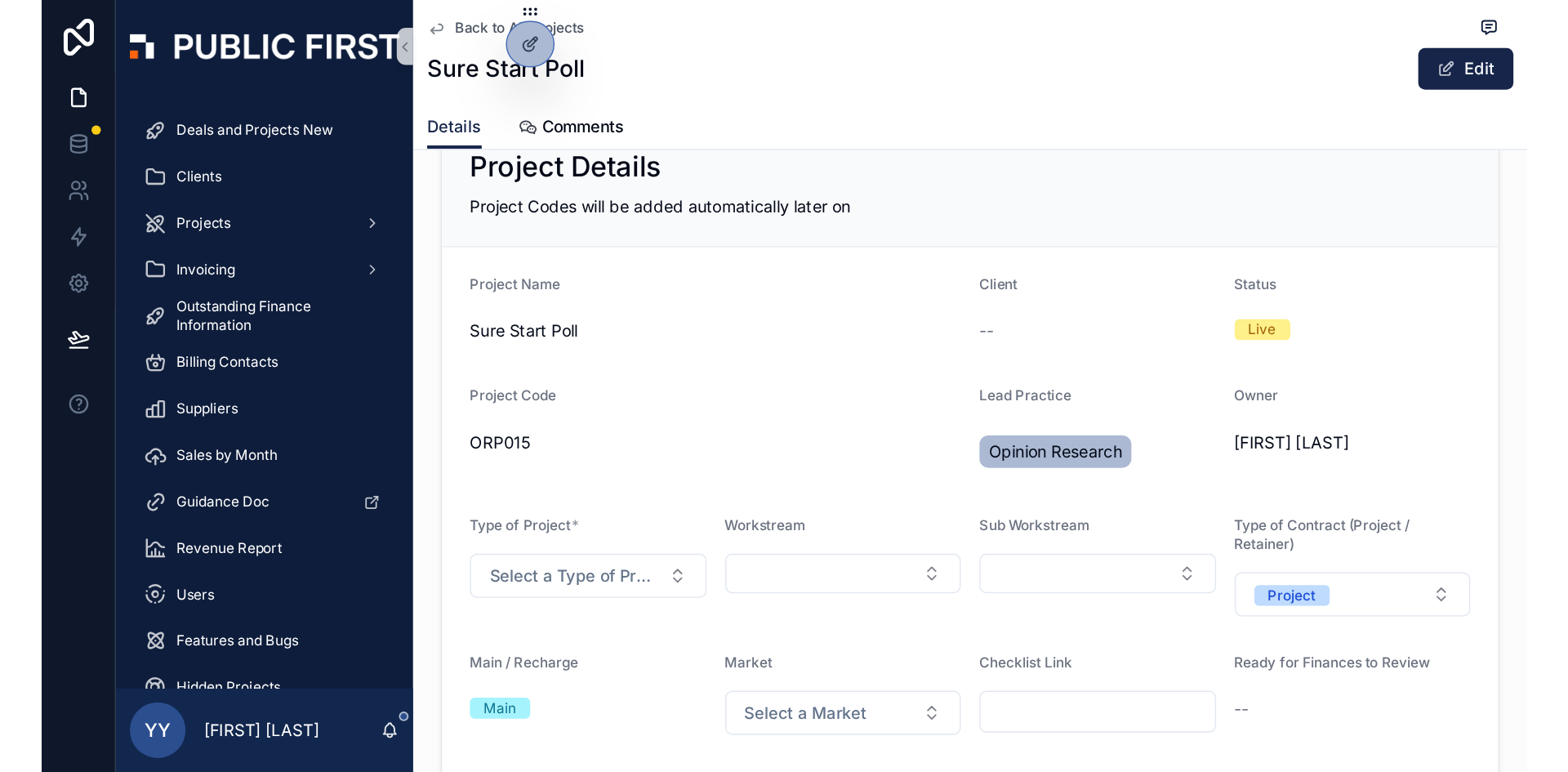scroll, scrollTop: 51, scrollLeft: 0, axis: vertical 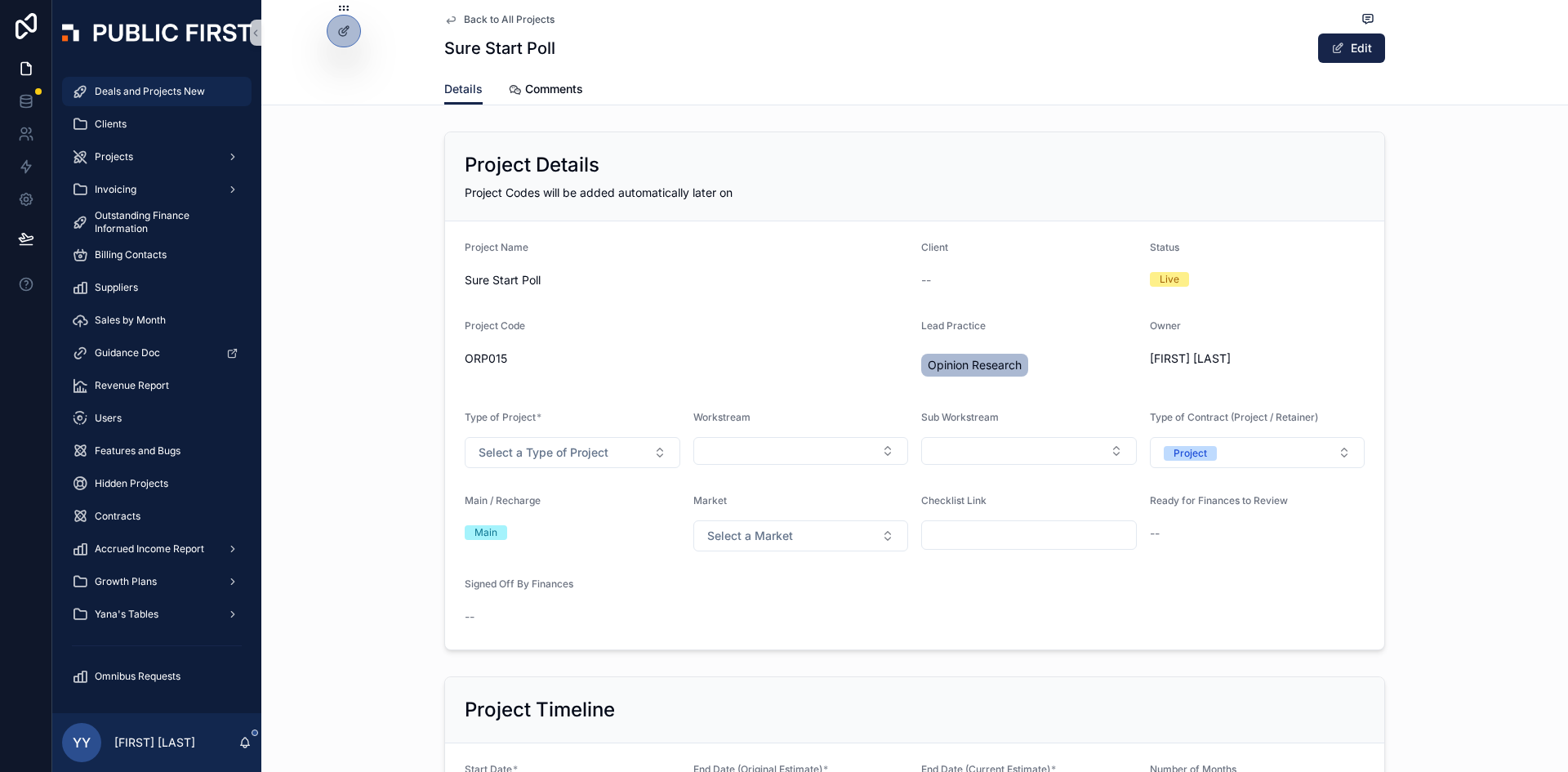click on "Deals and Projects New" at bounding box center [149, 91] 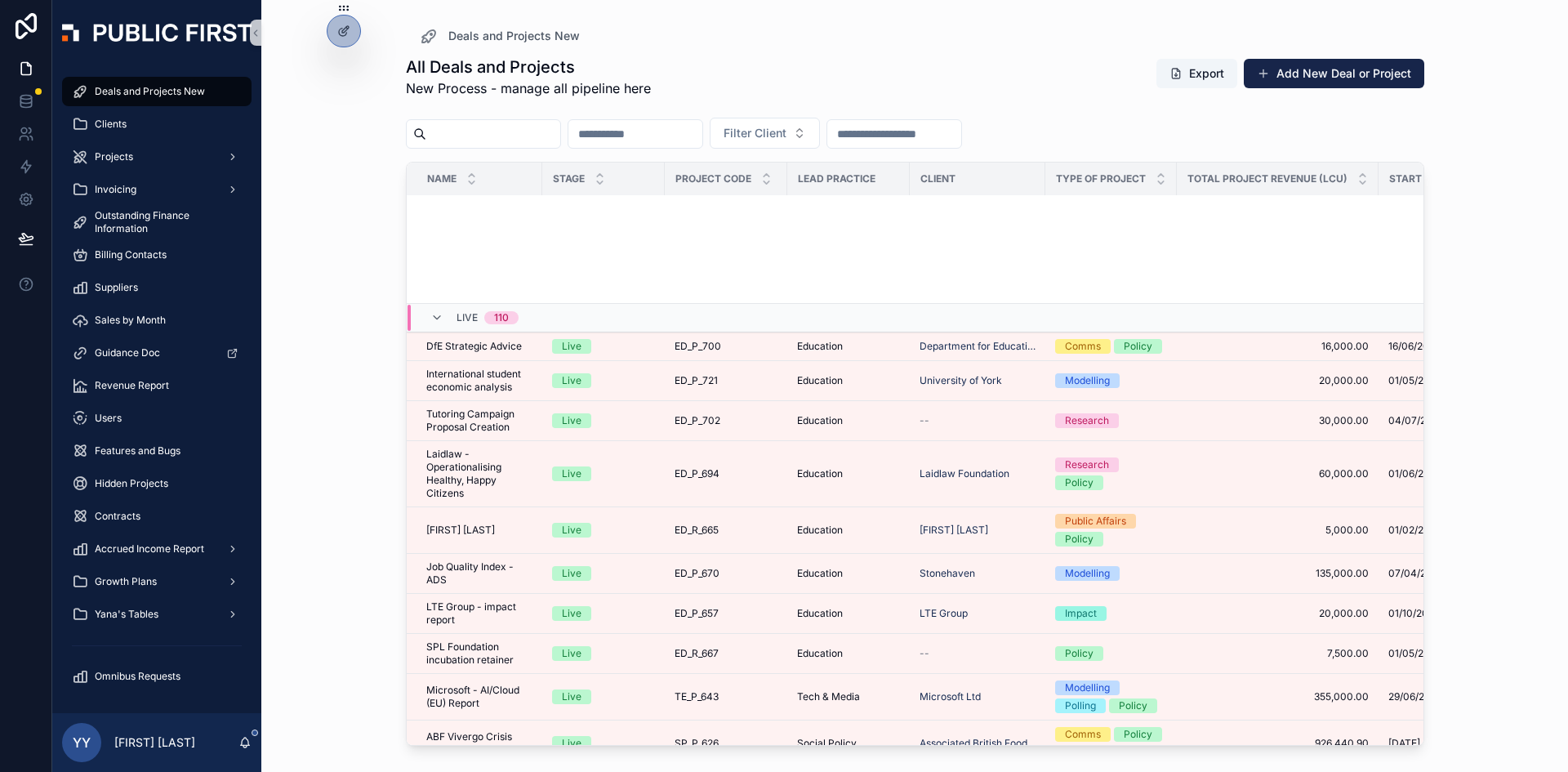 scroll, scrollTop: 2053, scrollLeft: 0, axis: vertical 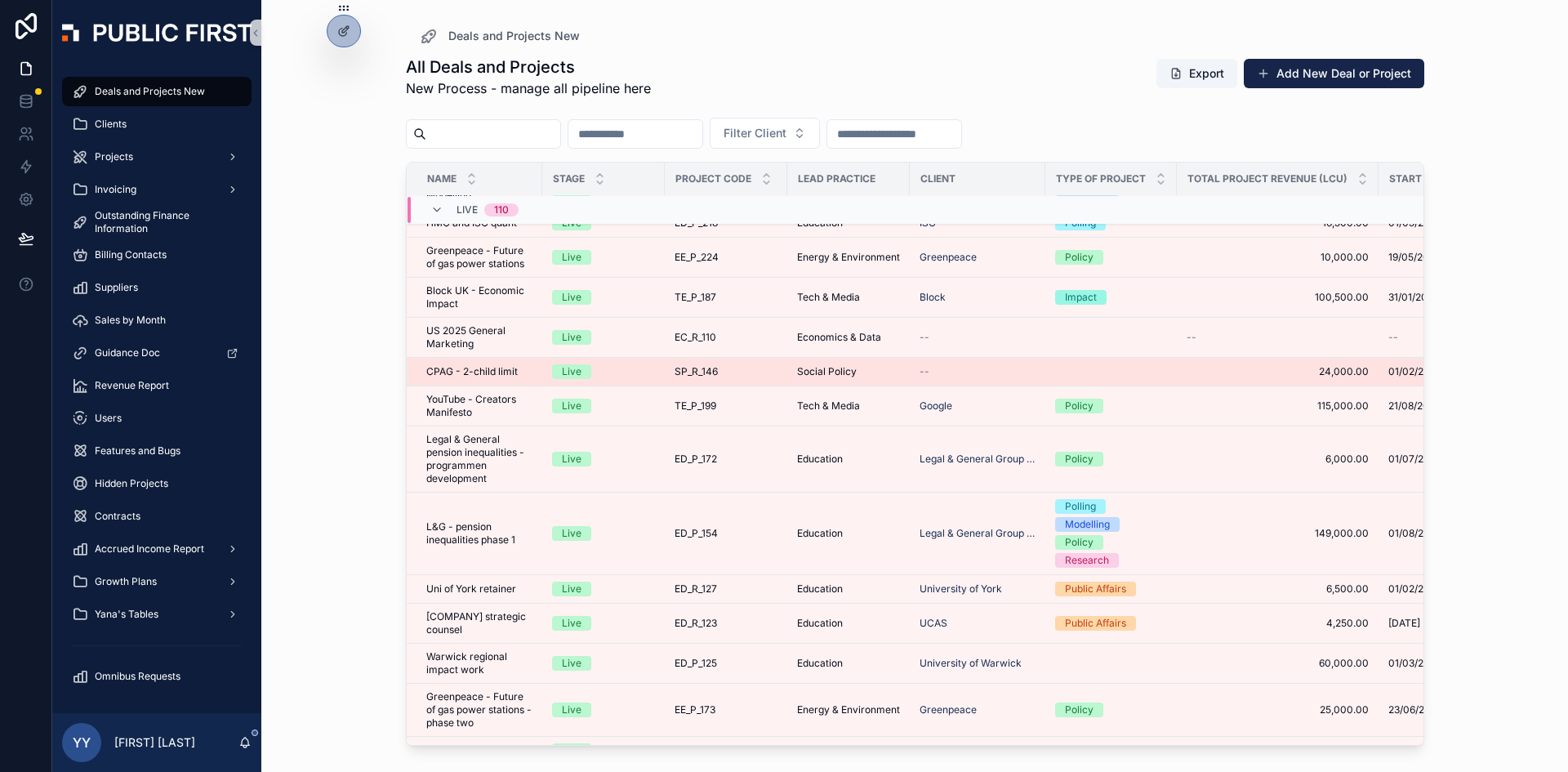 click on "Live" at bounding box center (604, 372) 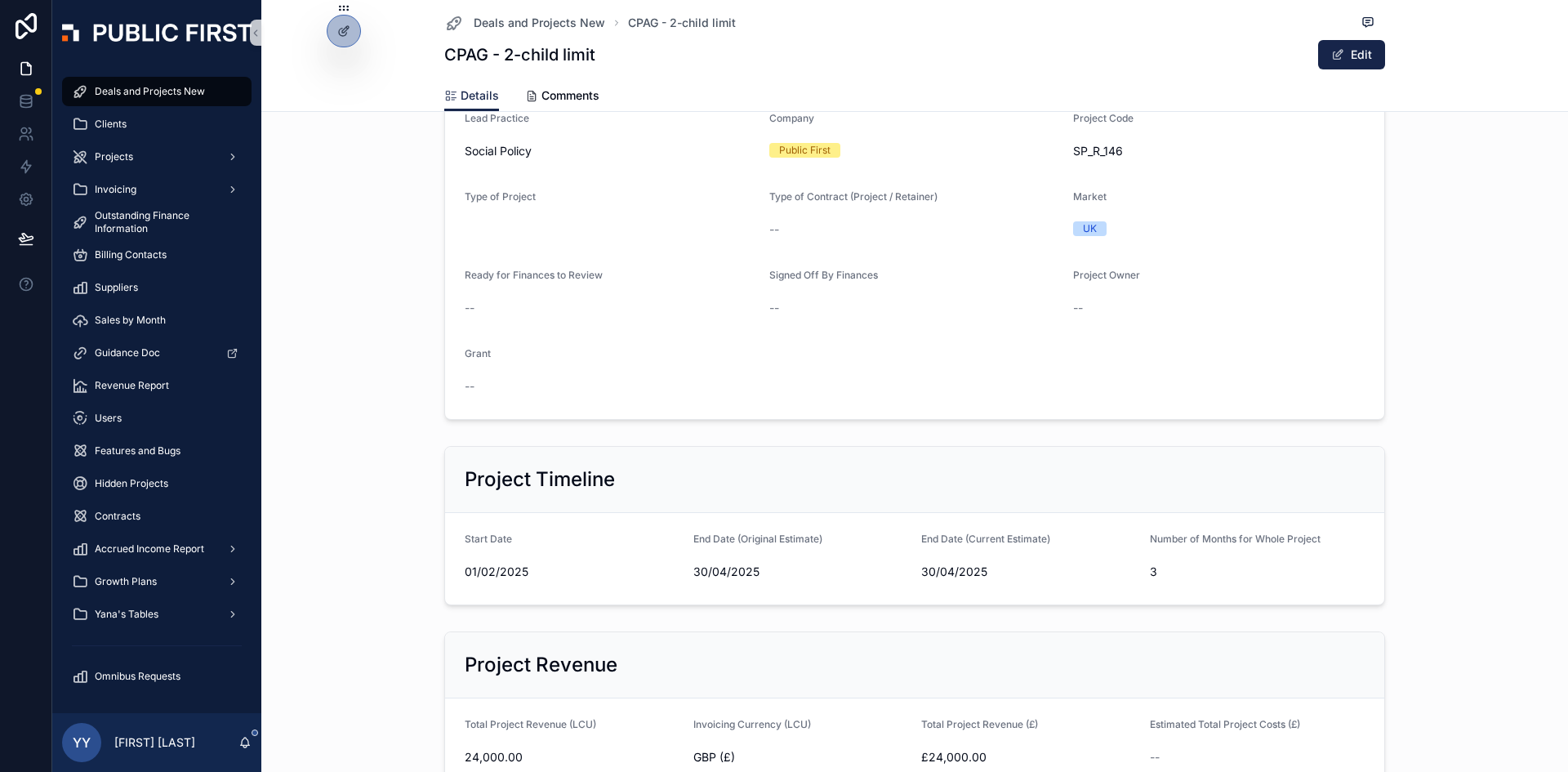 scroll, scrollTop: 80, scrollLeft: 0, axis: vertical 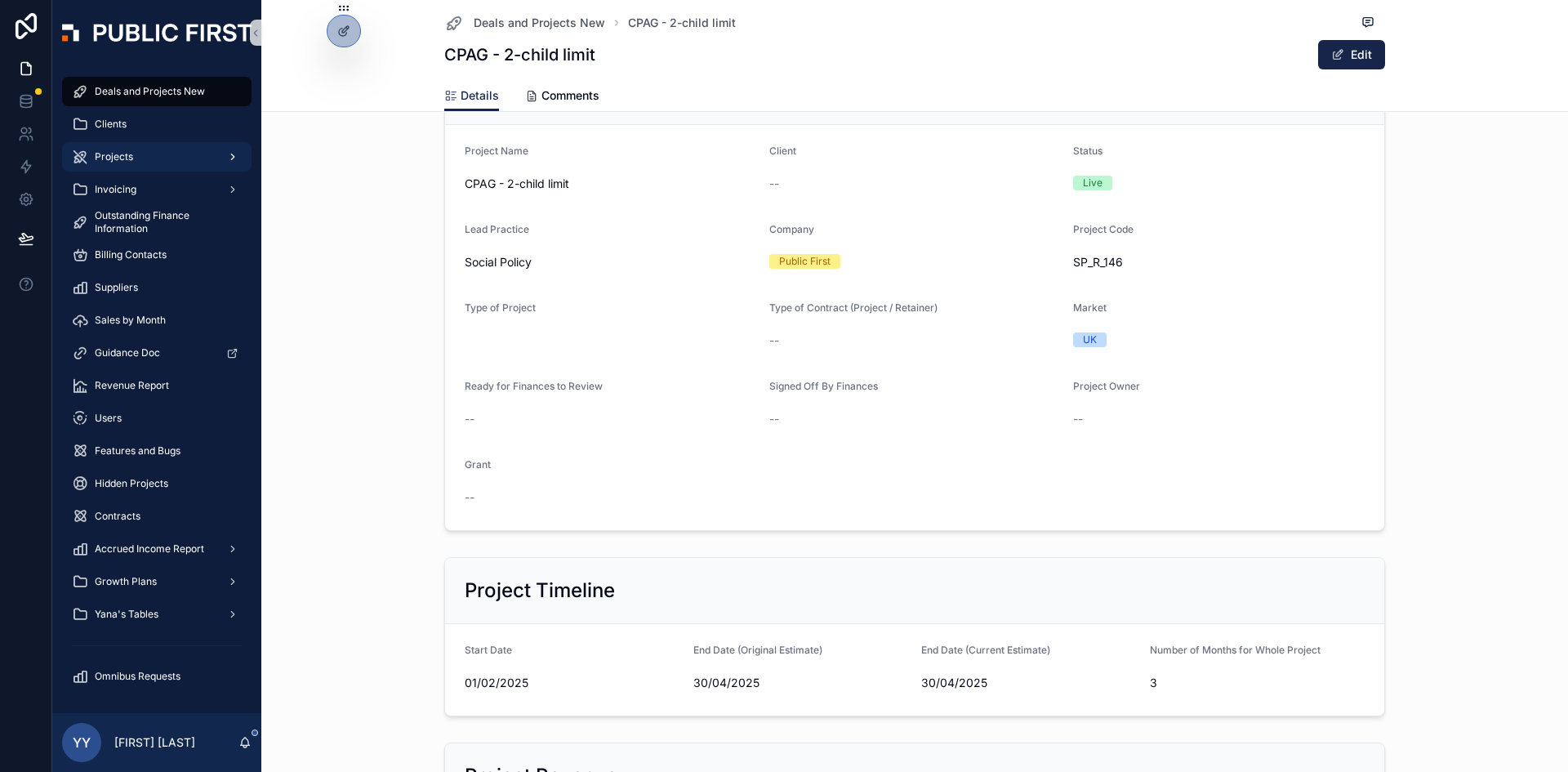 click on "Projects" at bounding box center (157, 157) 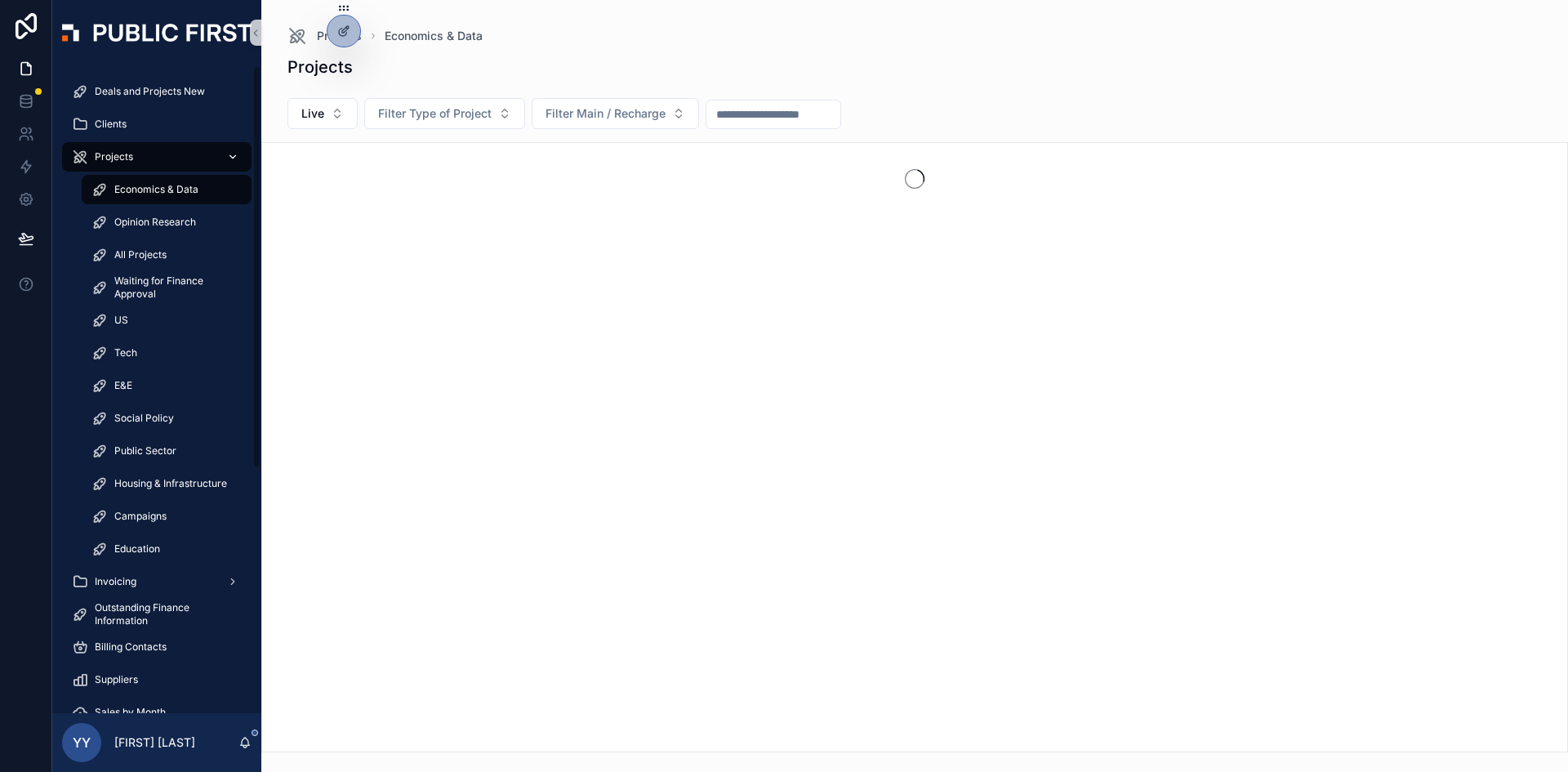 scroll, scrollTop: 0, scrollLeft: 0, axis: both 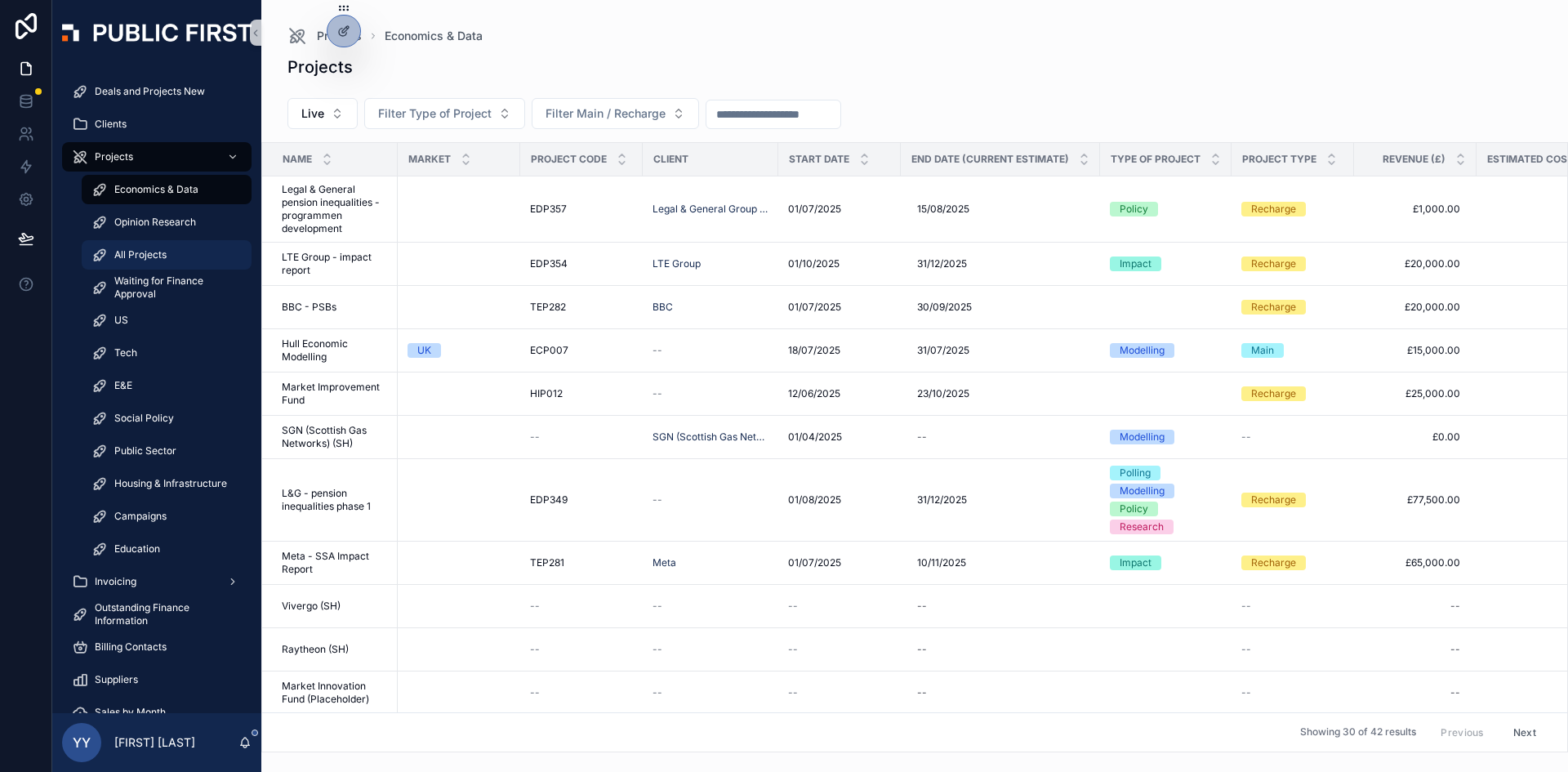 click on "All Projects" at bounding box center (140, 255) 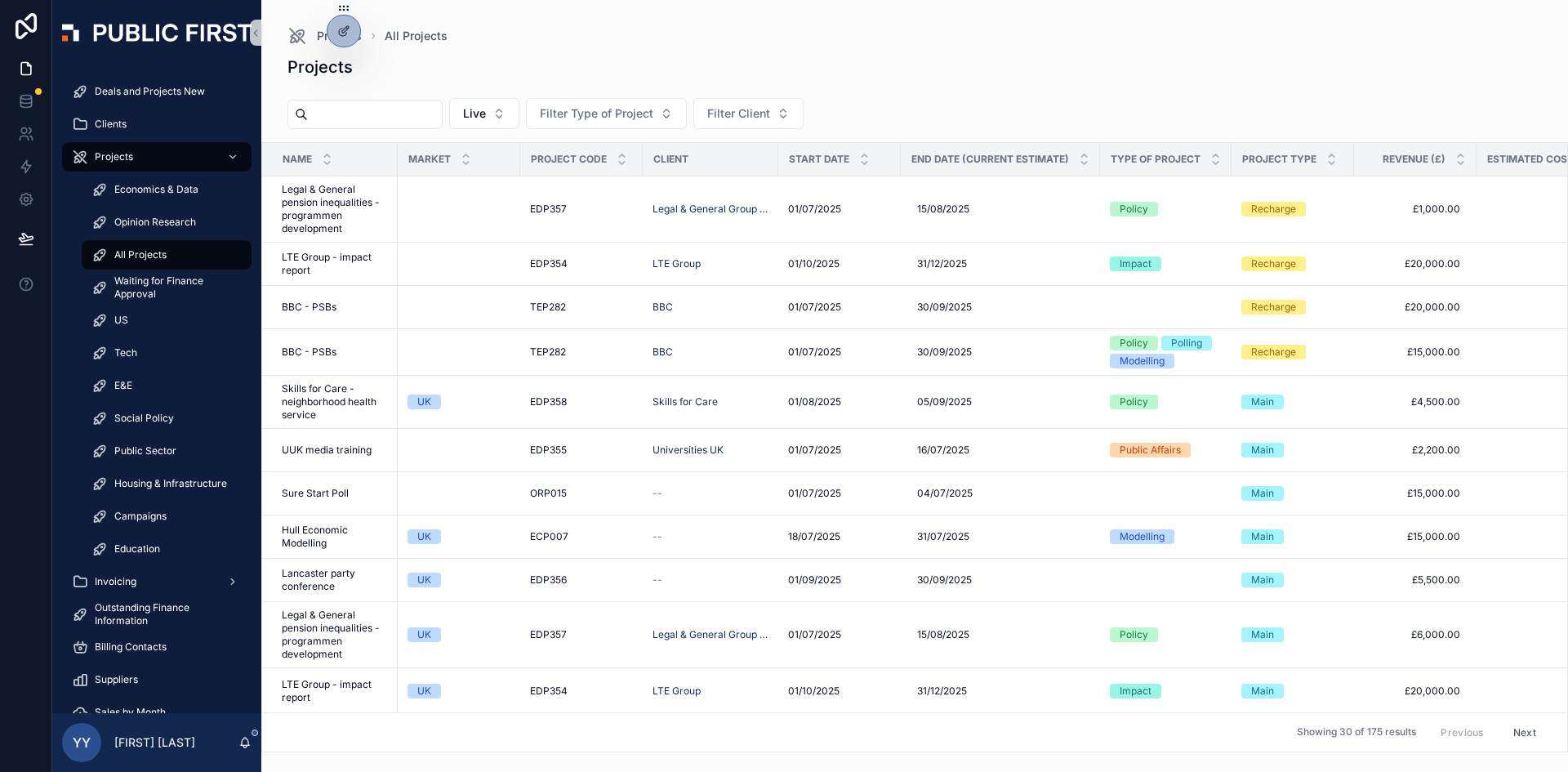 click at bounding box center (375, 114) 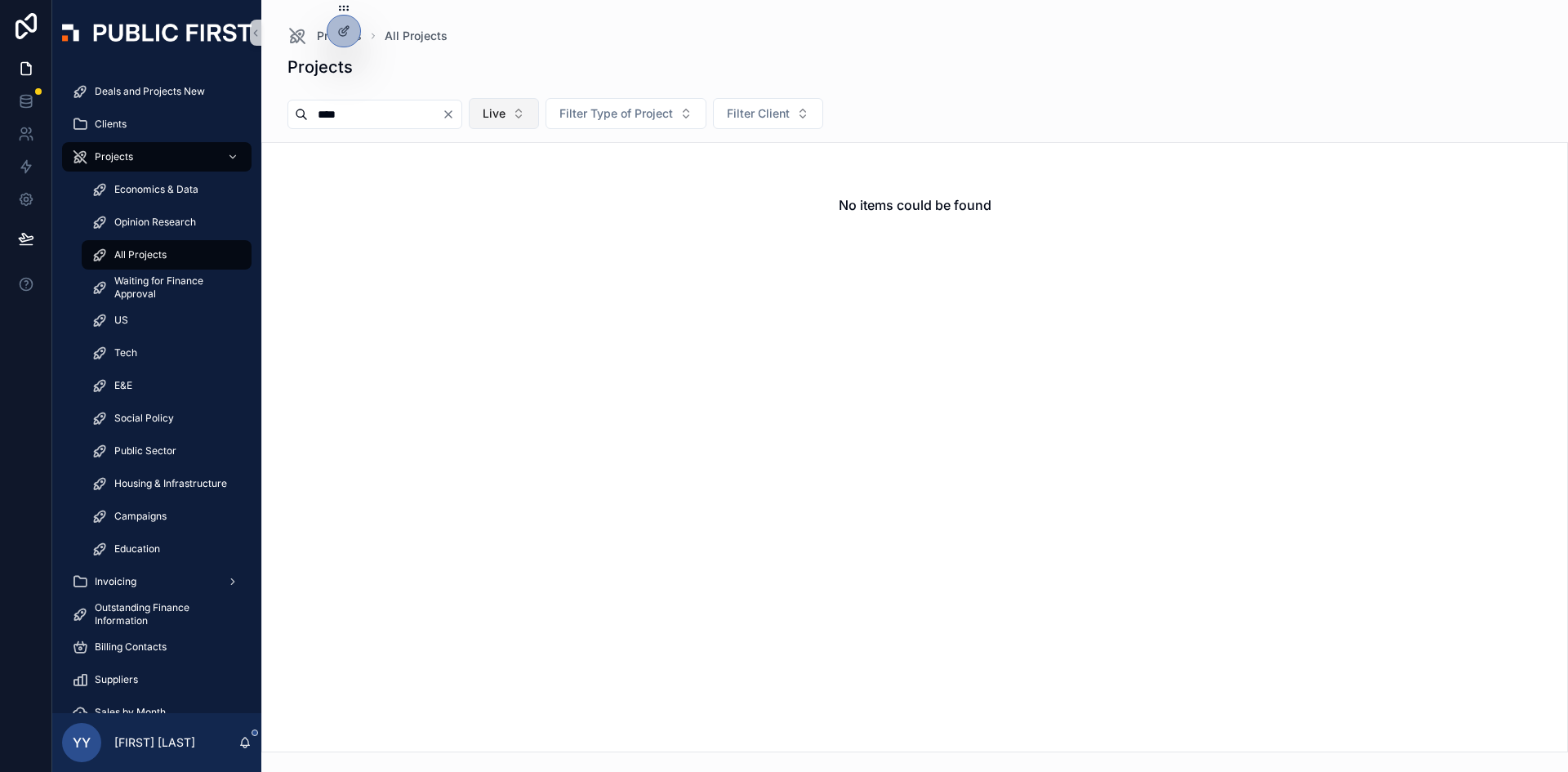 type on "****" 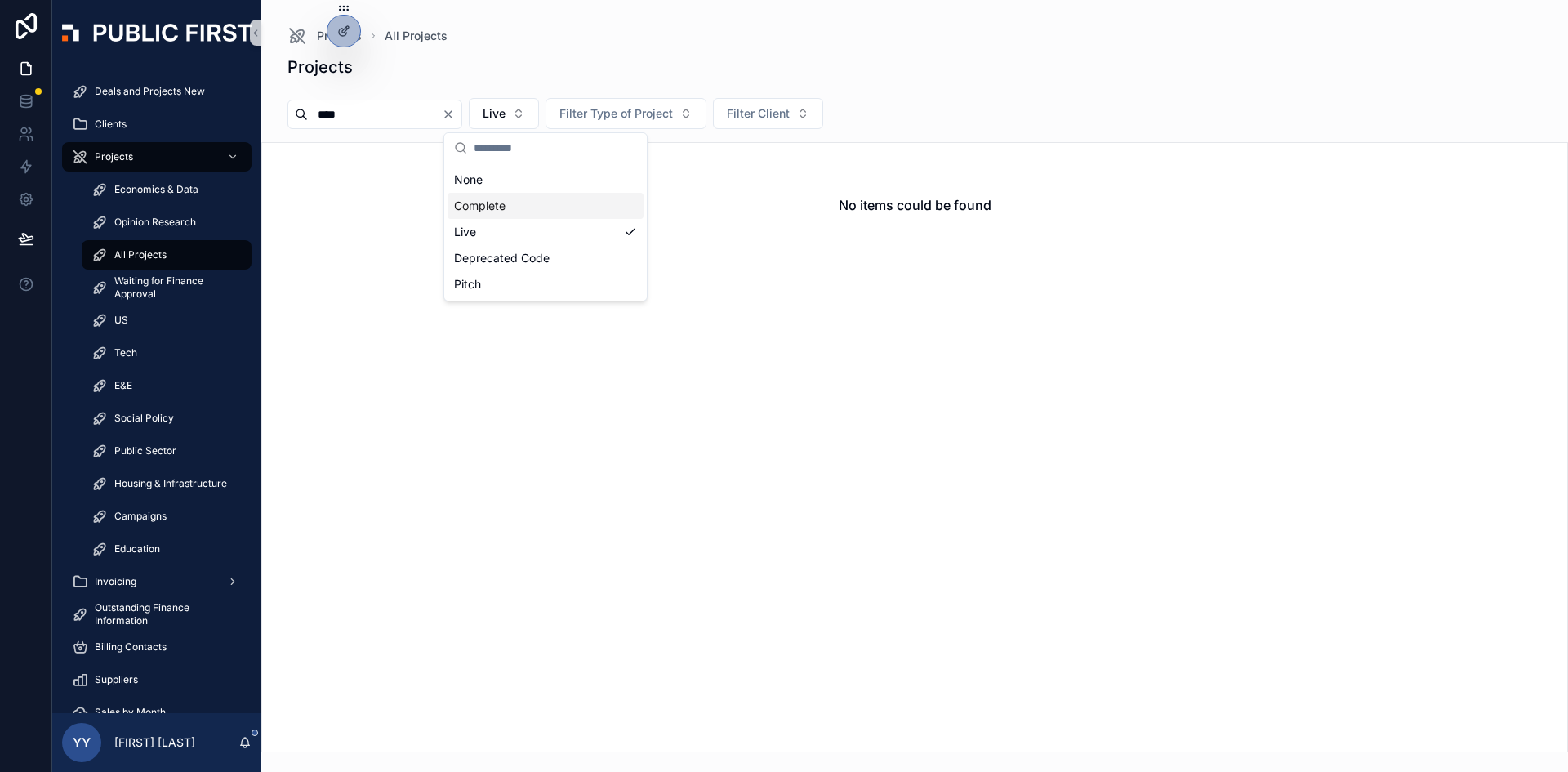 click on "Complete" at bounding box center (546, 206) 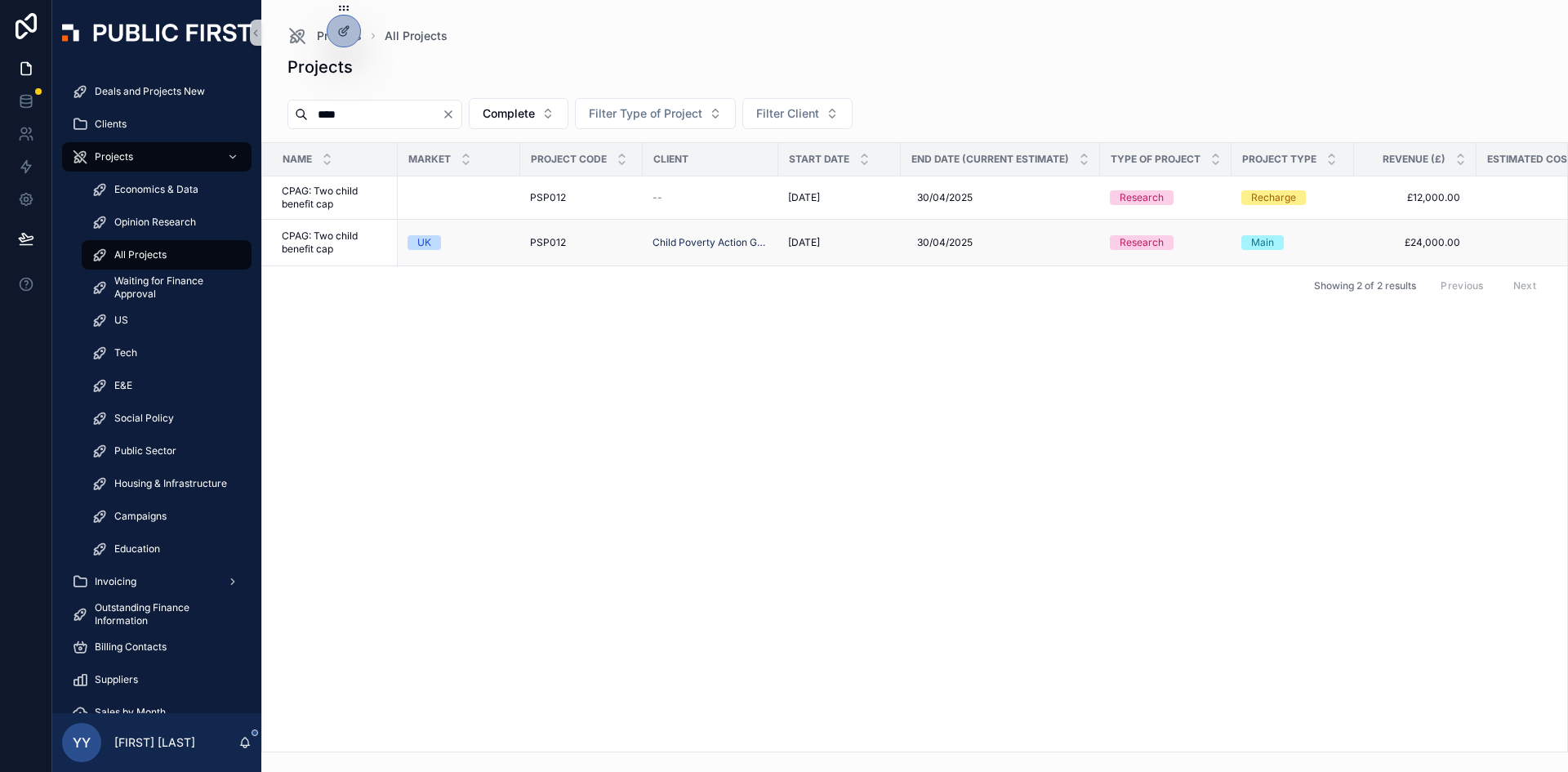 click on "PSP012" at bounding box center [548, 243] 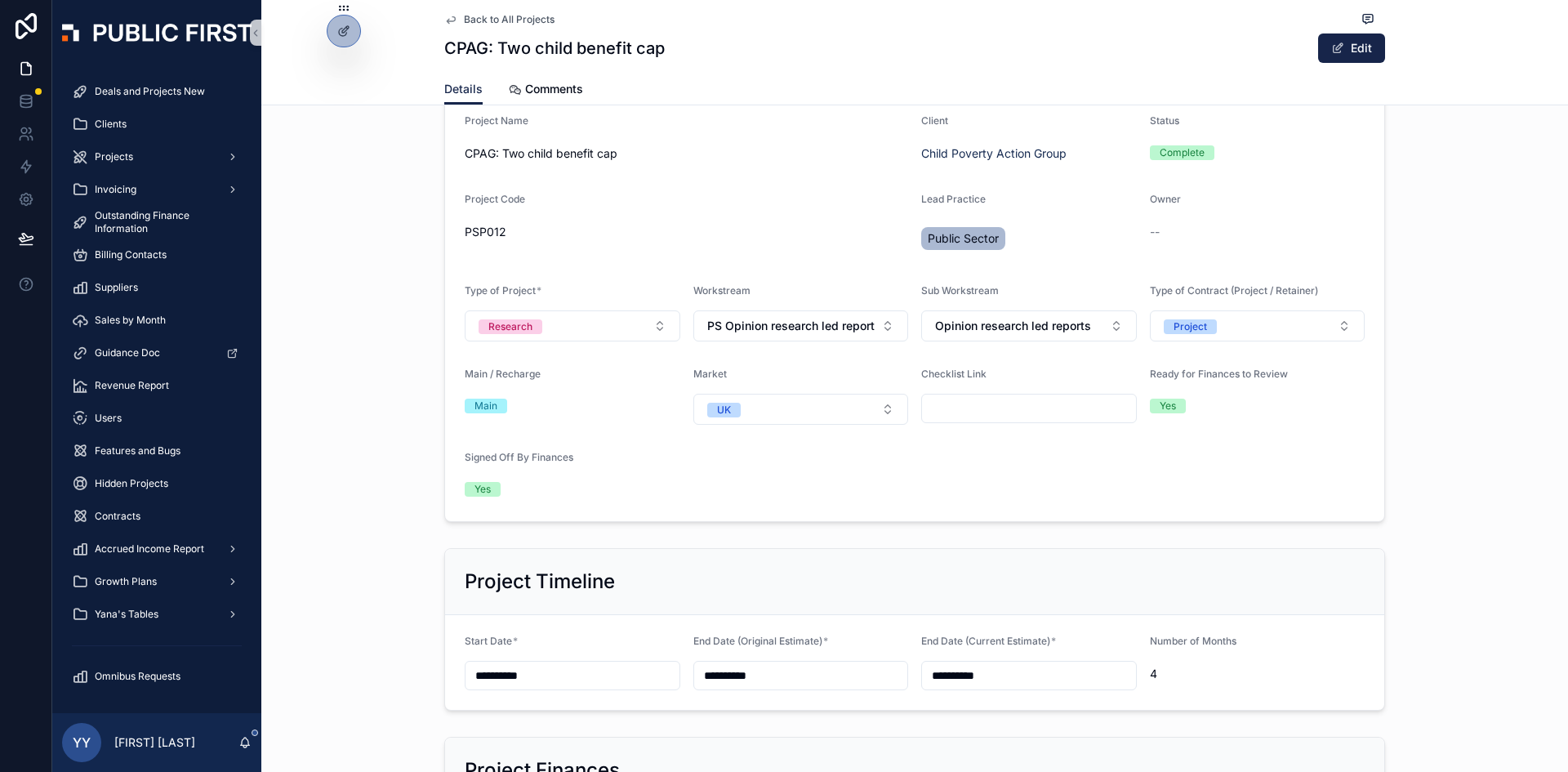 scroll, scrollTop: 245, scrollLeft: 0, axis: vertical 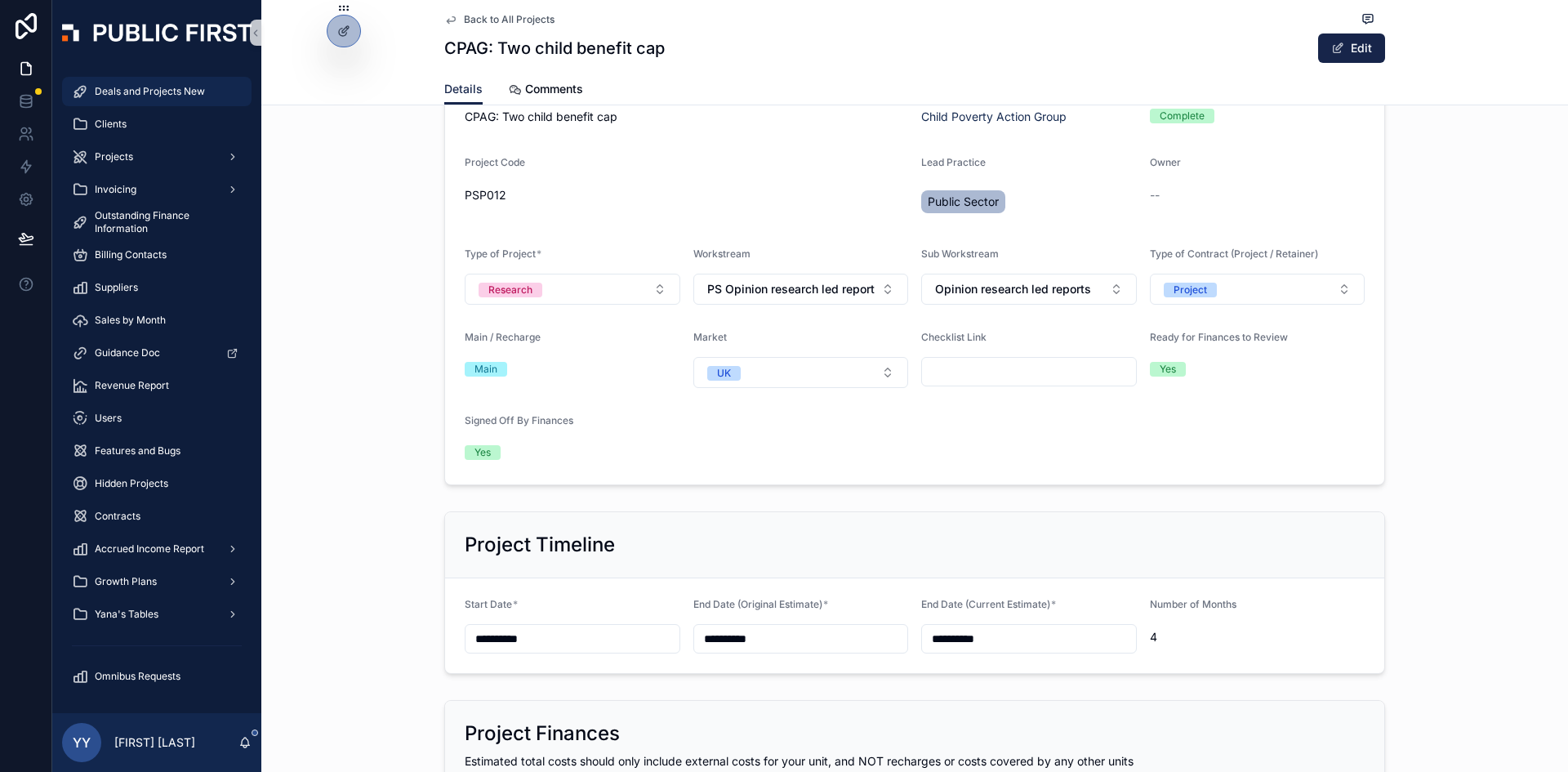 drag, startPoint x: 130, startPoint y: 96, endPoint x: 104, endPoint y: 98, distance: 26.07681 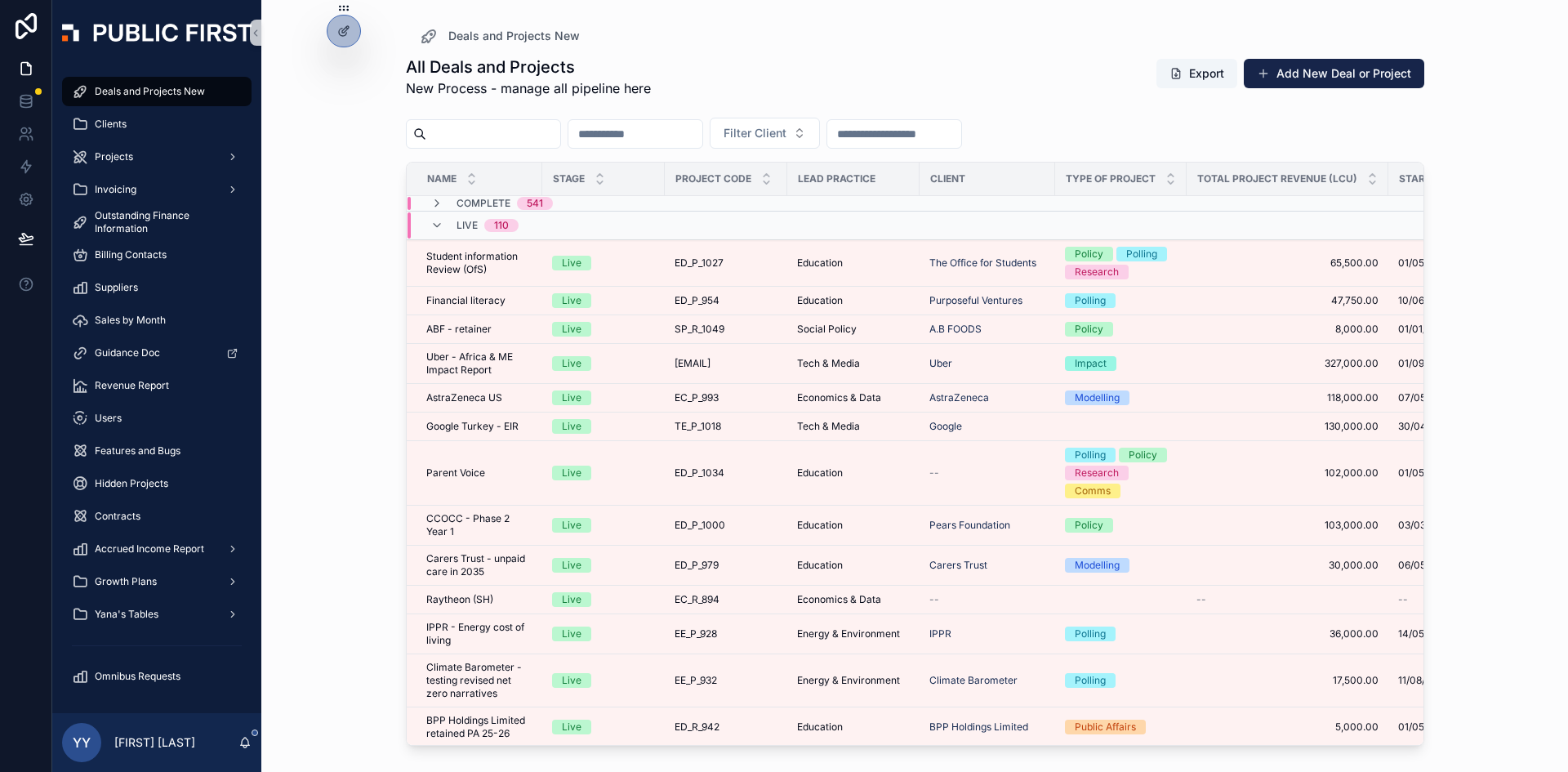 scroll, scrollTop: 0, scrollLeft: 0, axis: both 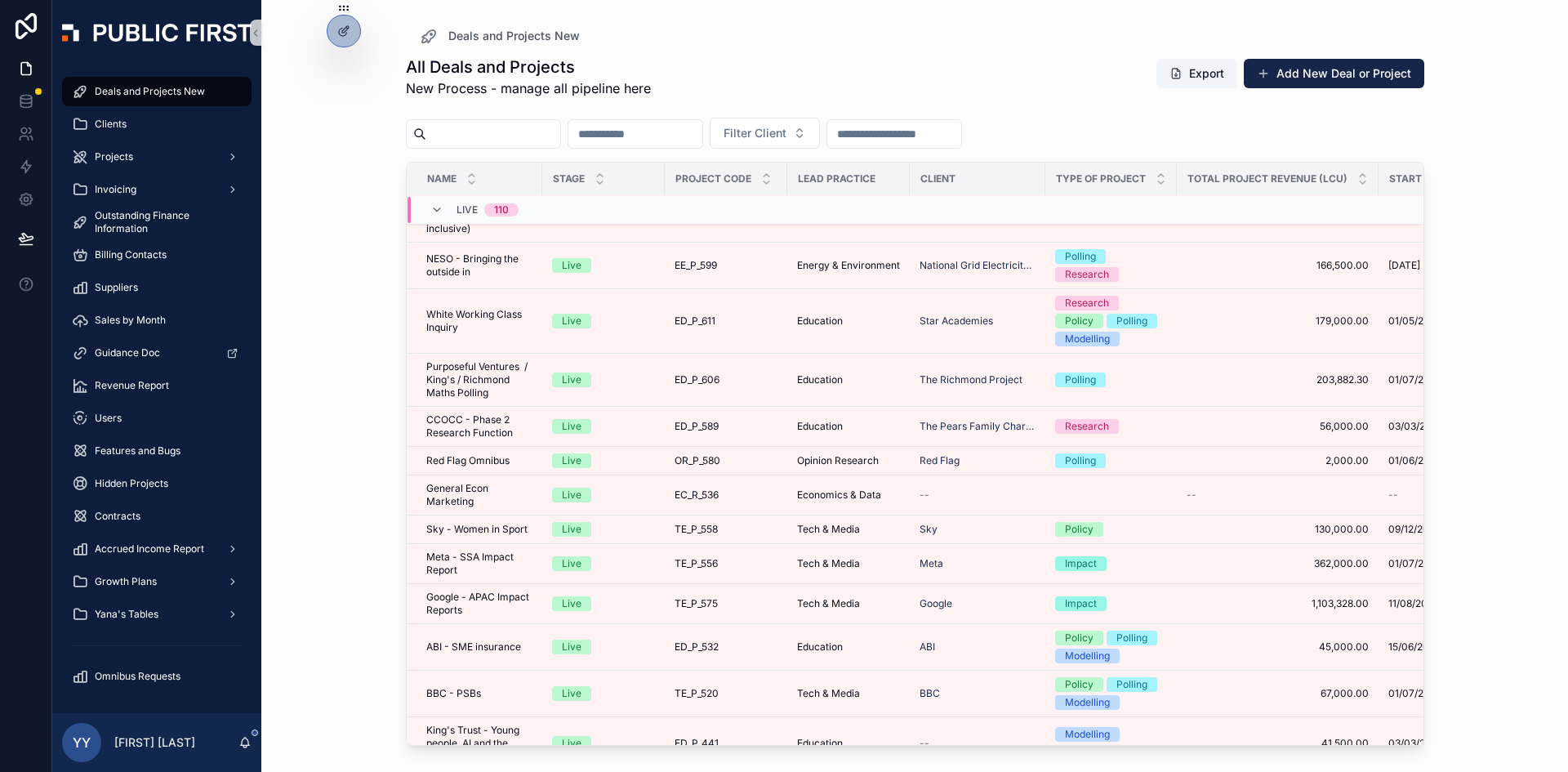 click on "Deals and Projects New" at bounding box center (149, 91) 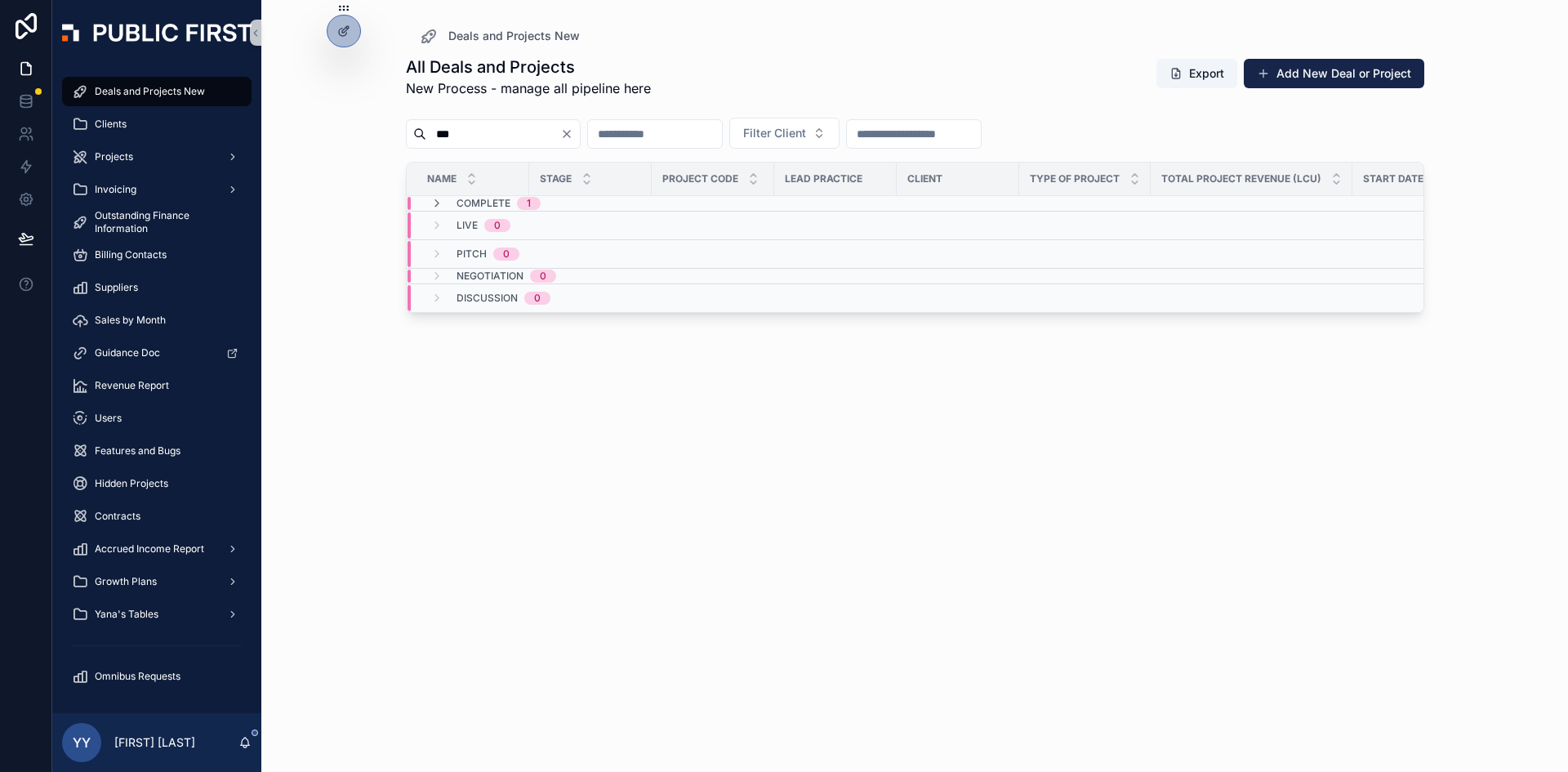 type on "***" 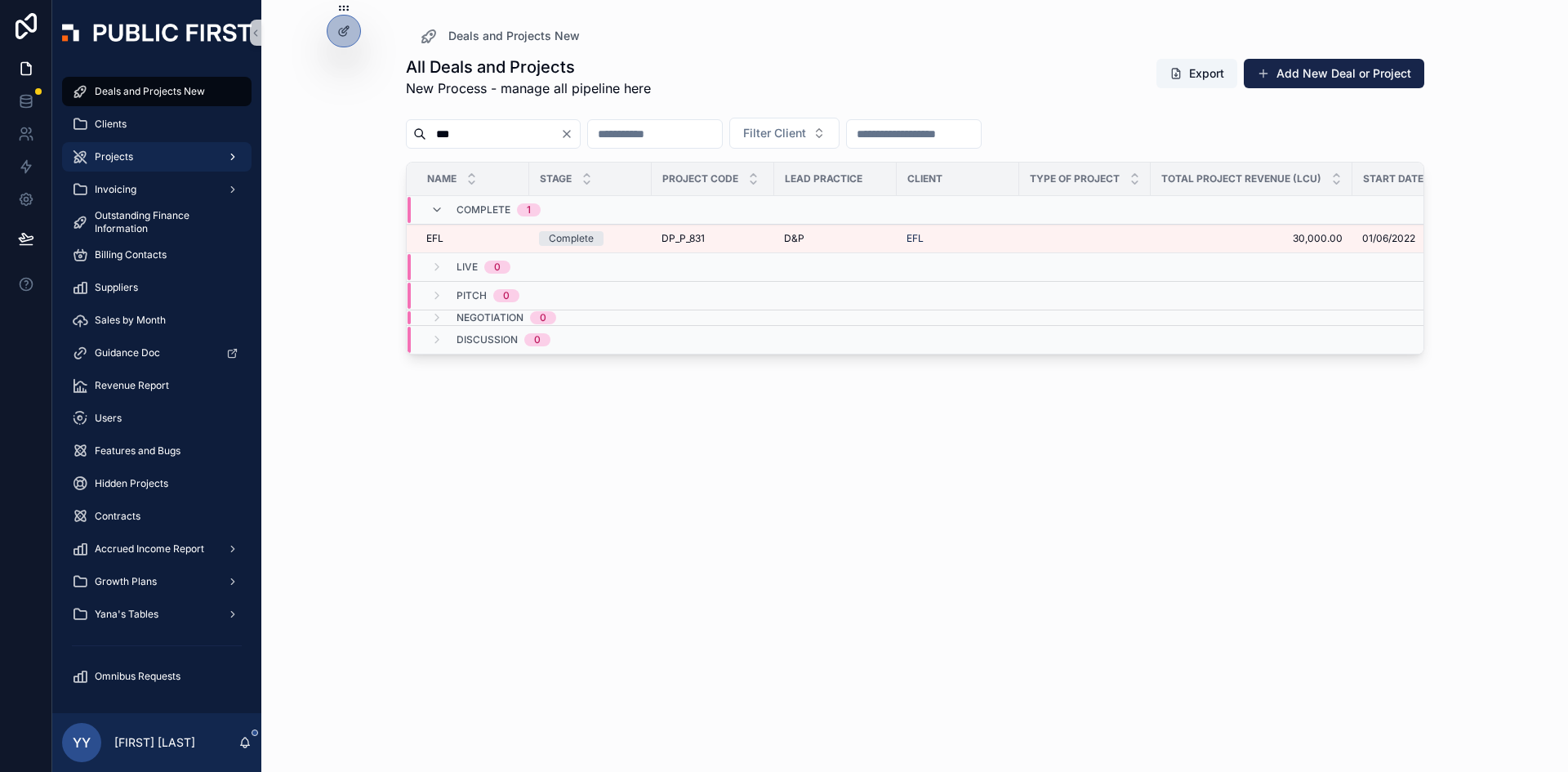 click on "Projects" at bounding box center [114, 157] 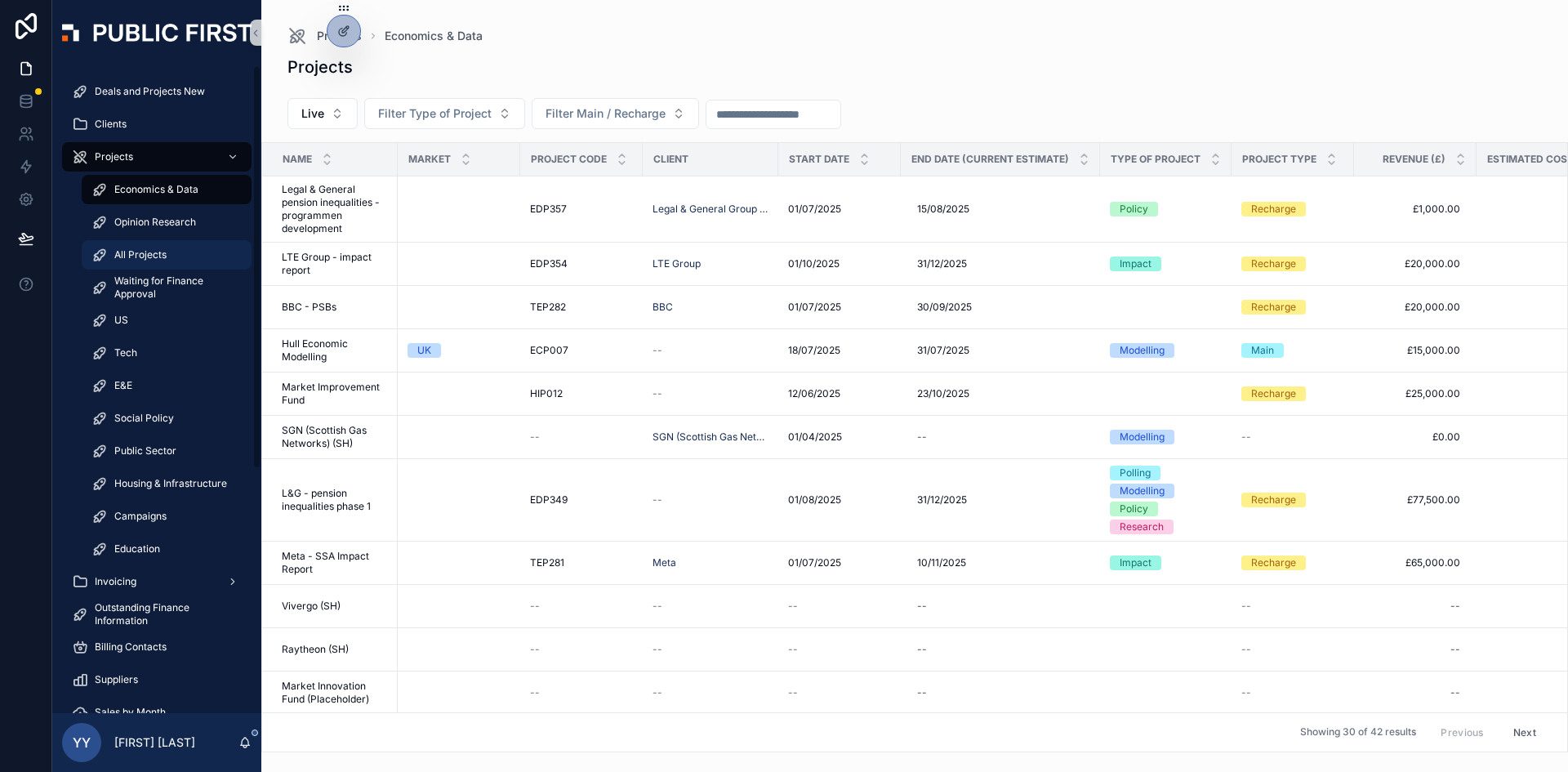 click on "All Projects" at bounding box center (167, 255) 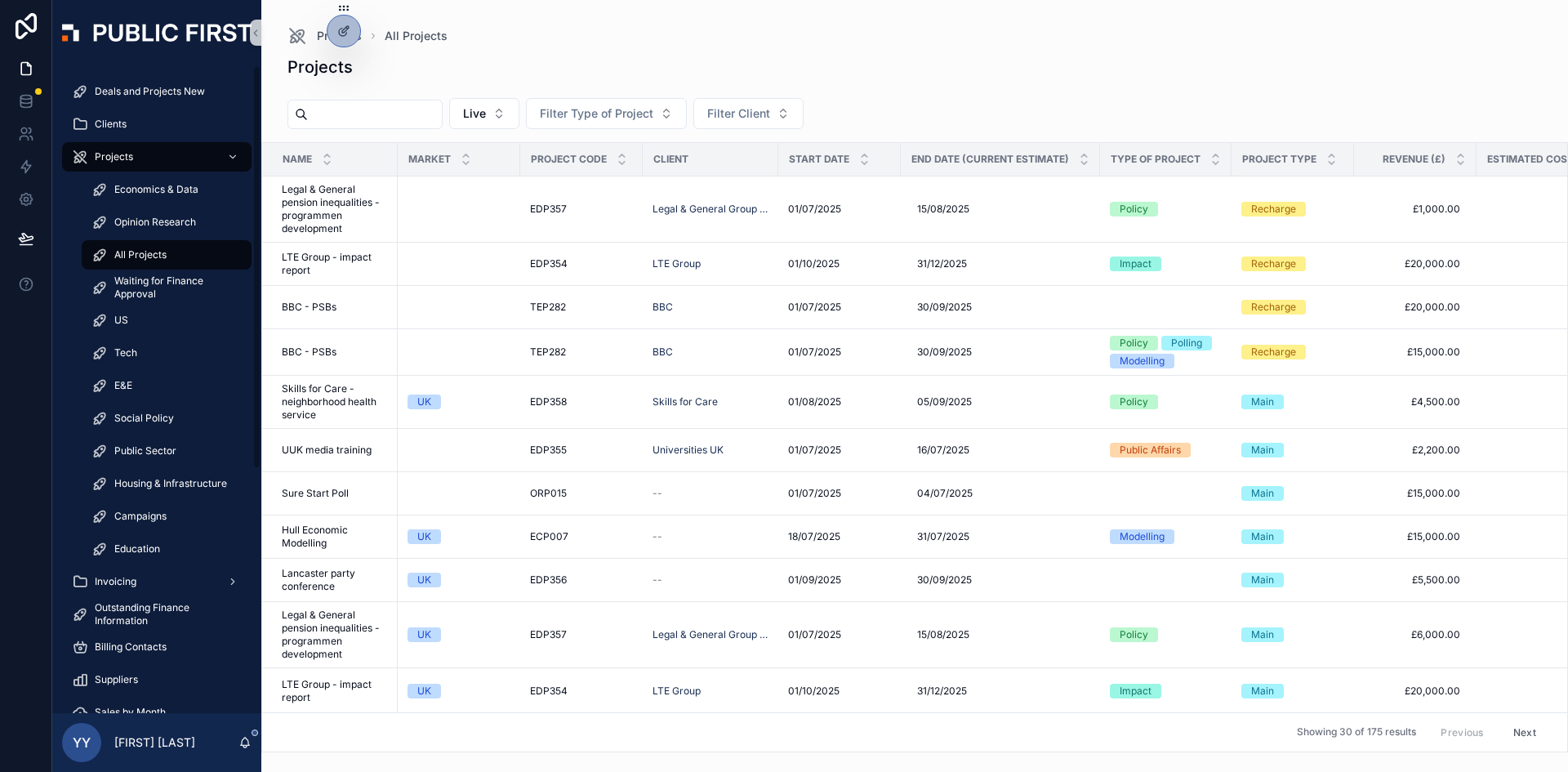 click on "All Projects" at bounding box center (140, 255) 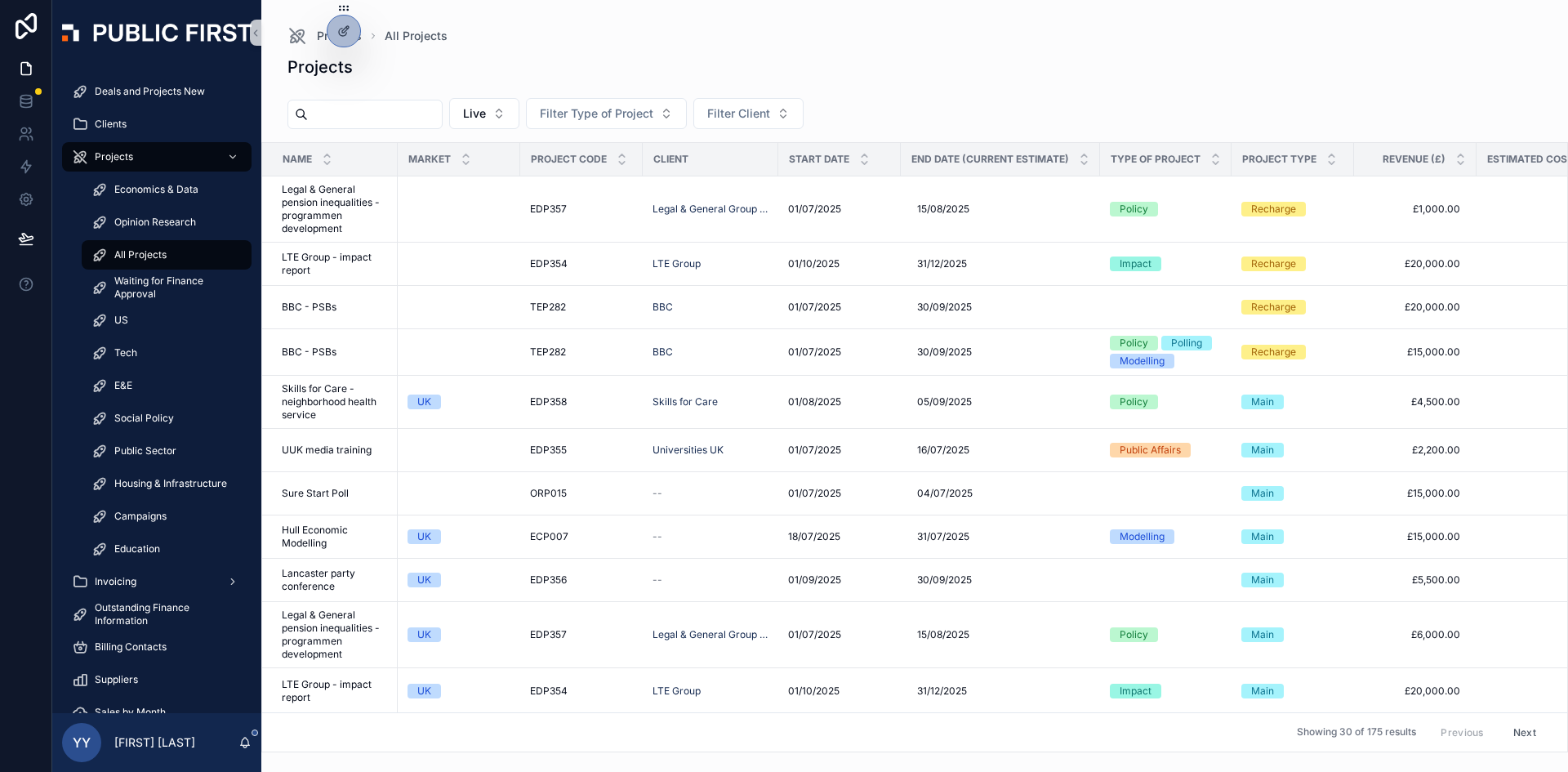 click at bounding box center [375, 114] 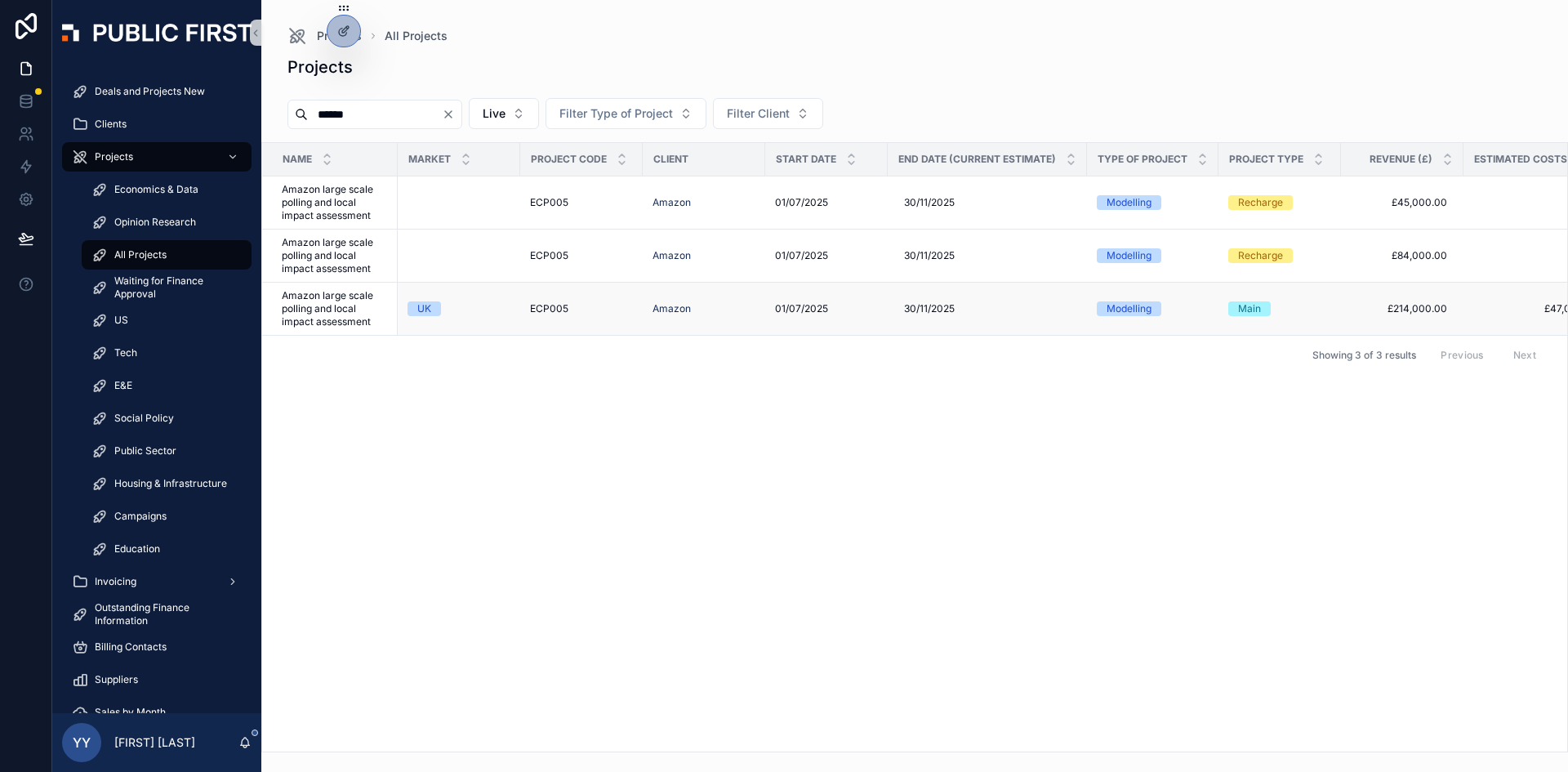 type on "******" 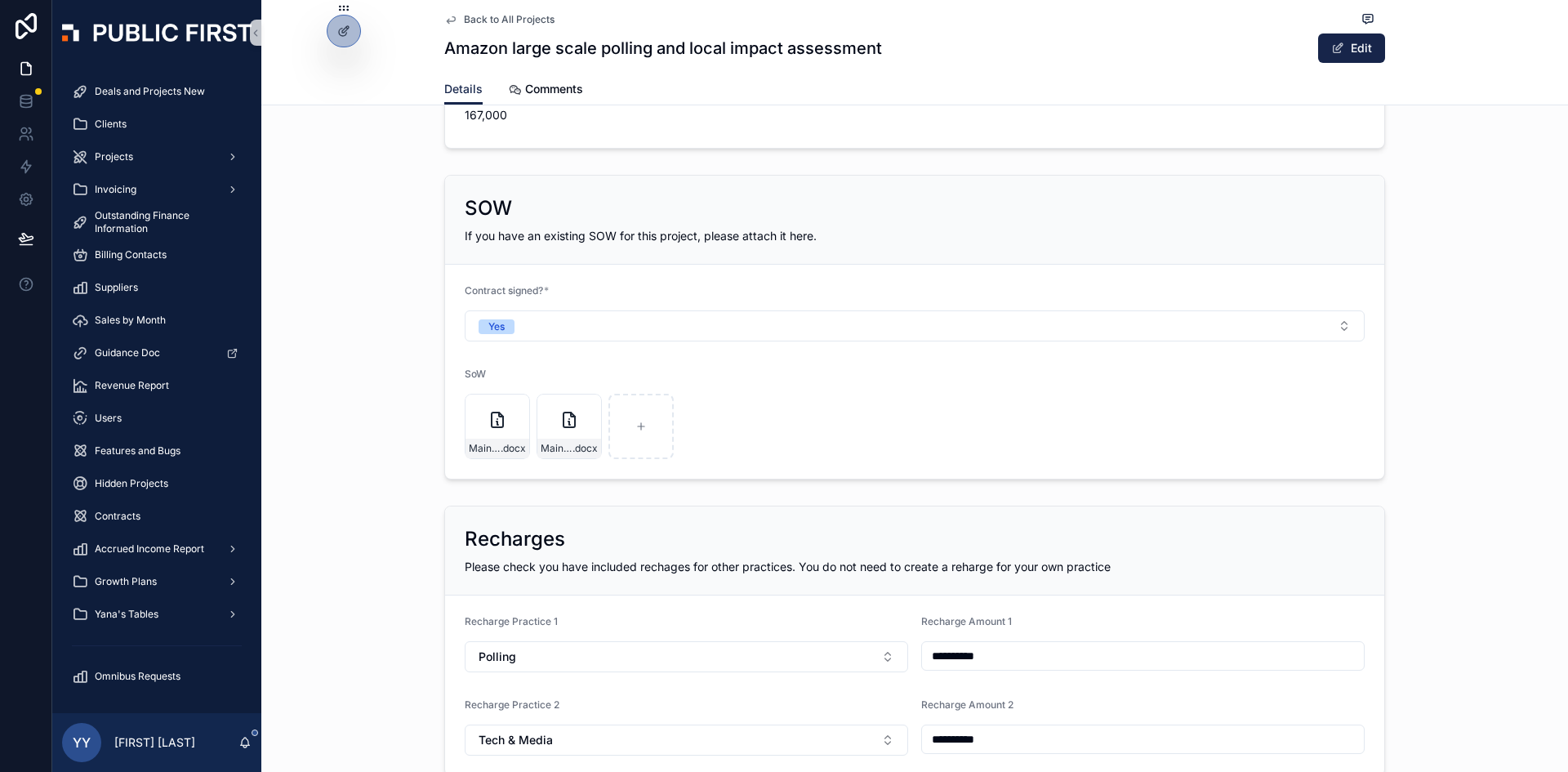 scroll, scrollTop: 1225, scrollLeft: 0, axis: vertical 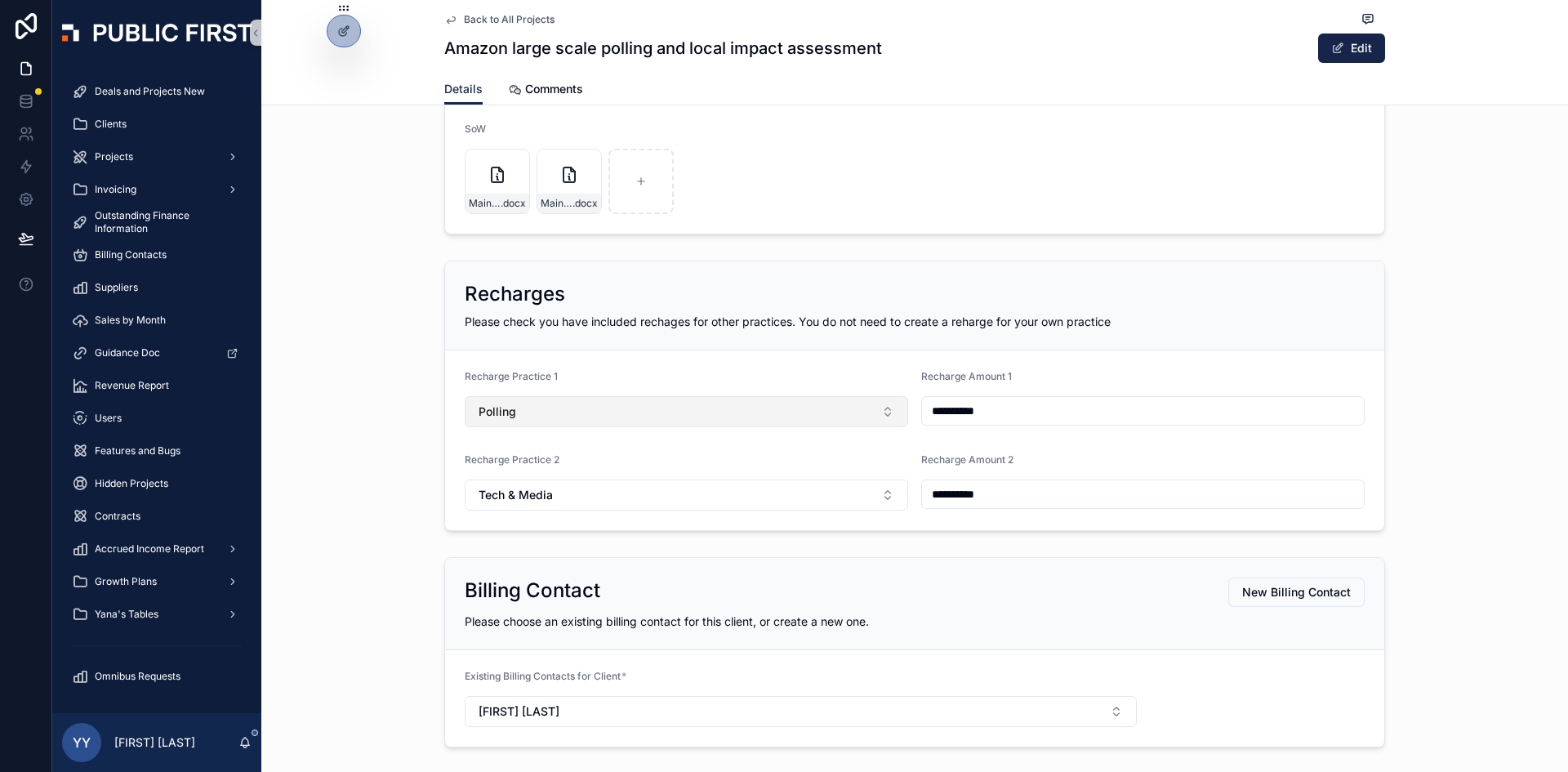 click on "Polling" at bounding box center [686, 412] 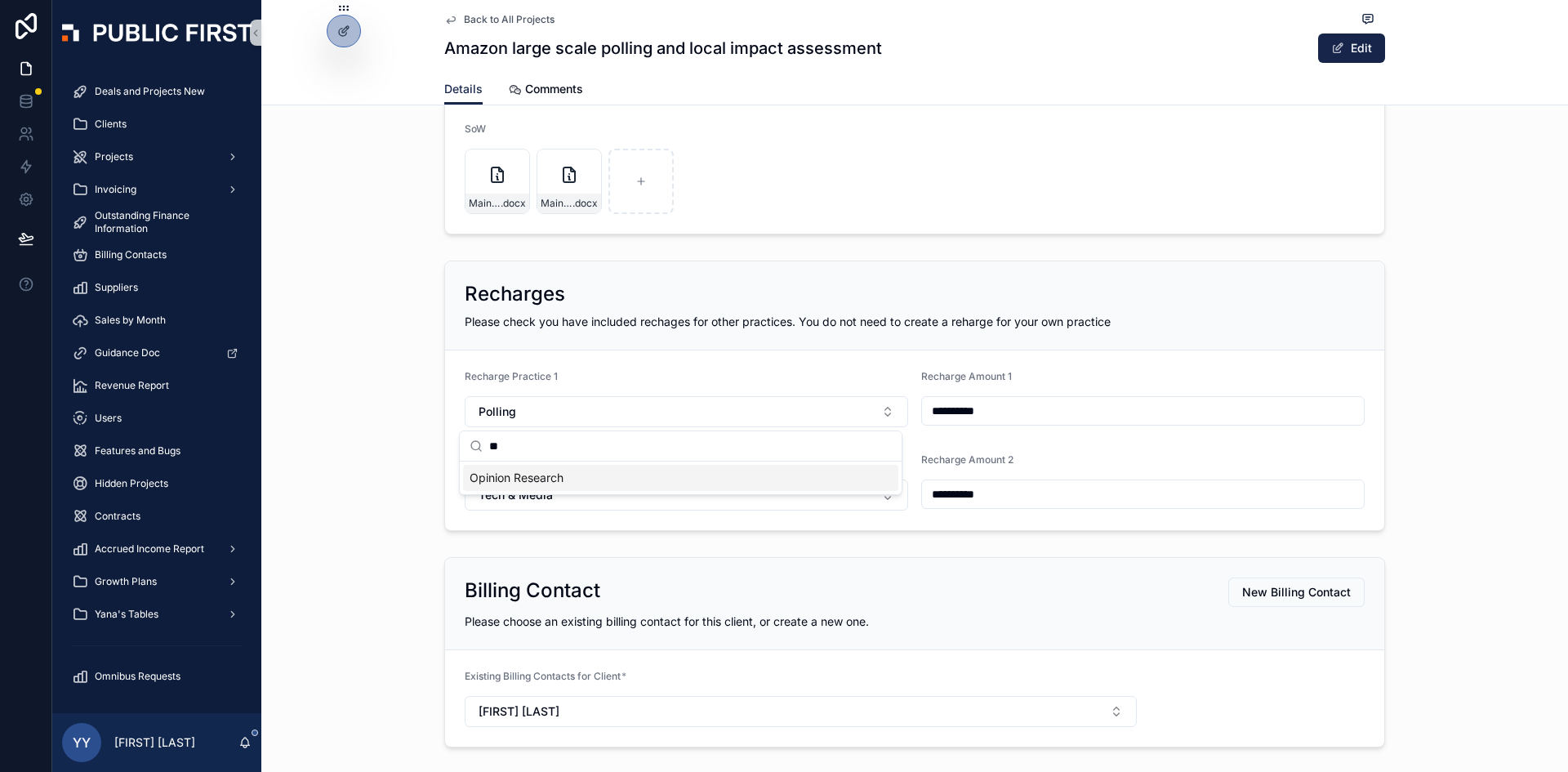 type on "**" 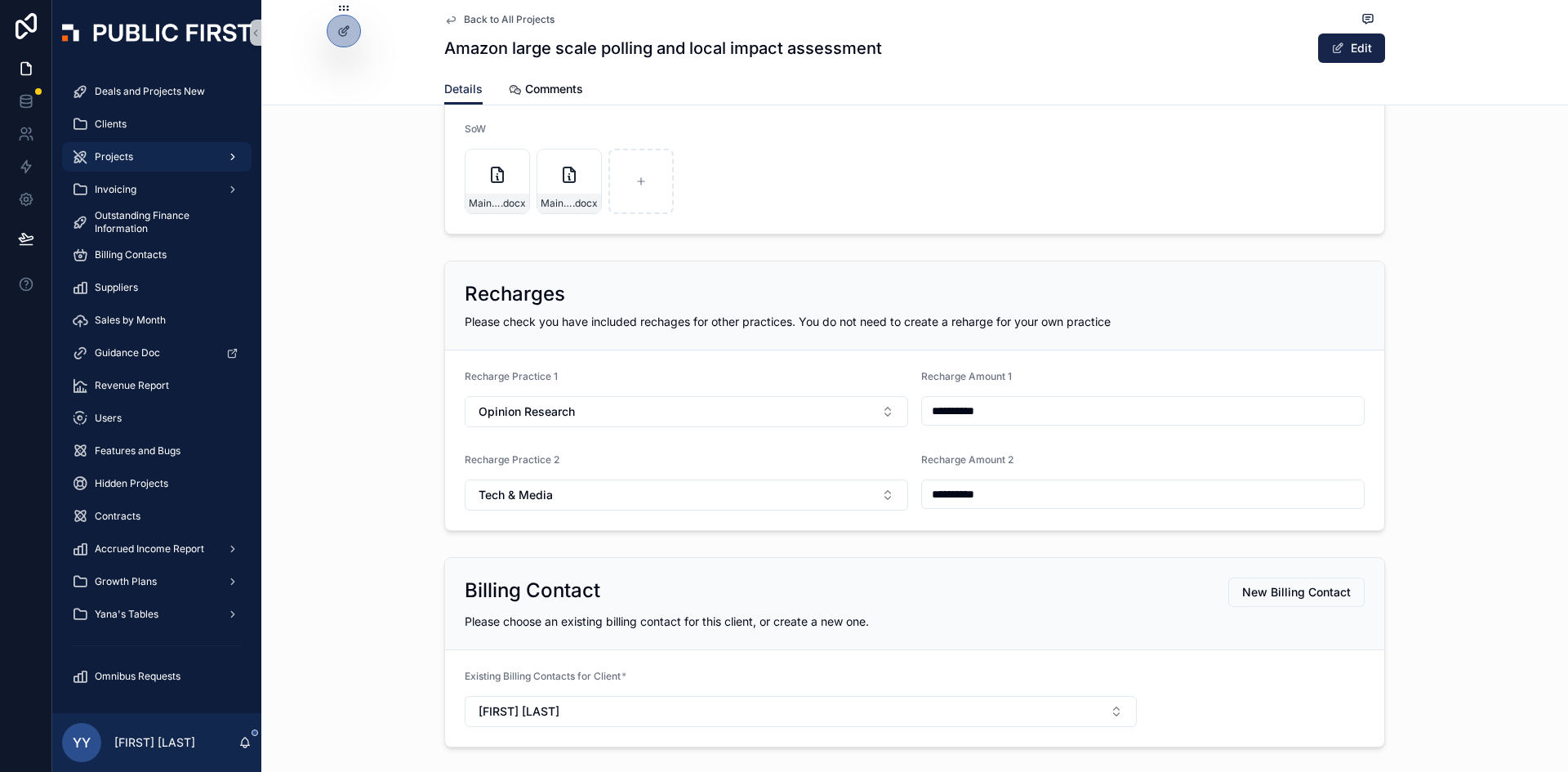 click on "Projects" at bounding box center [114, 157] 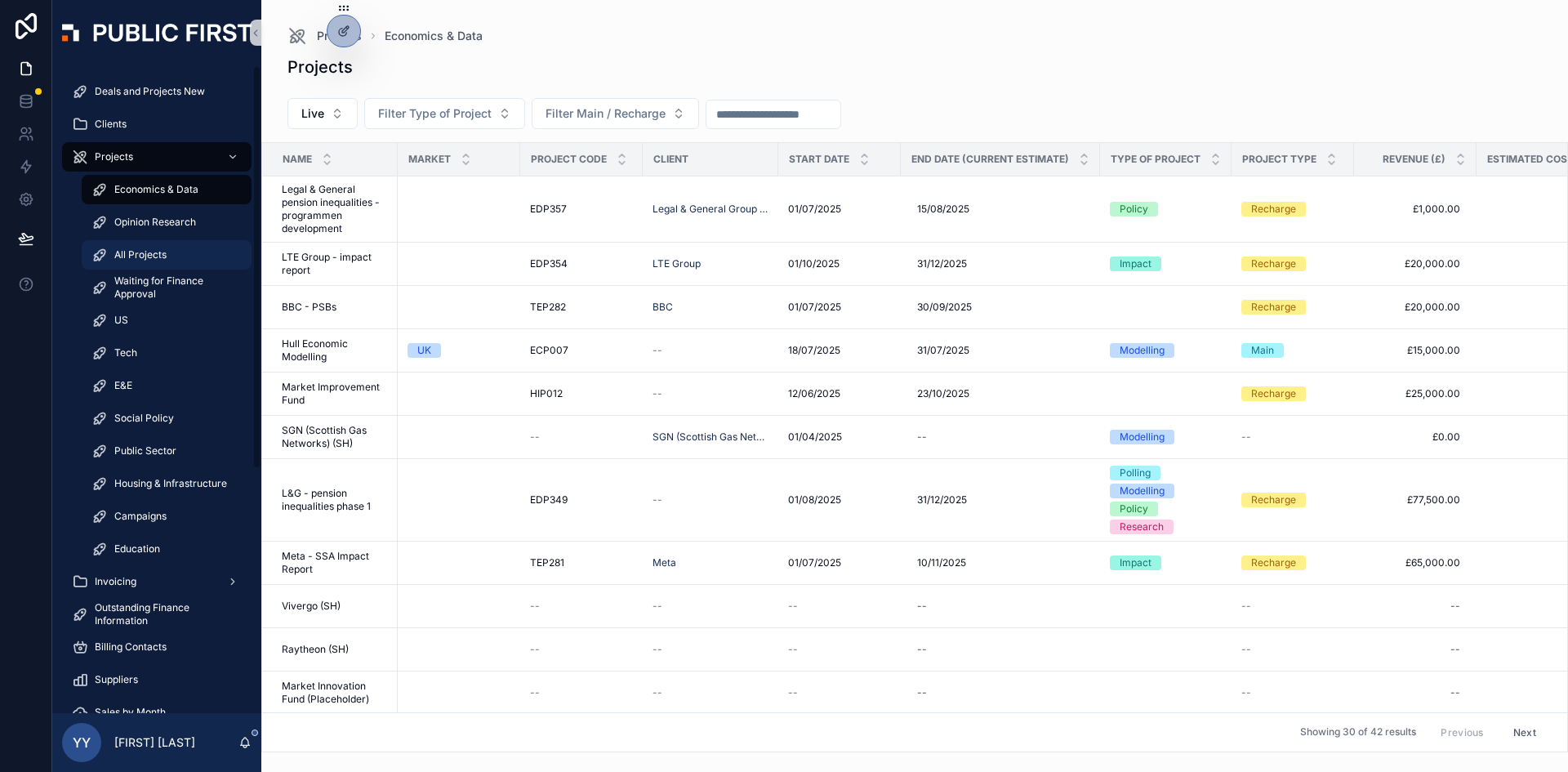 scroll, scrollTop: 0, scrollLeft: 0, axis: both 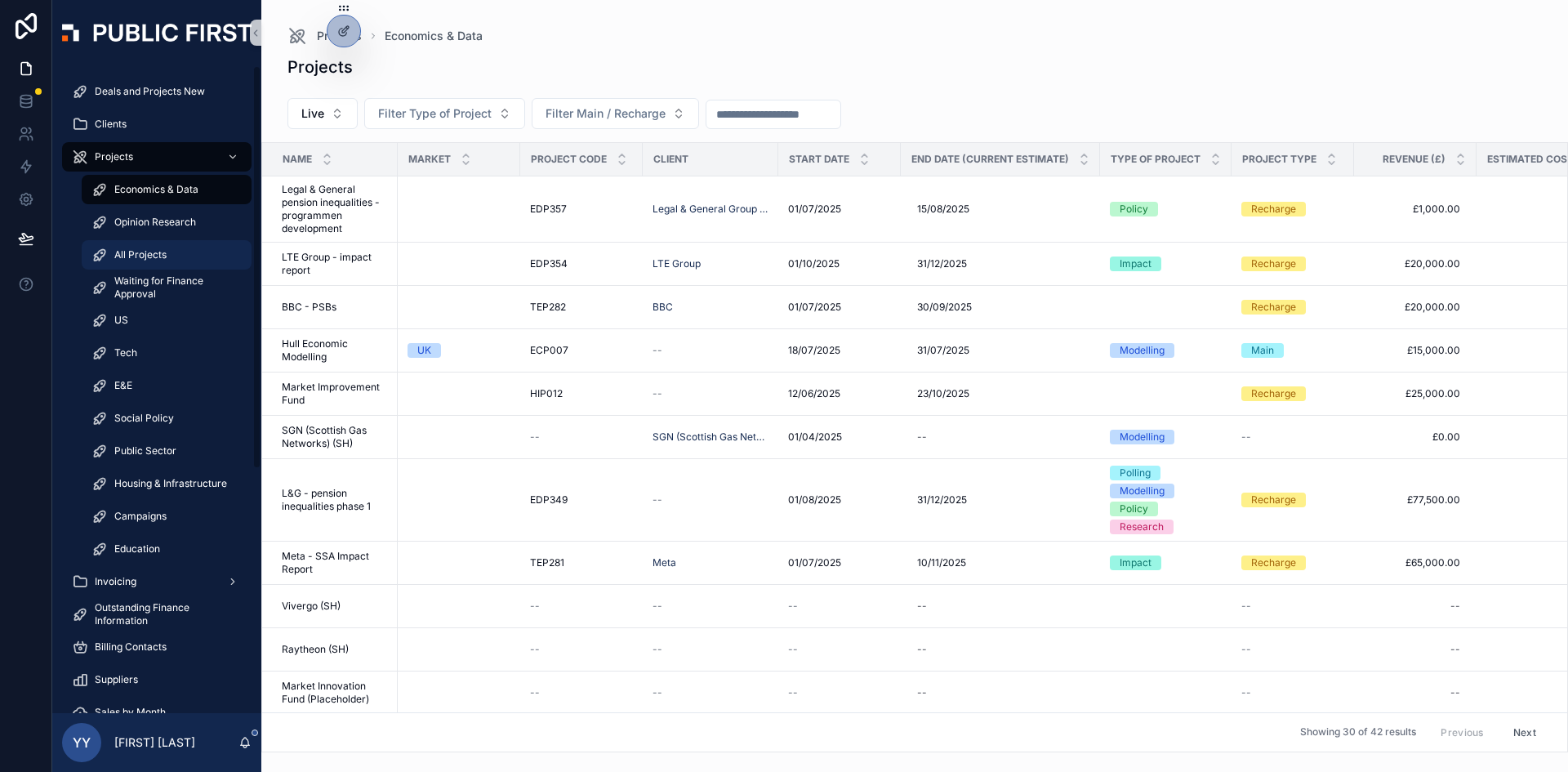 click on "All Projects" at bounding box center (140, 255) 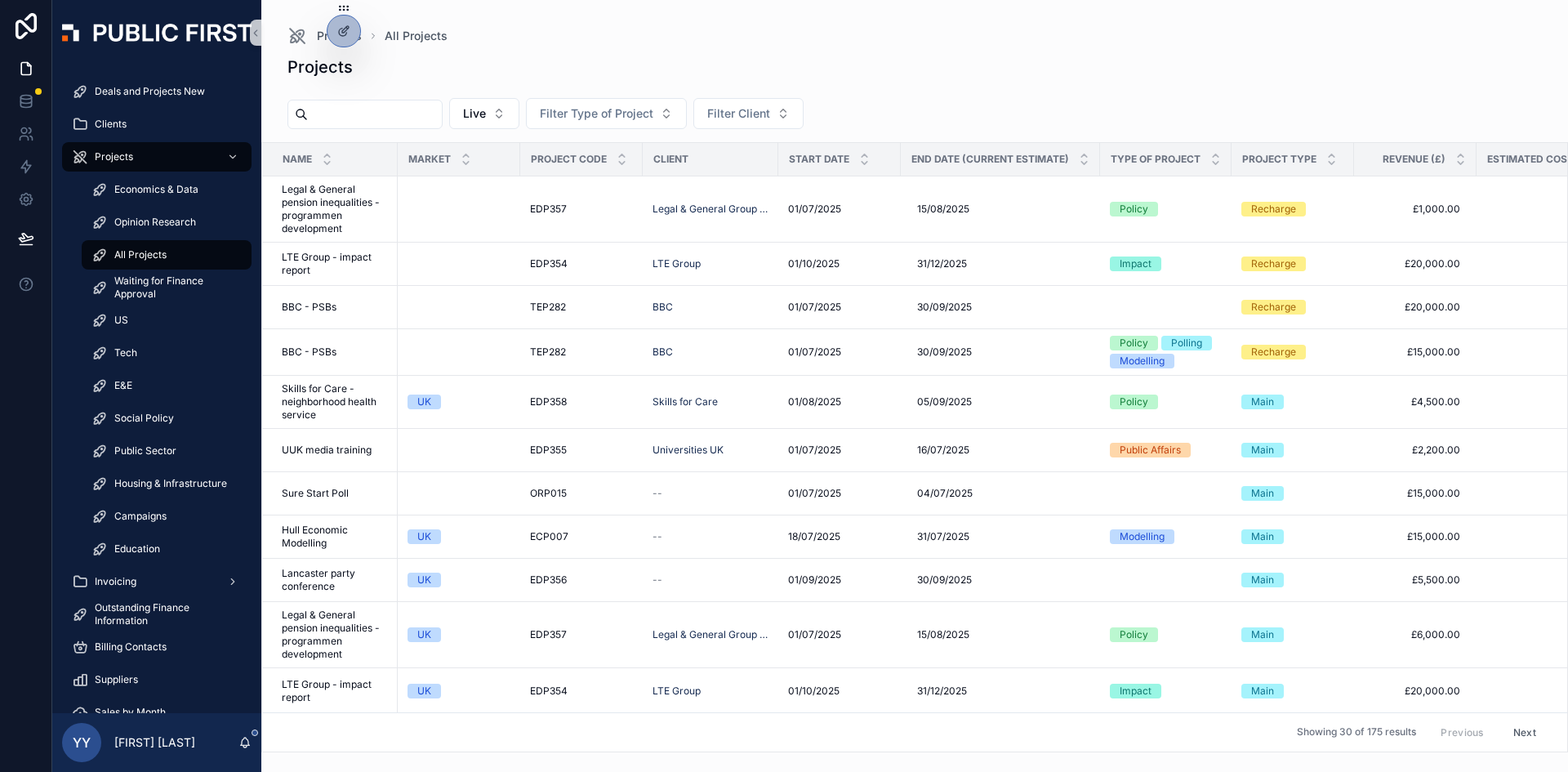 drag, startPoint x: 130, startPoint y: 249, endPoint x: 375, endPoint y: 115, distance: 279.25078 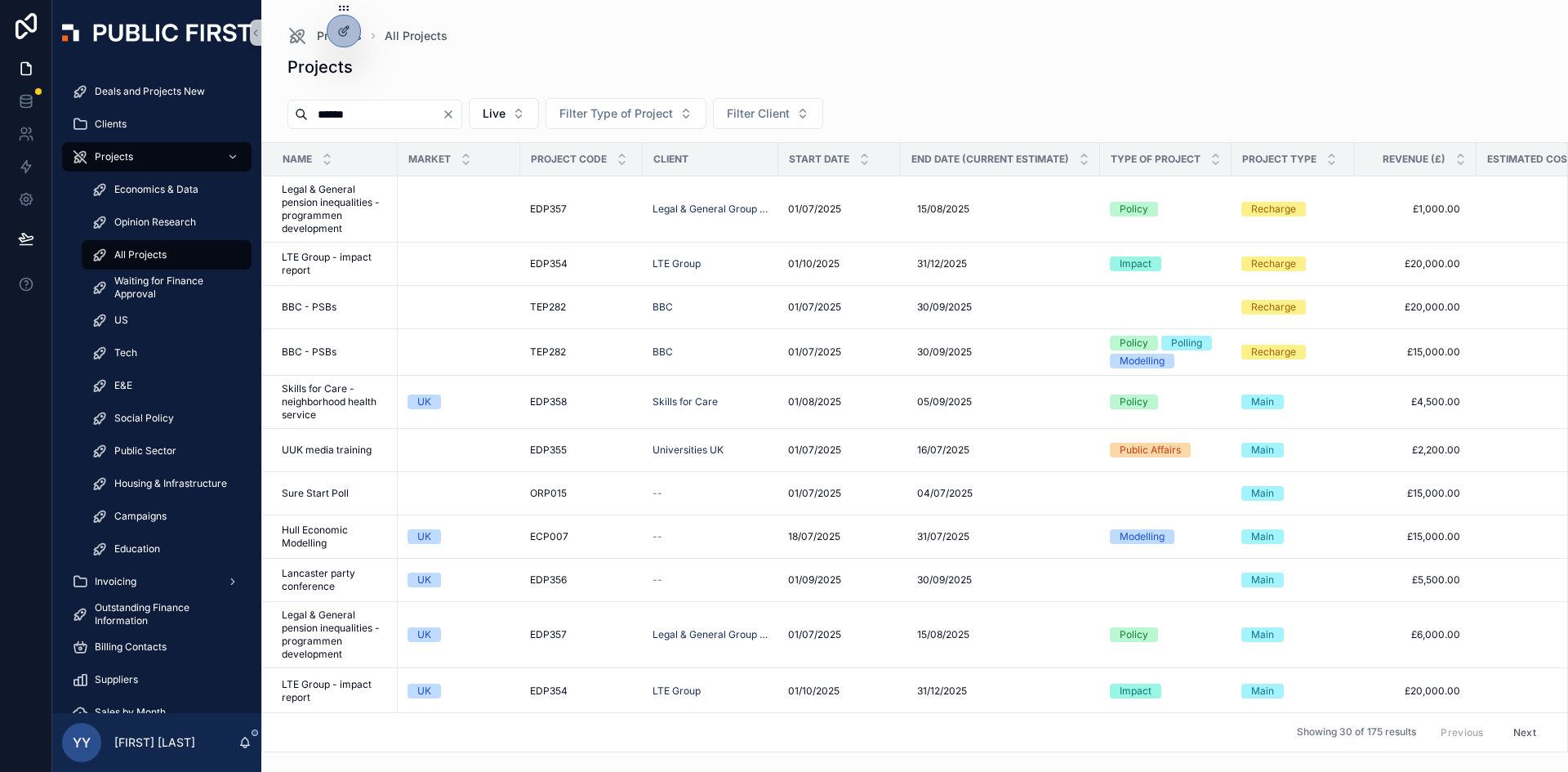type on "******" 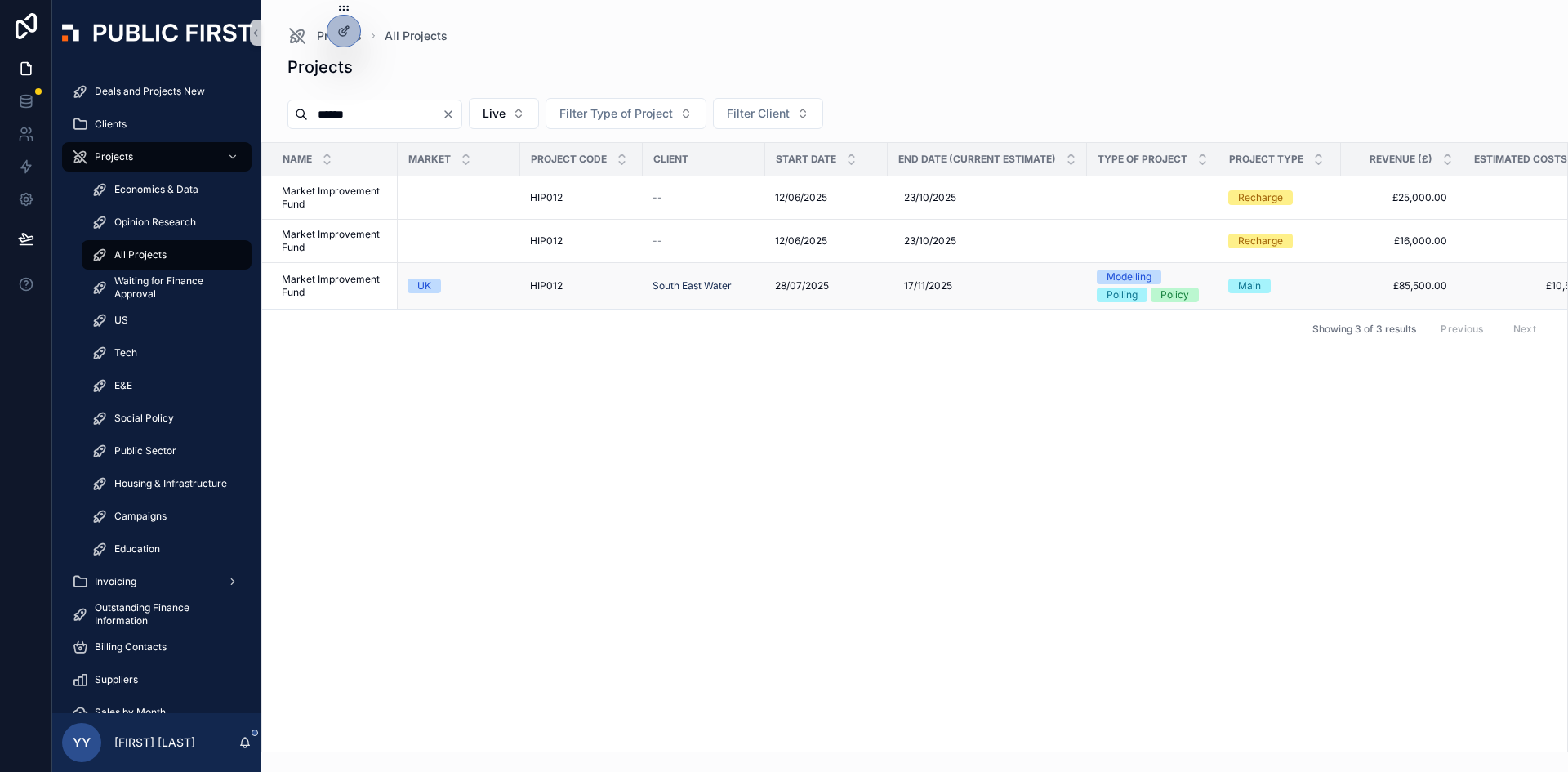 click on "HIP012" at bounding box center [546, 286] 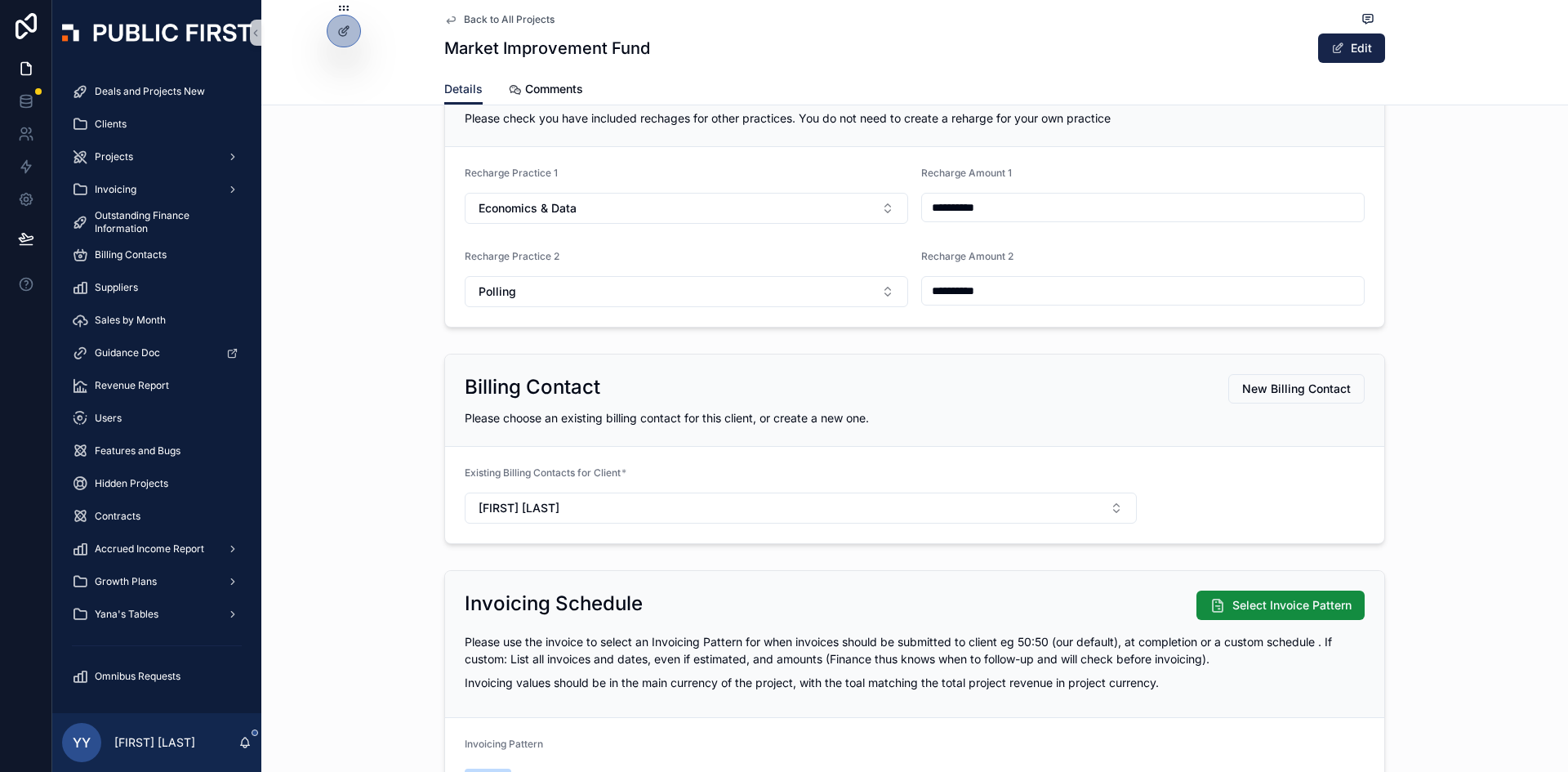 scroll, scrollTop: 1470, scrollLeft: 0, axis: vertical 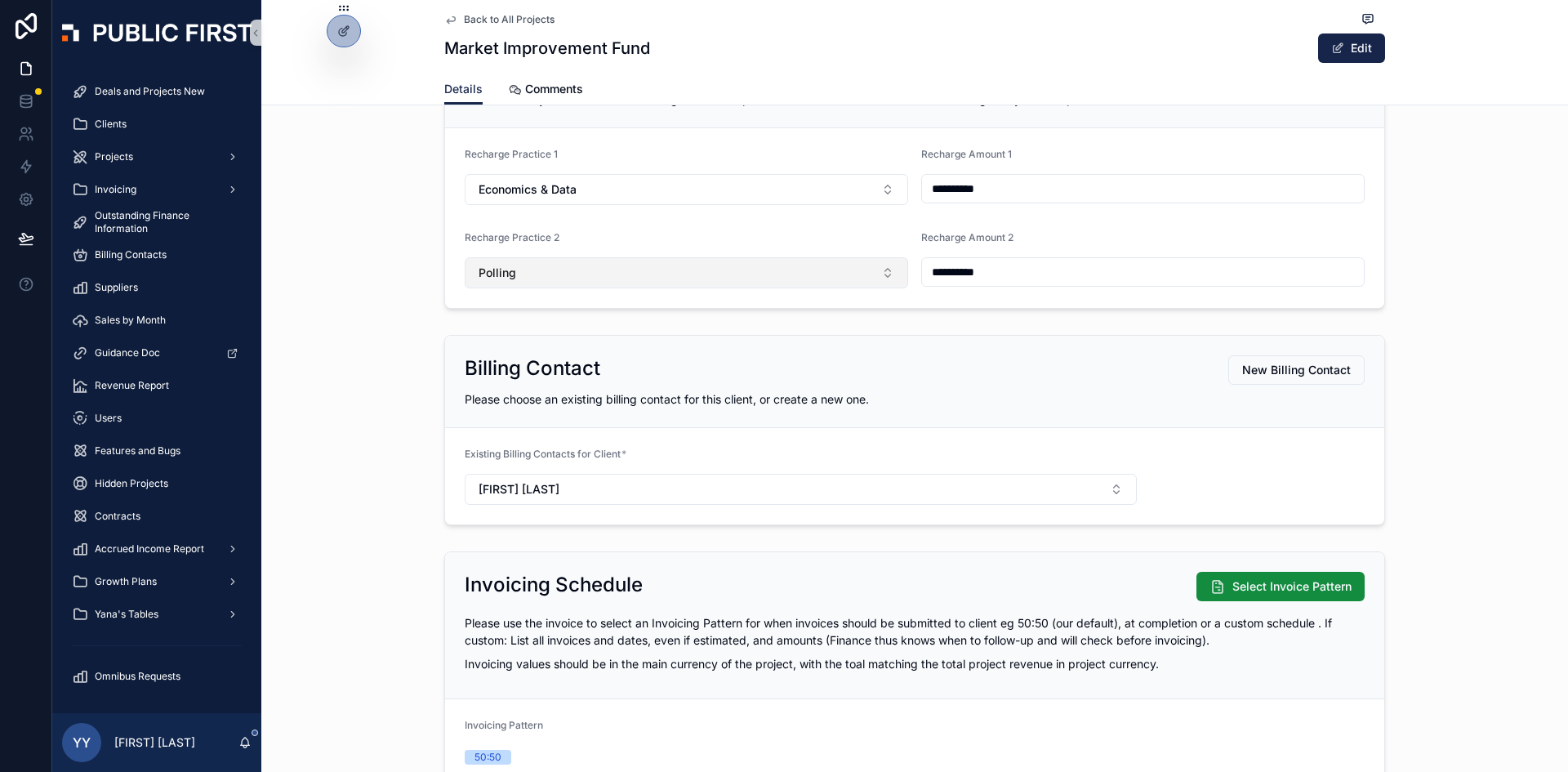 click on "Polling" at bounding box center [686, 273] 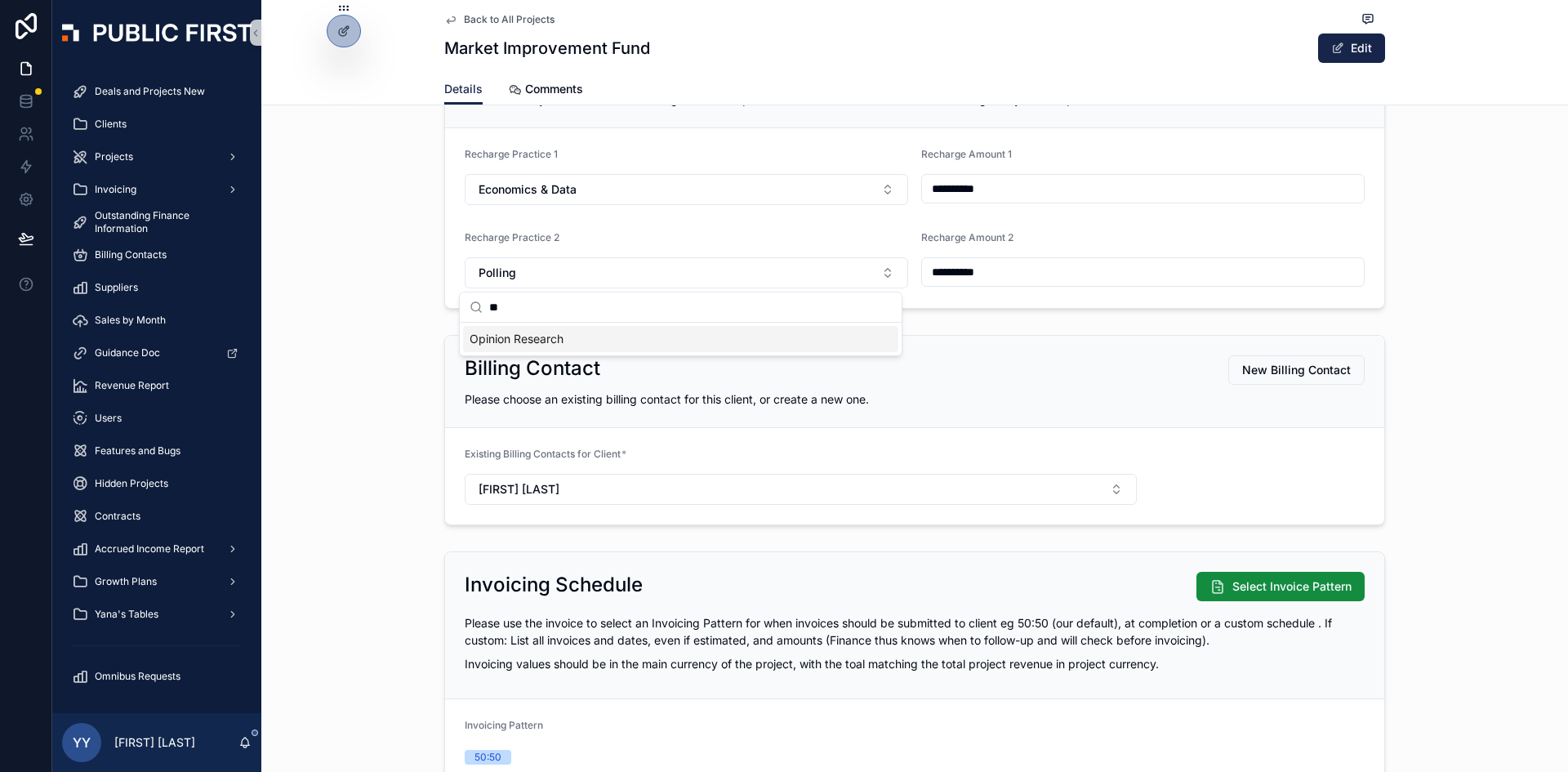 type on "**" 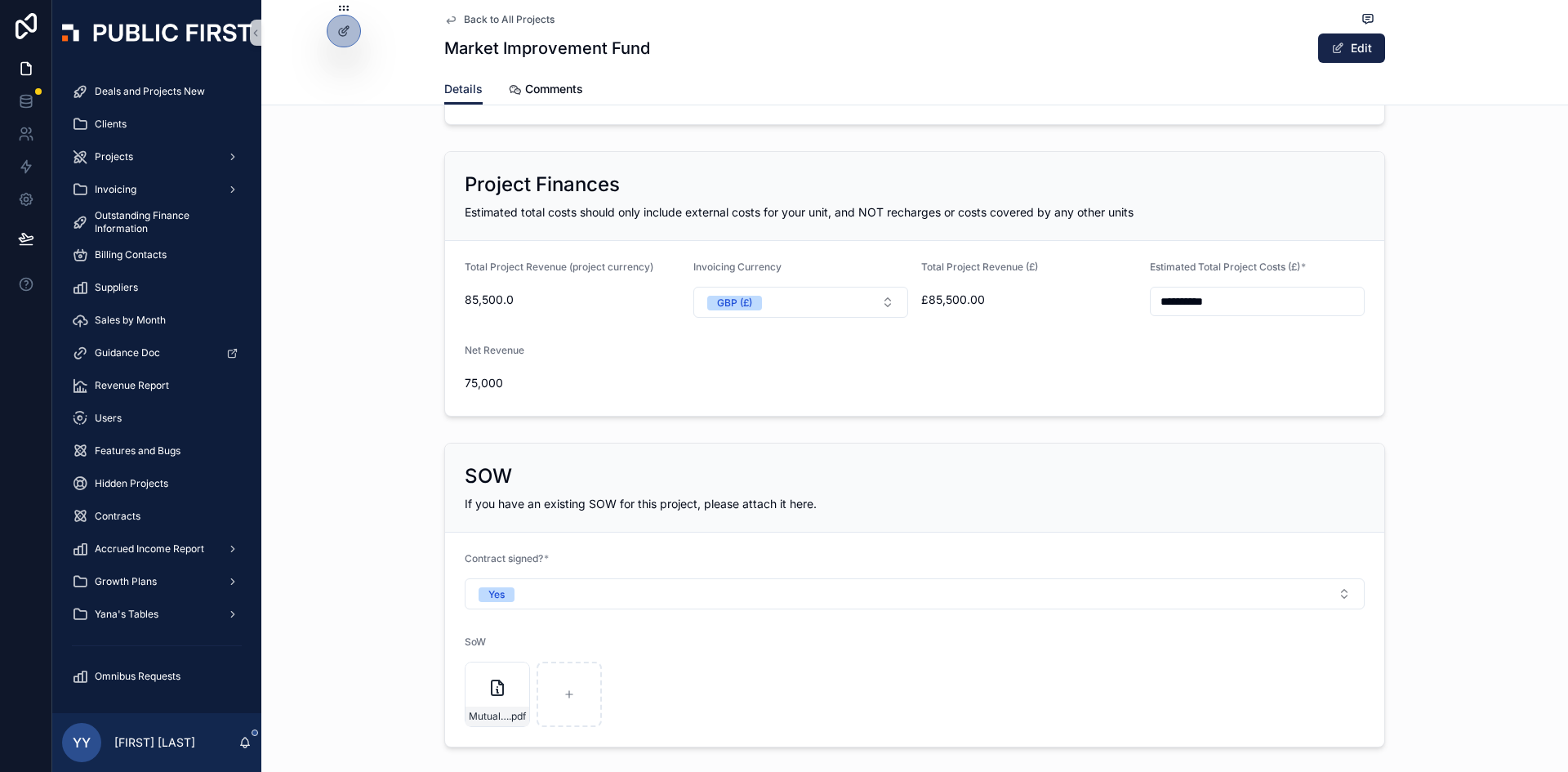 scroll, scrollTop: 408, scrollLeft: 0, axis: vertical 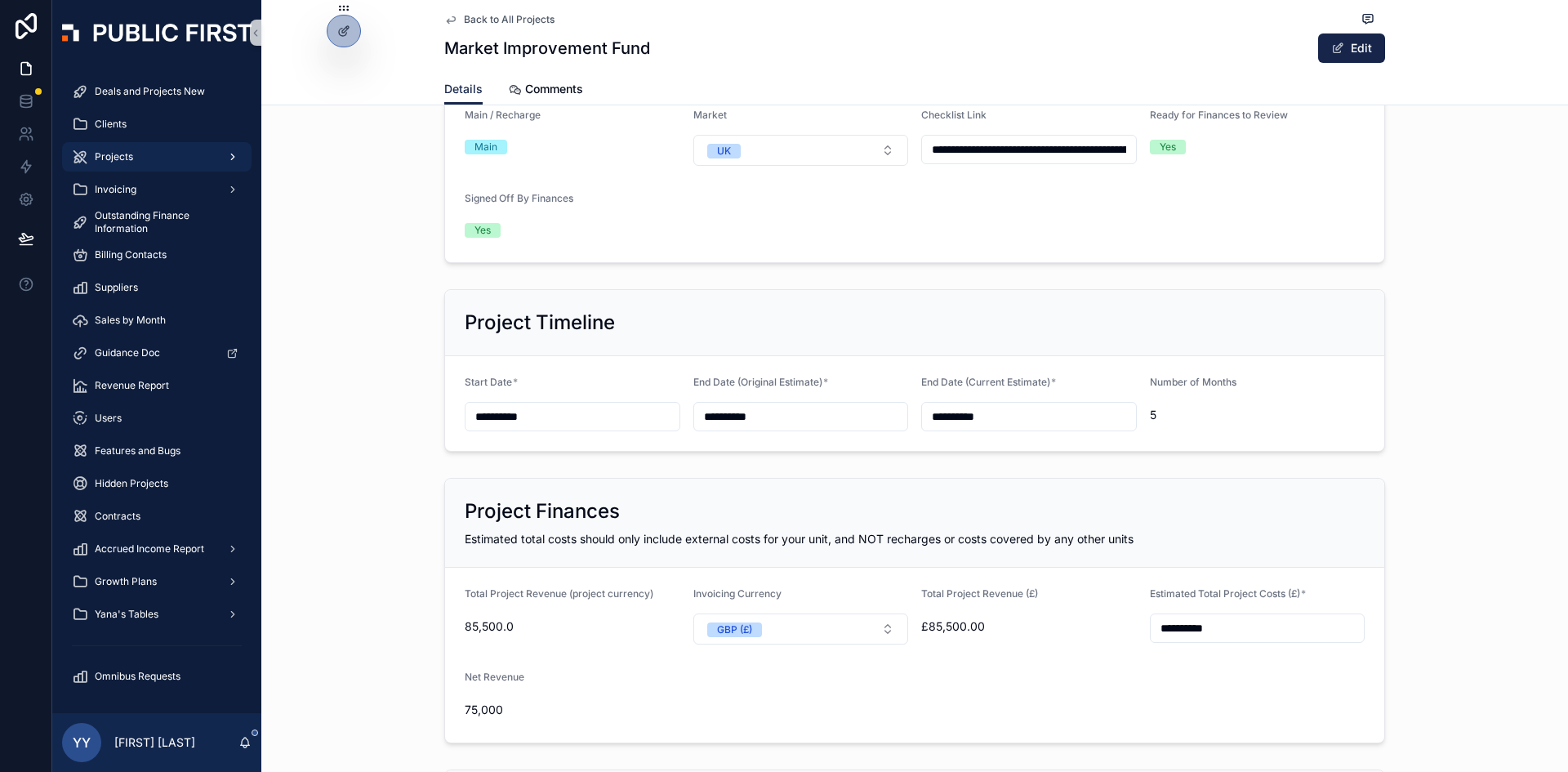 click on "Projects" at bounding box center (157, 157) 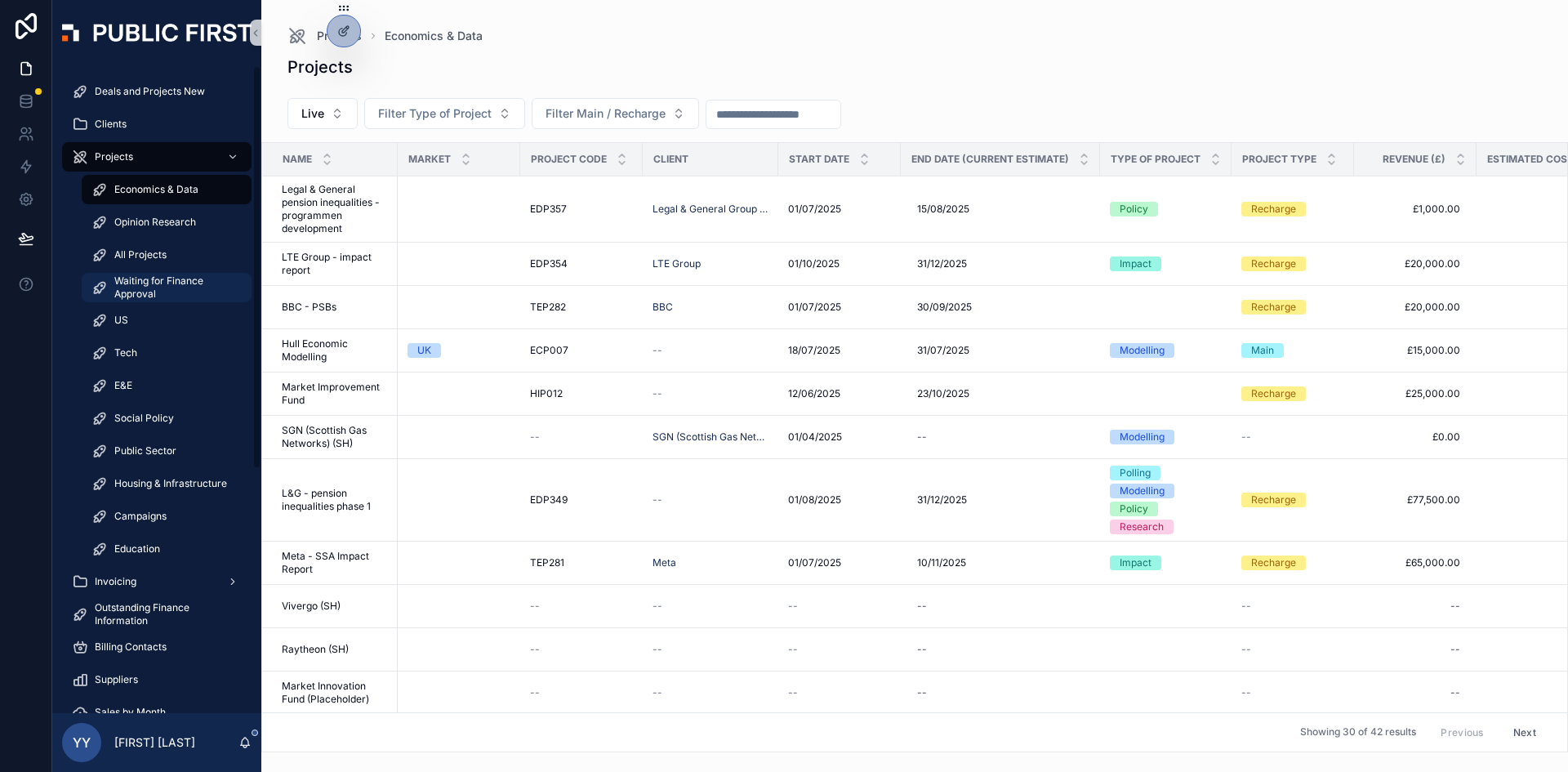 scroll, scrollTop: 0, scrollLeft: 0, axis: both 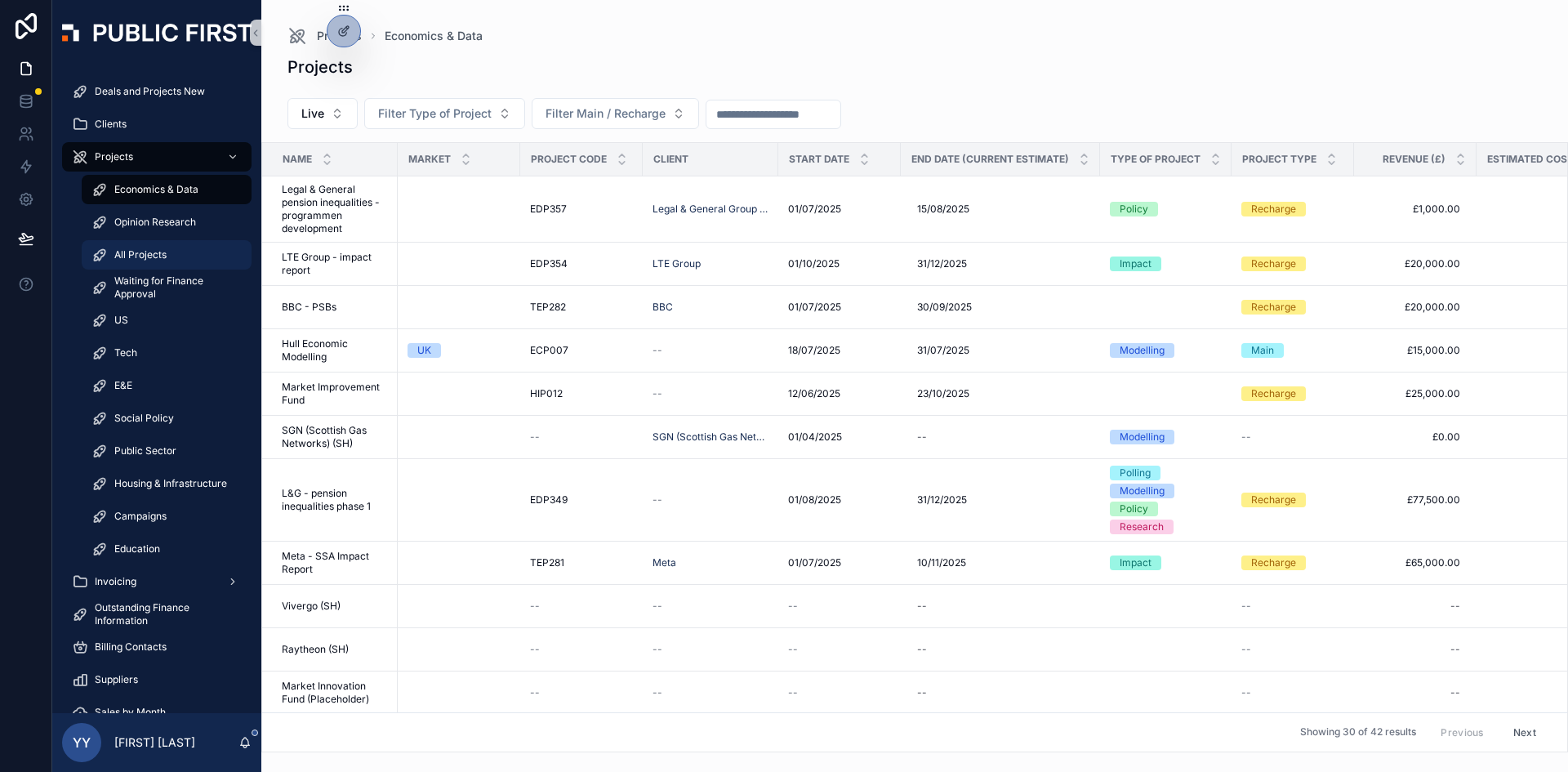 click on "All Projects" at bounding box center [140, 255] 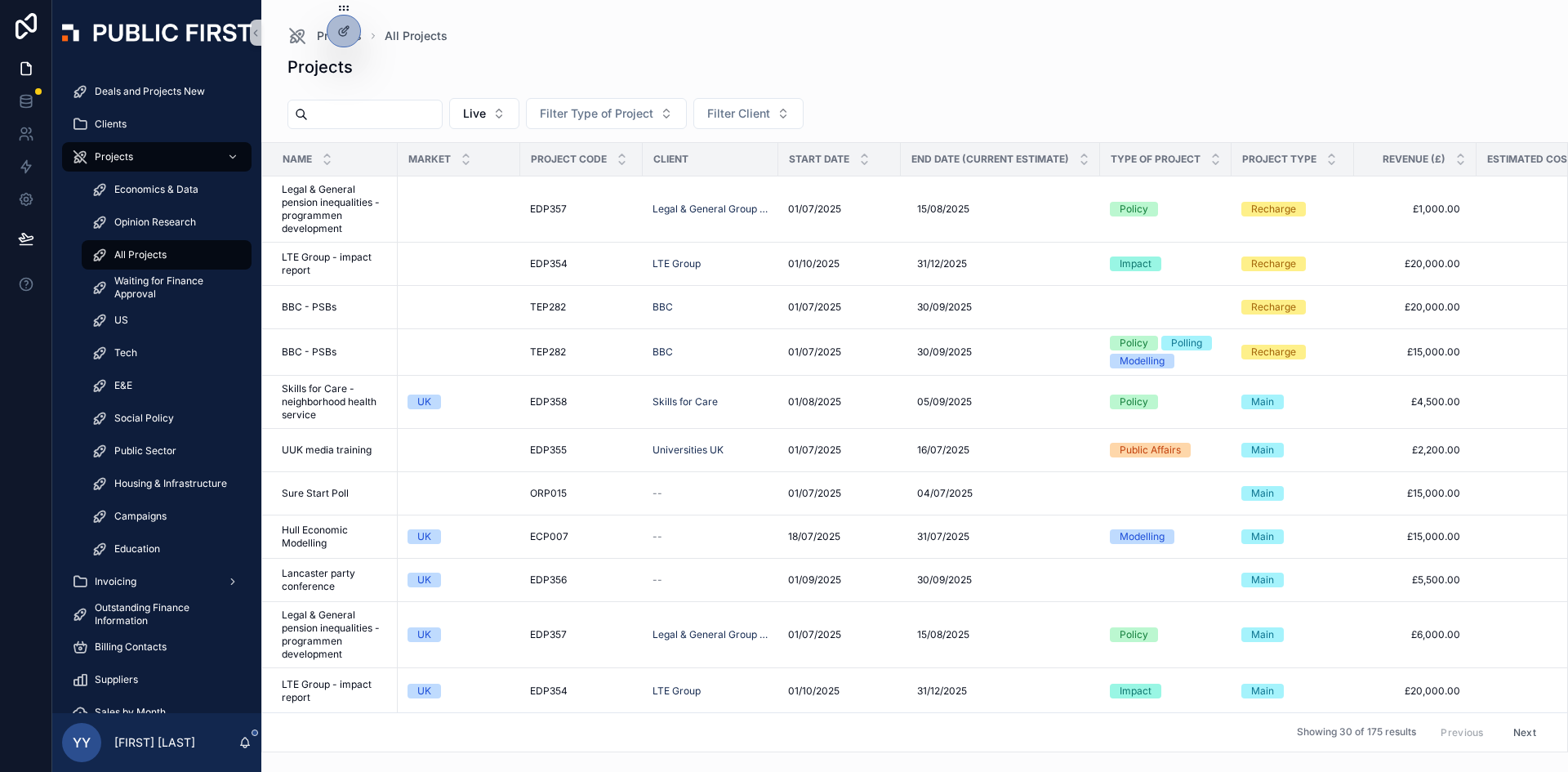 click at bounding box center (375, 114) 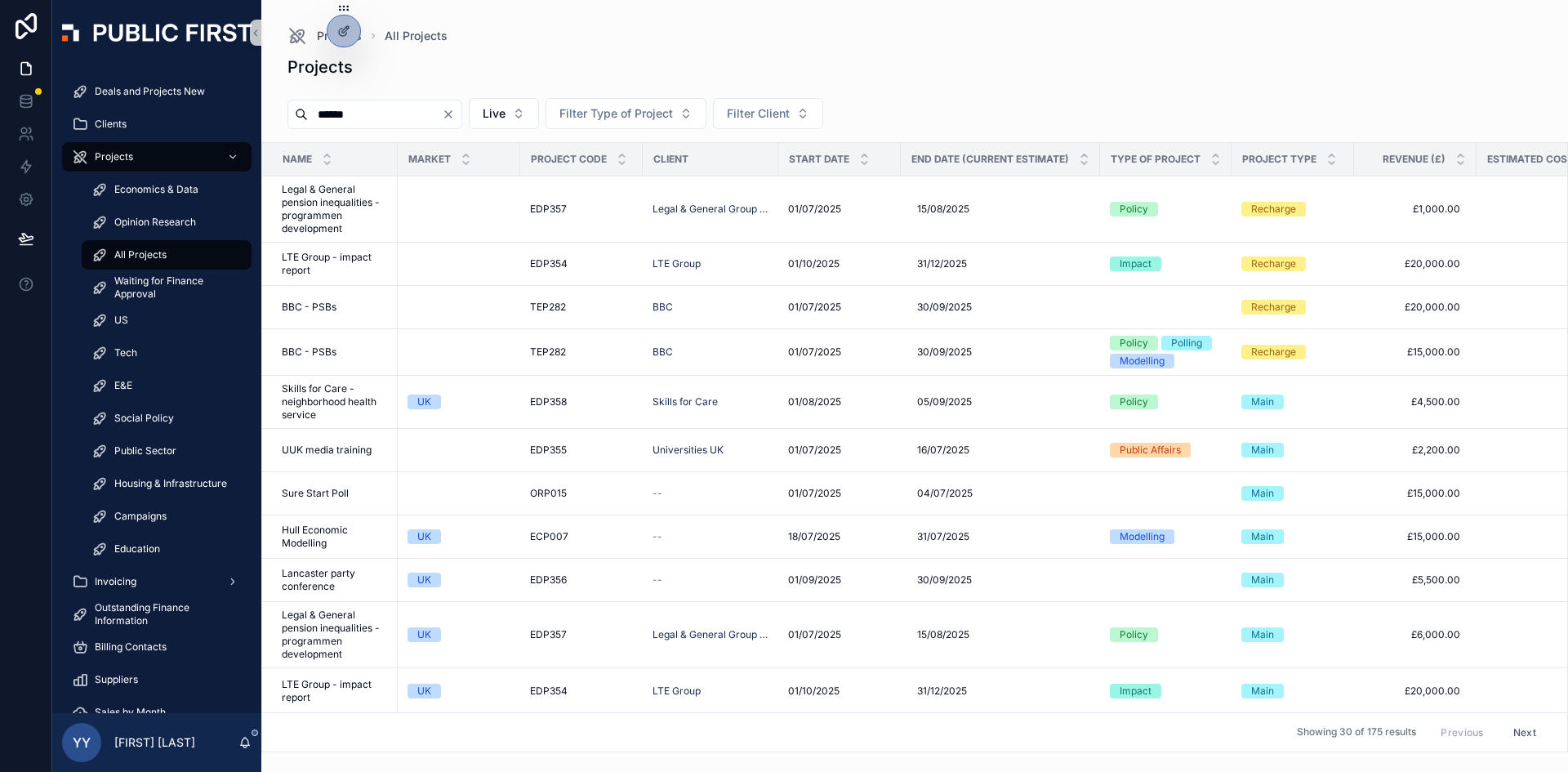 type on "******" 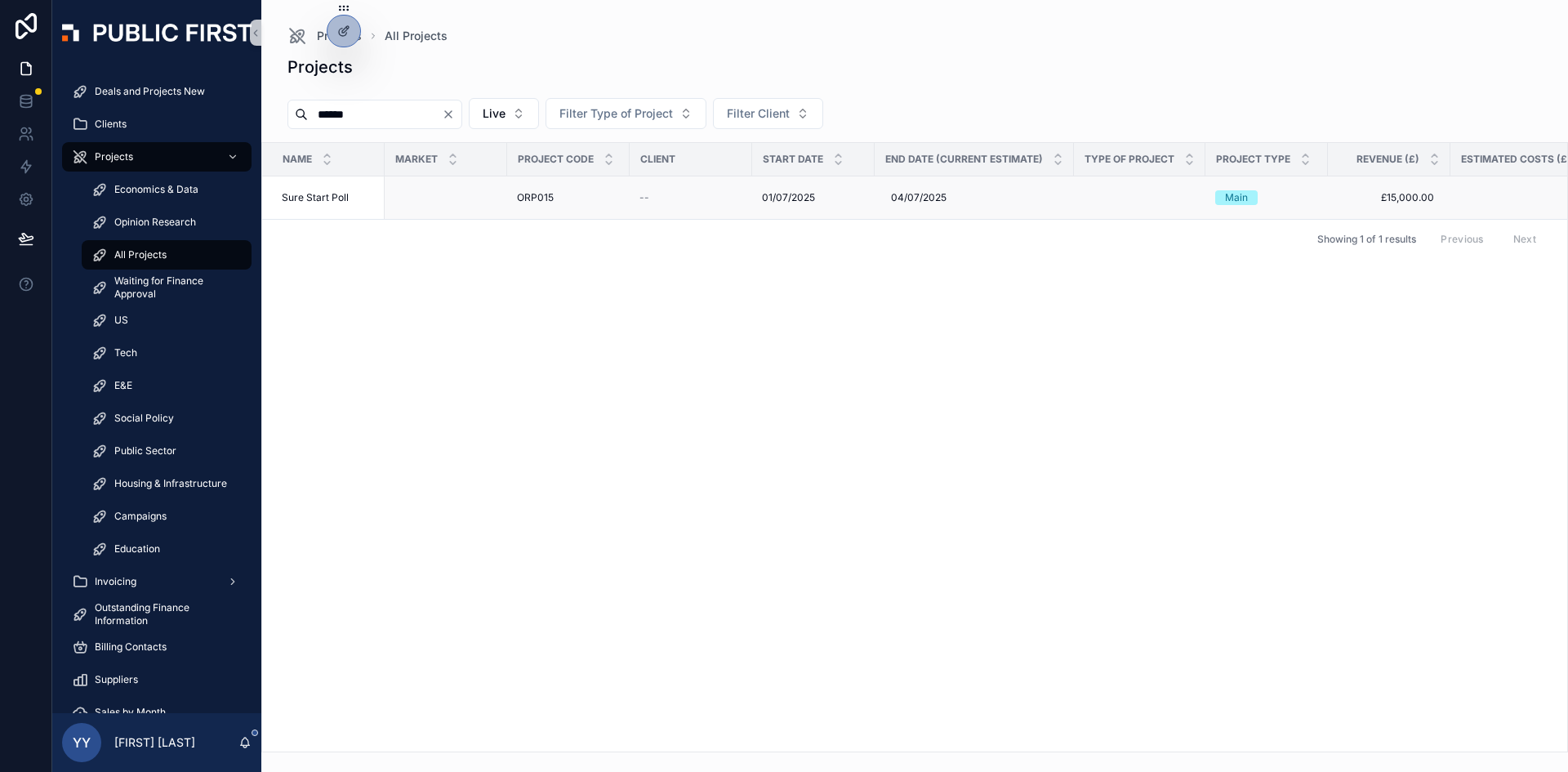 click on "--" at bounding box center (644, 198) 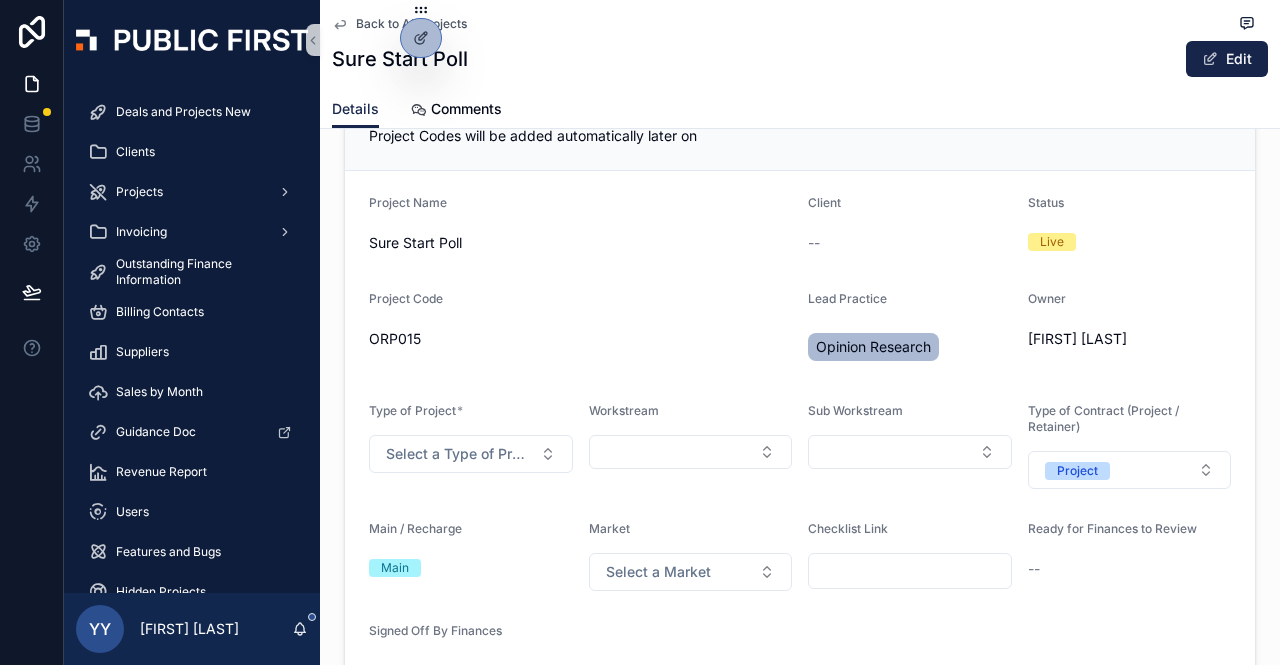 scroll, scrollTop: 100, scrollLeft: 0, axis: vertical 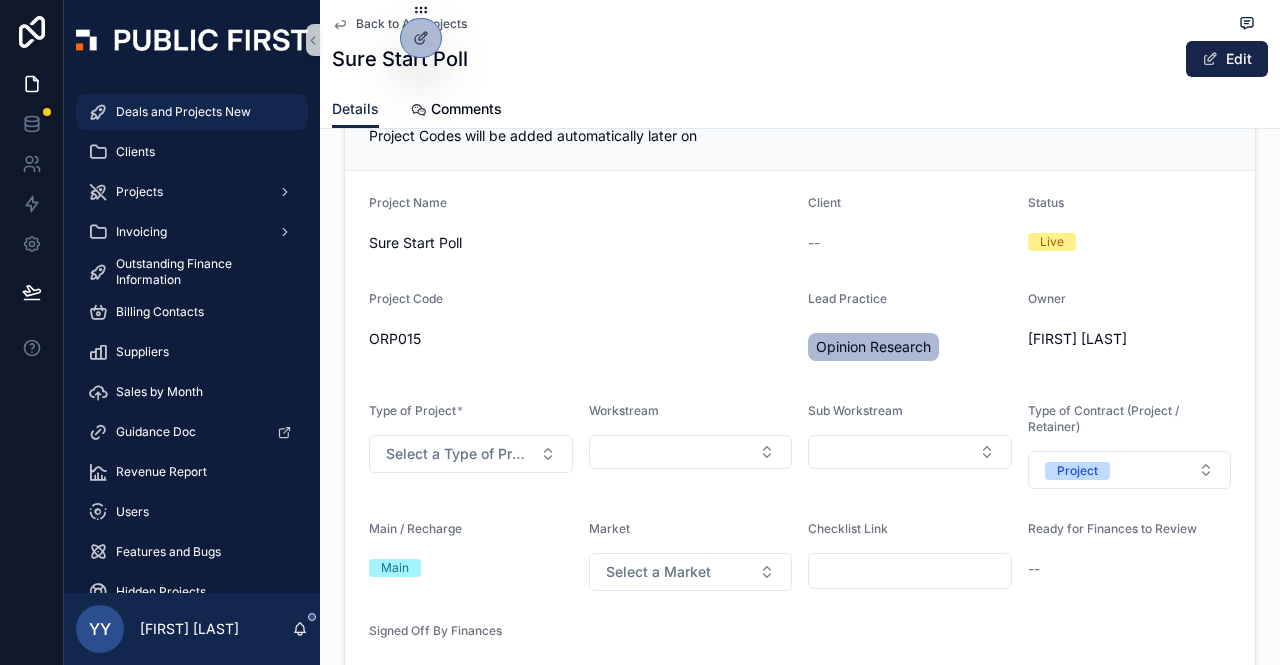 click on "Deals and Projects New" at bounding box center (183, 112) 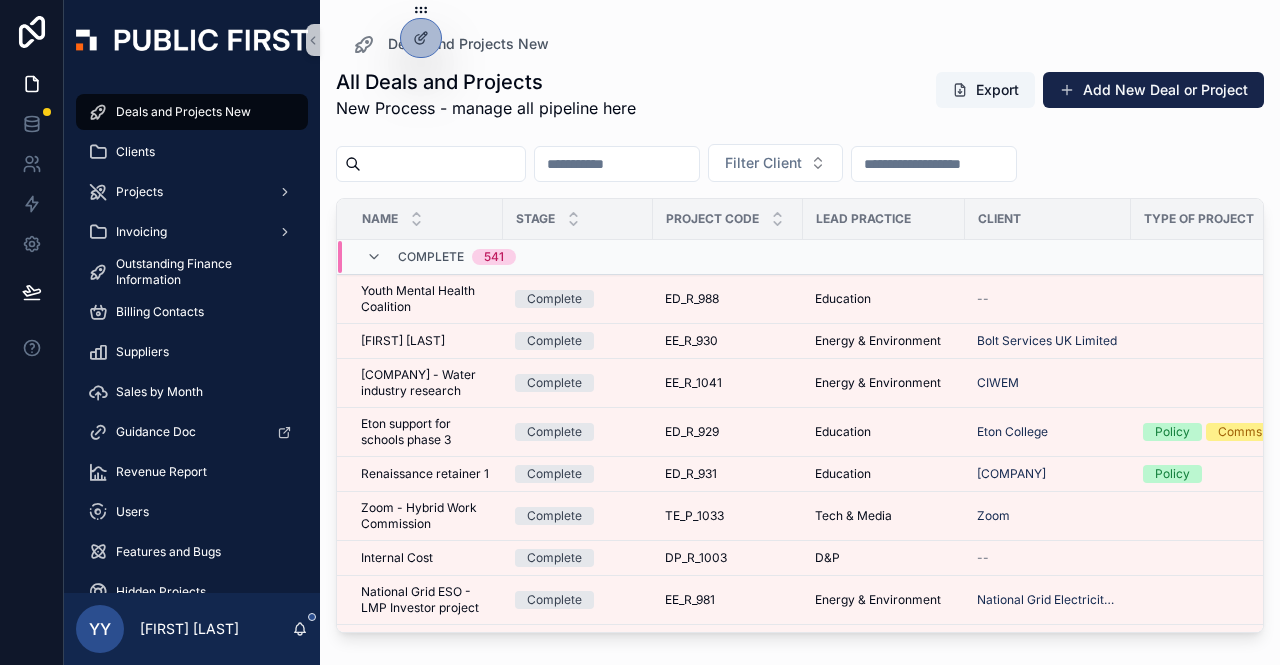 scroll, scrollTop: 0, scrollLeft: 0, axis: both 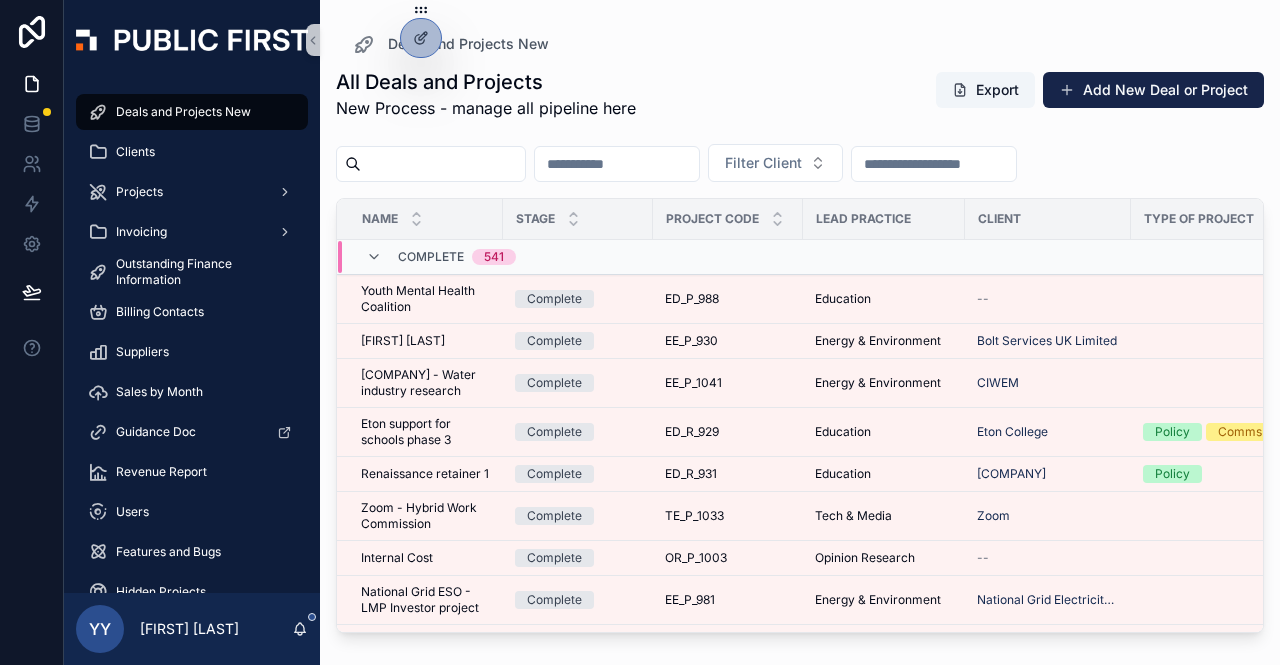 click on "Complete 541" at bounding box center (441, 257) 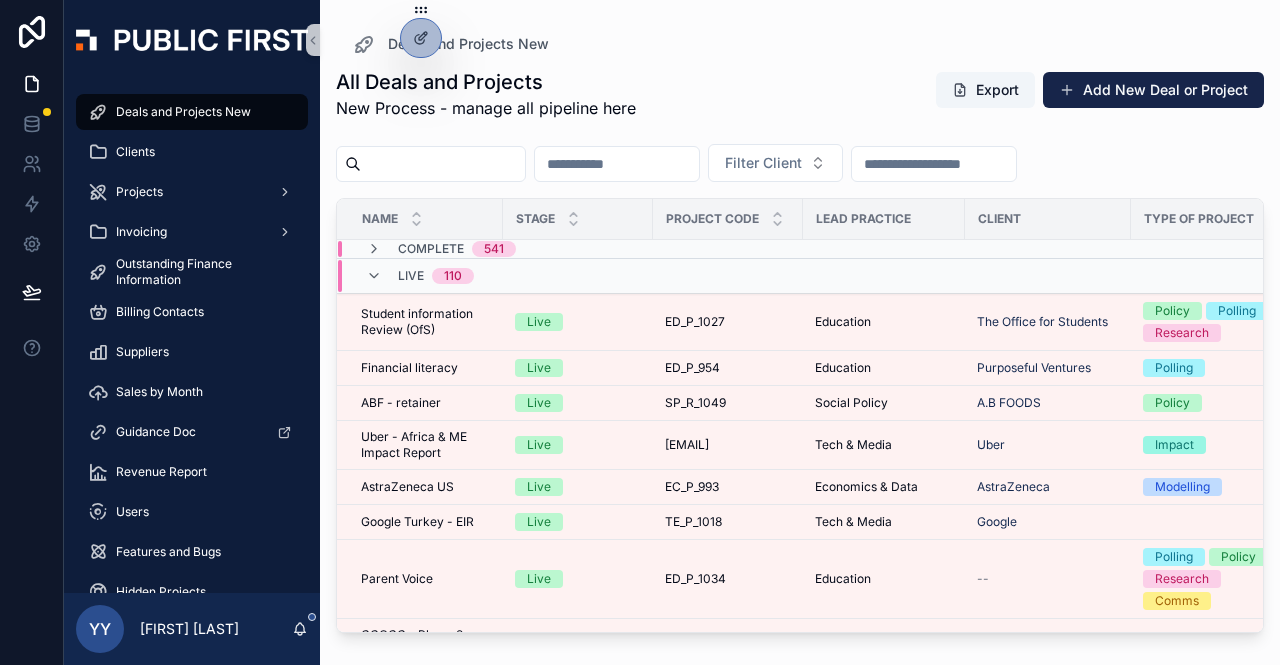 click on "Live 110" at bounding box center [420, 276] 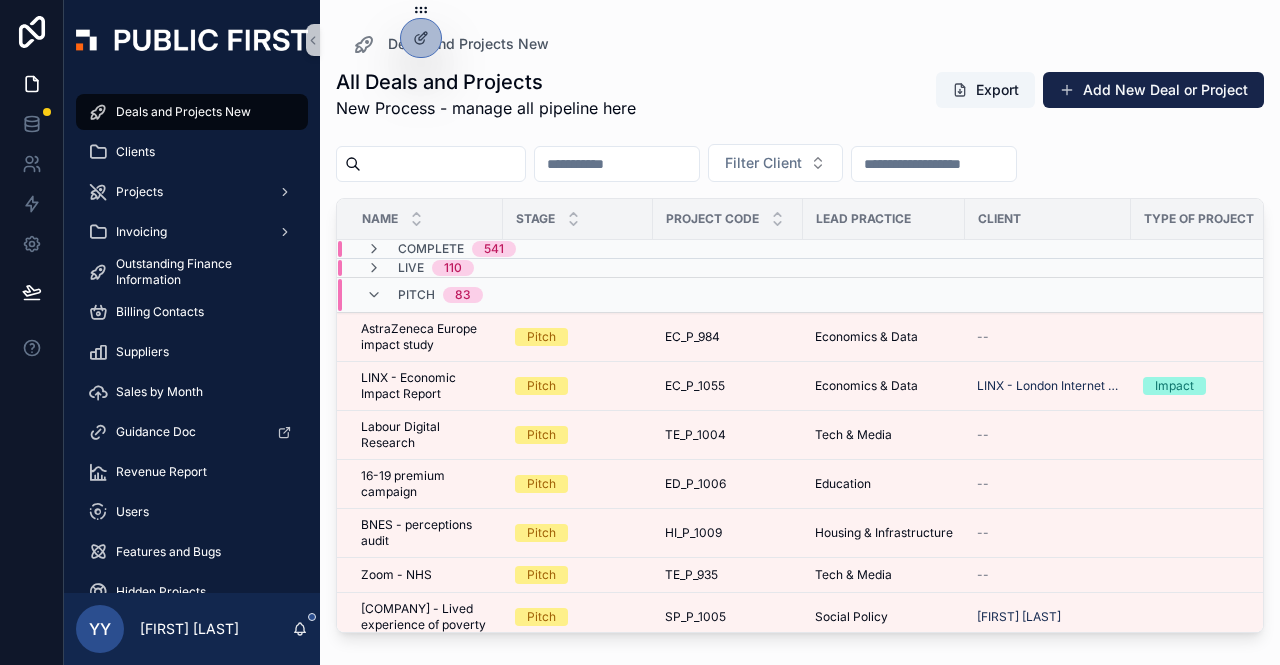 click on "Pitch 83" at bounding box center (424, 295) 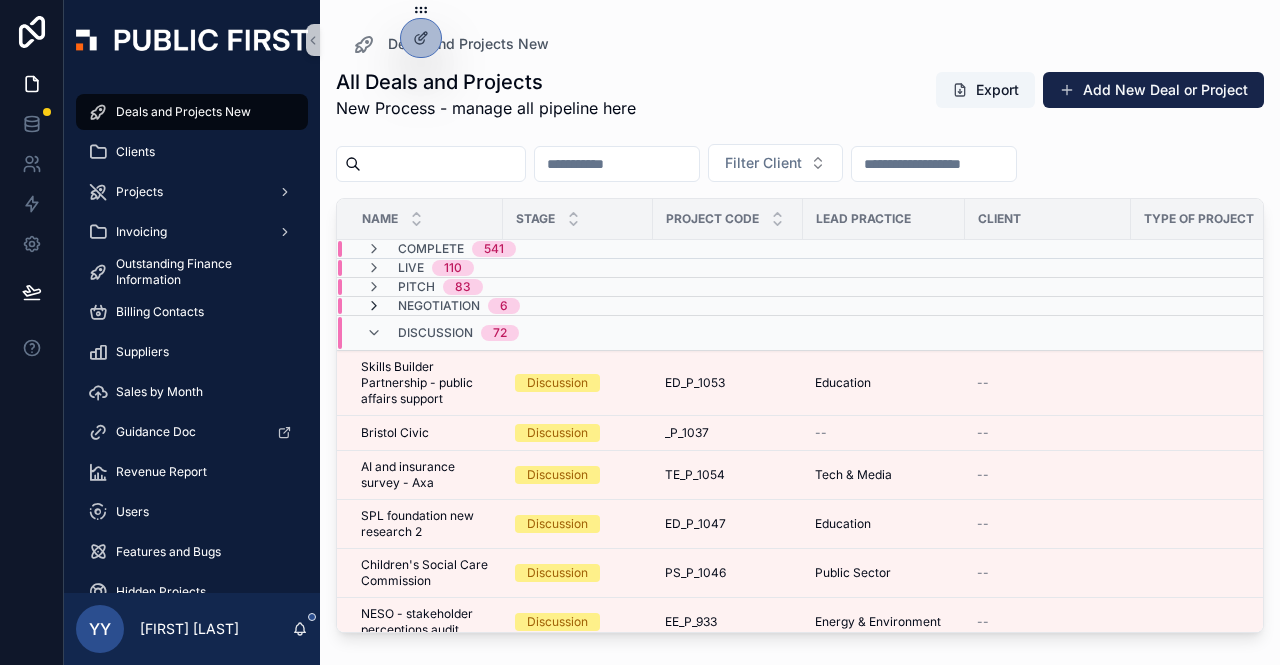 click at bounding box center [374, 306] 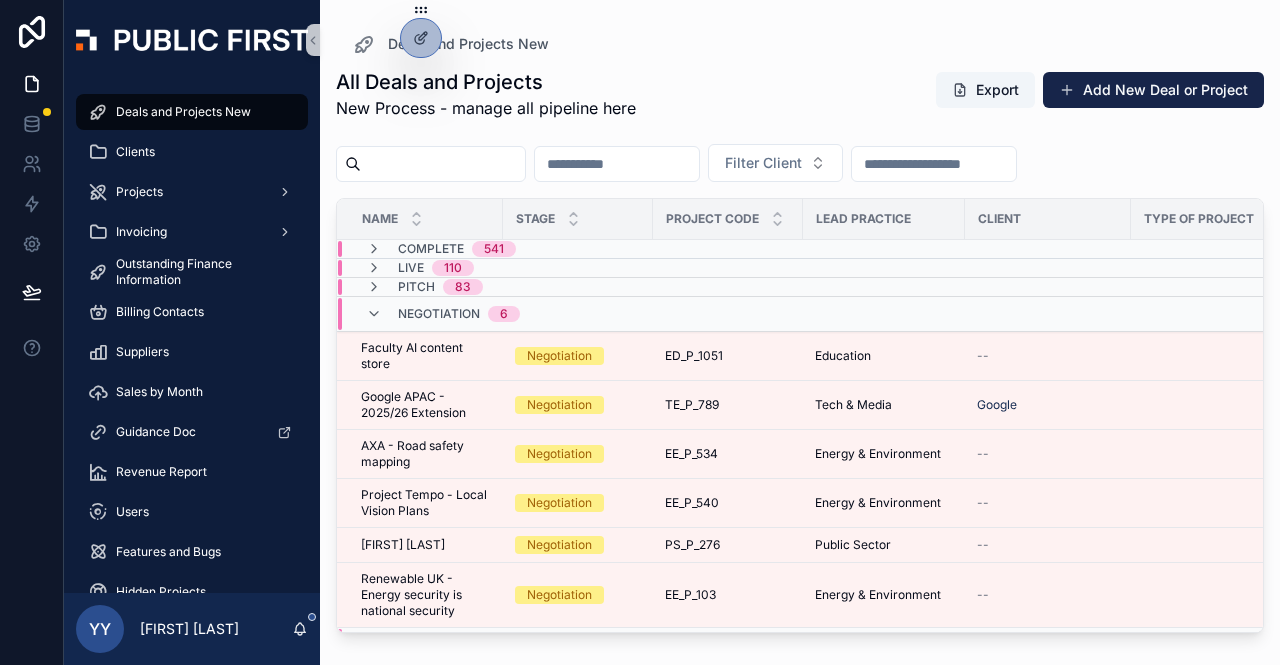 click at bounding box center [374, 314] 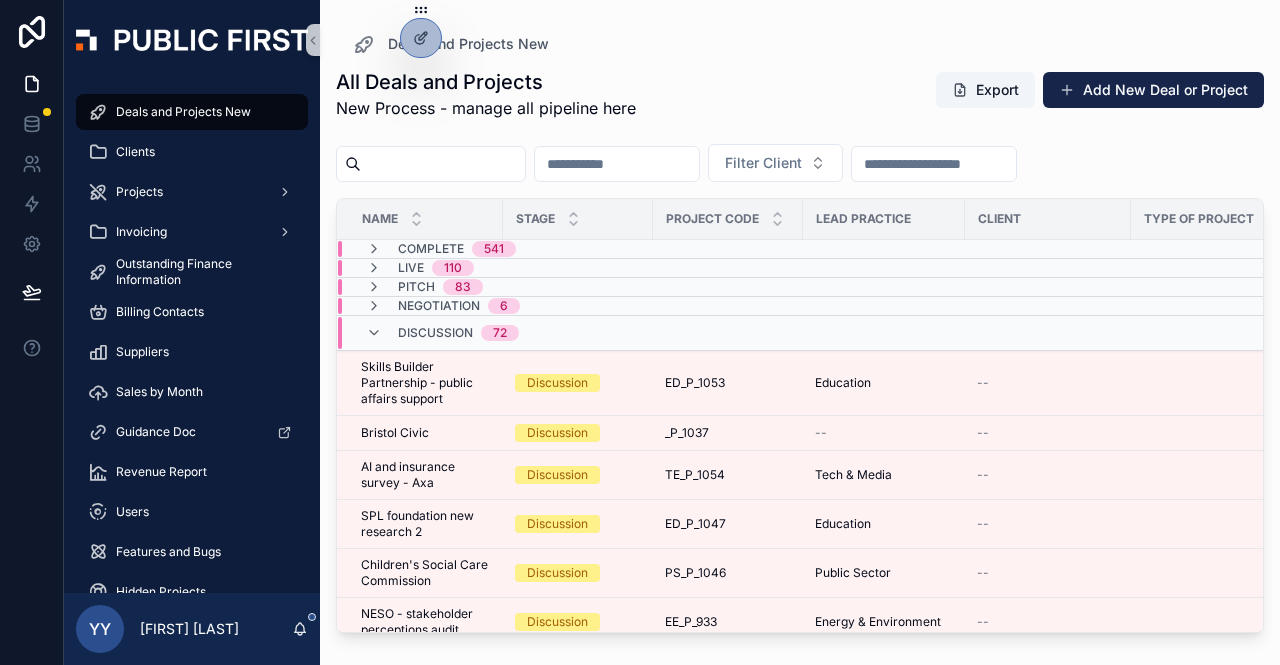 click on "Discussion 72" at bounding box center [442, 333] 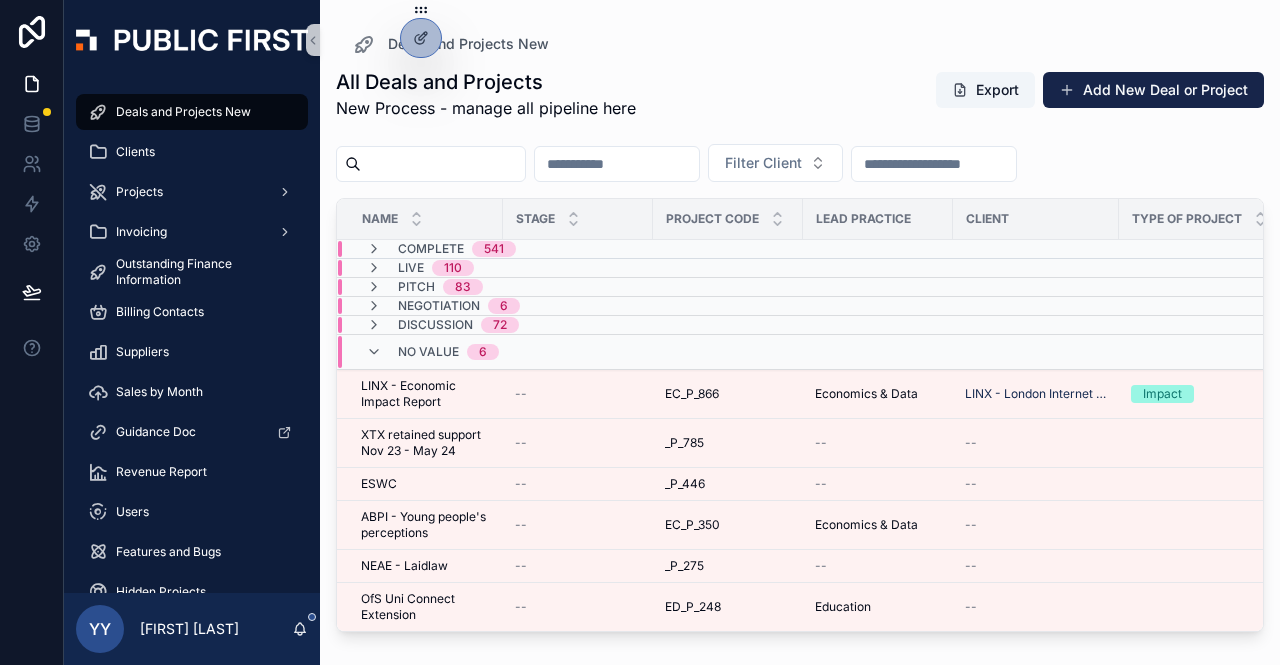 click on "No value 6" at bounding box center [432, 352] 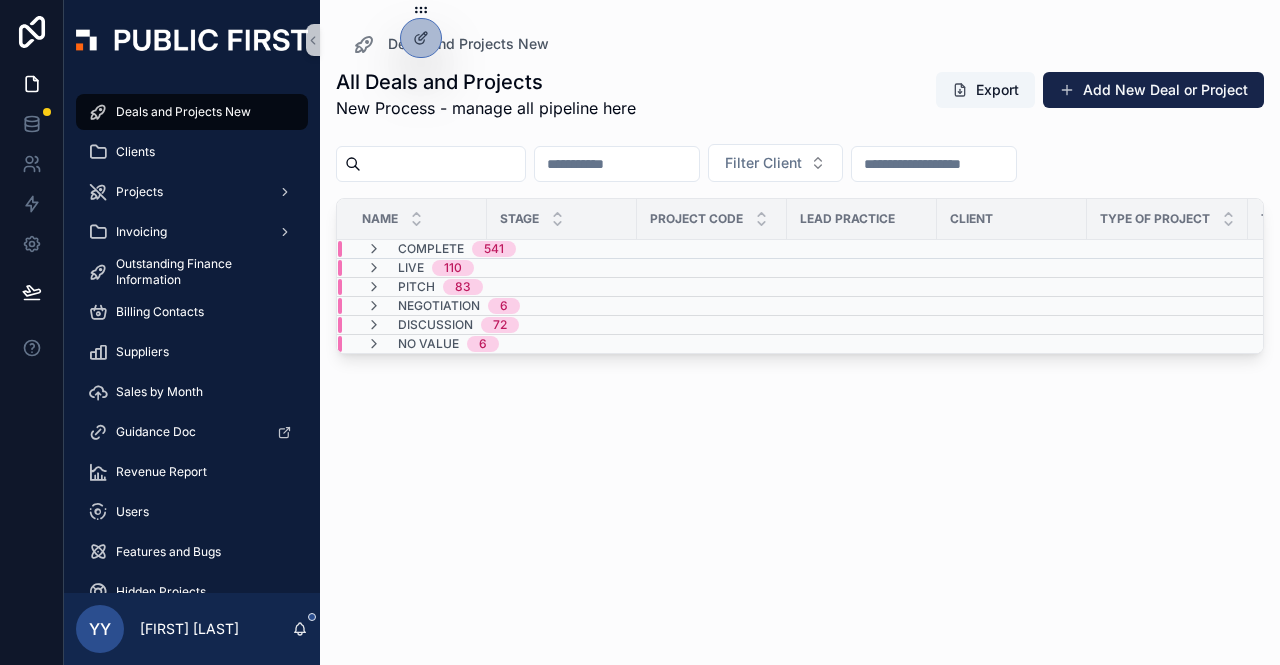 click at bounding box center [443, 164] 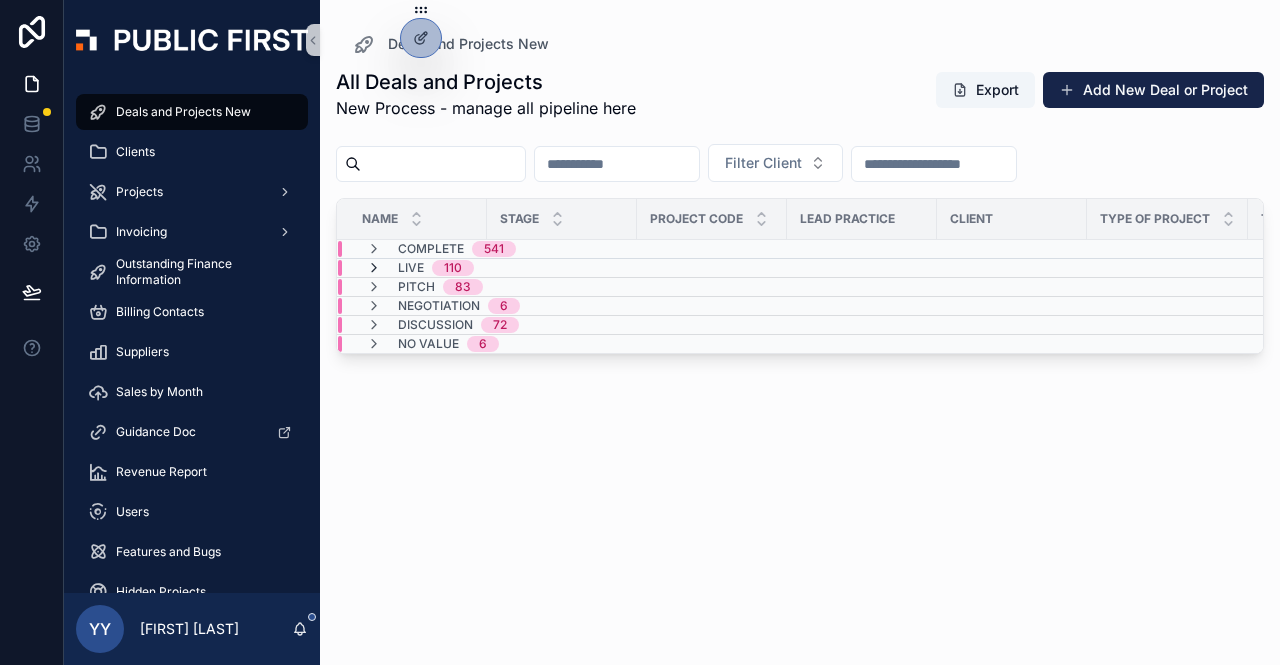 click at bounding box center [374, 268] 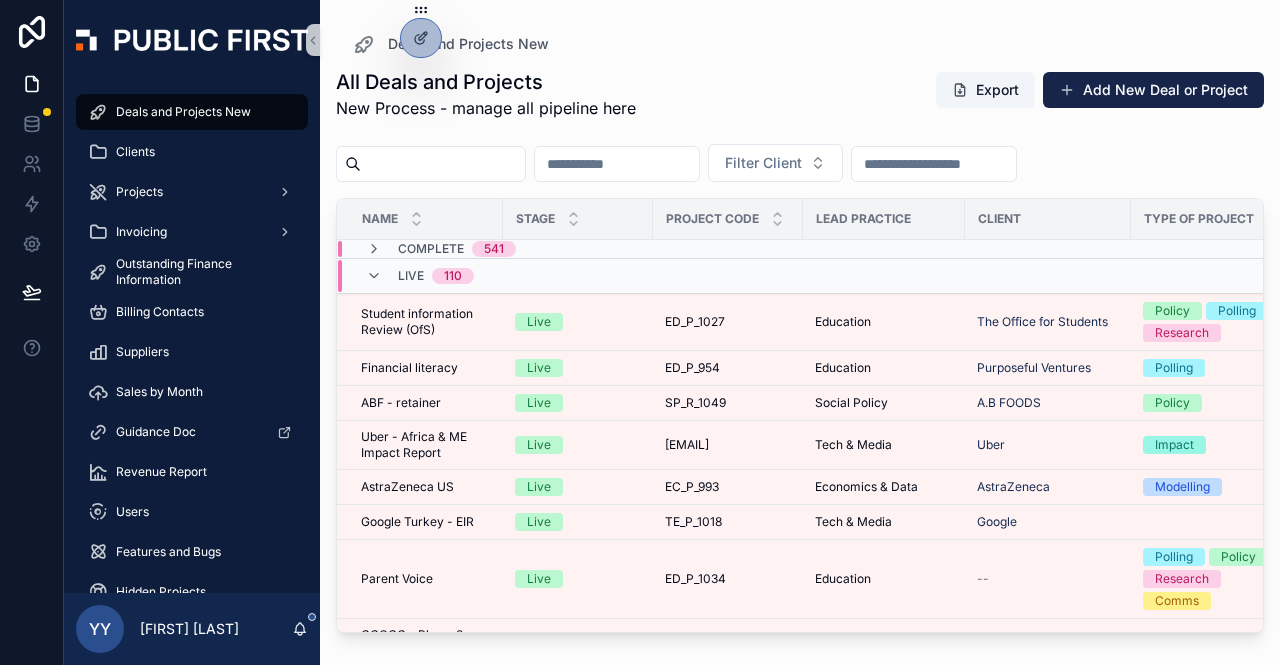 click at bounding box center (443, 164) 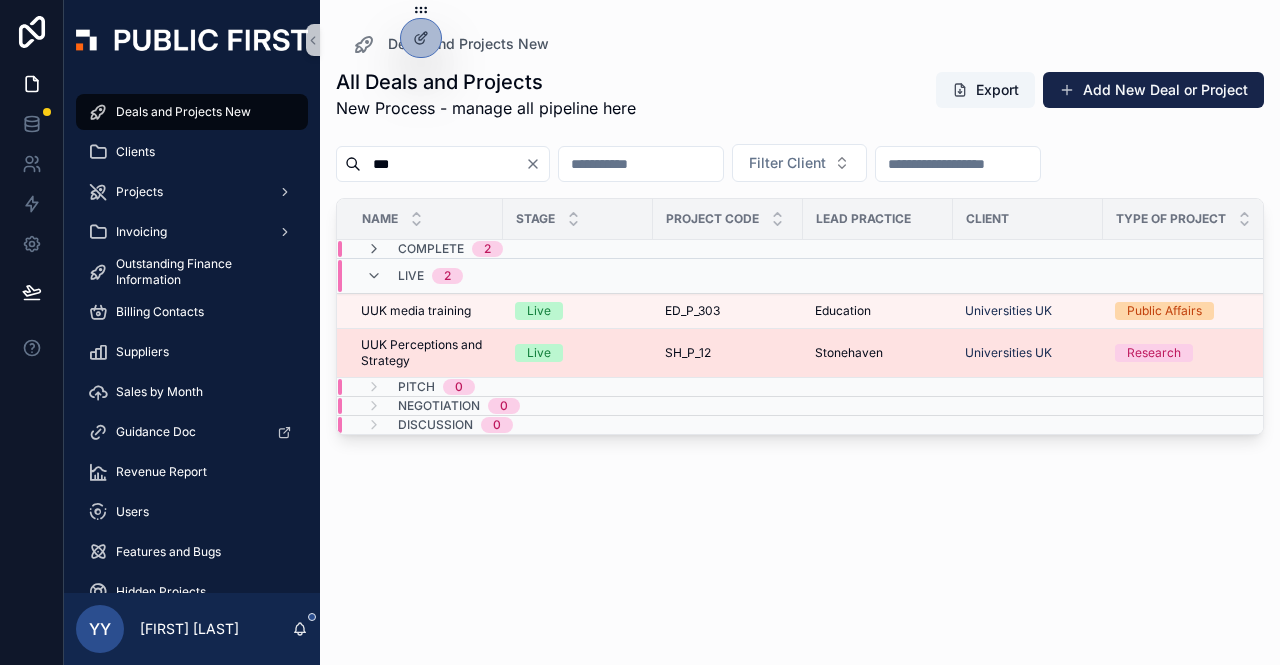 type on "***" 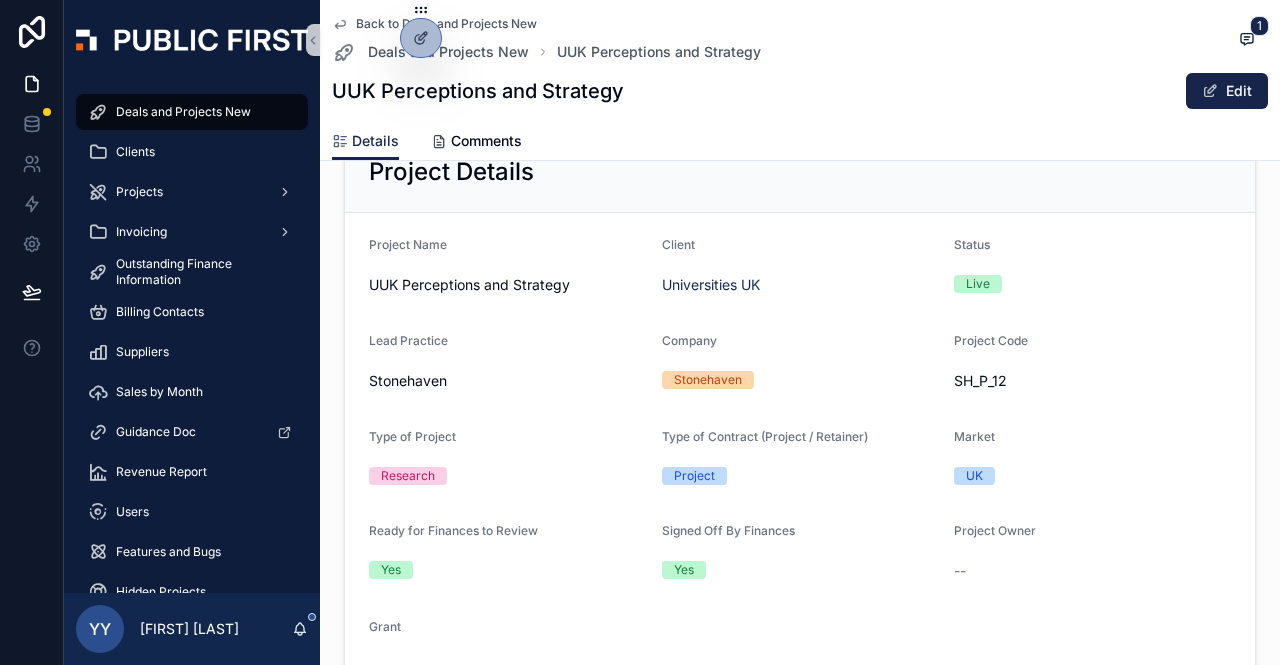 scroll, scrollTop: 66, scrollLeft: 0, axis: vertical 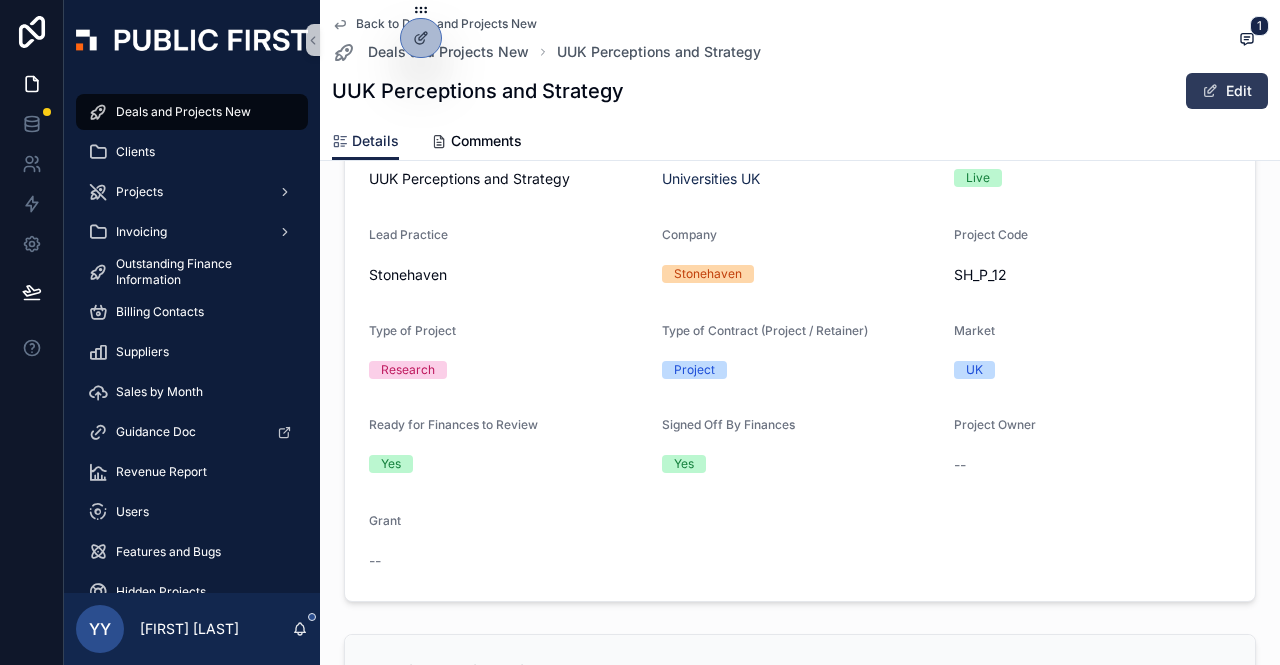 click on "Edit" at bounding box center [1227, 91] 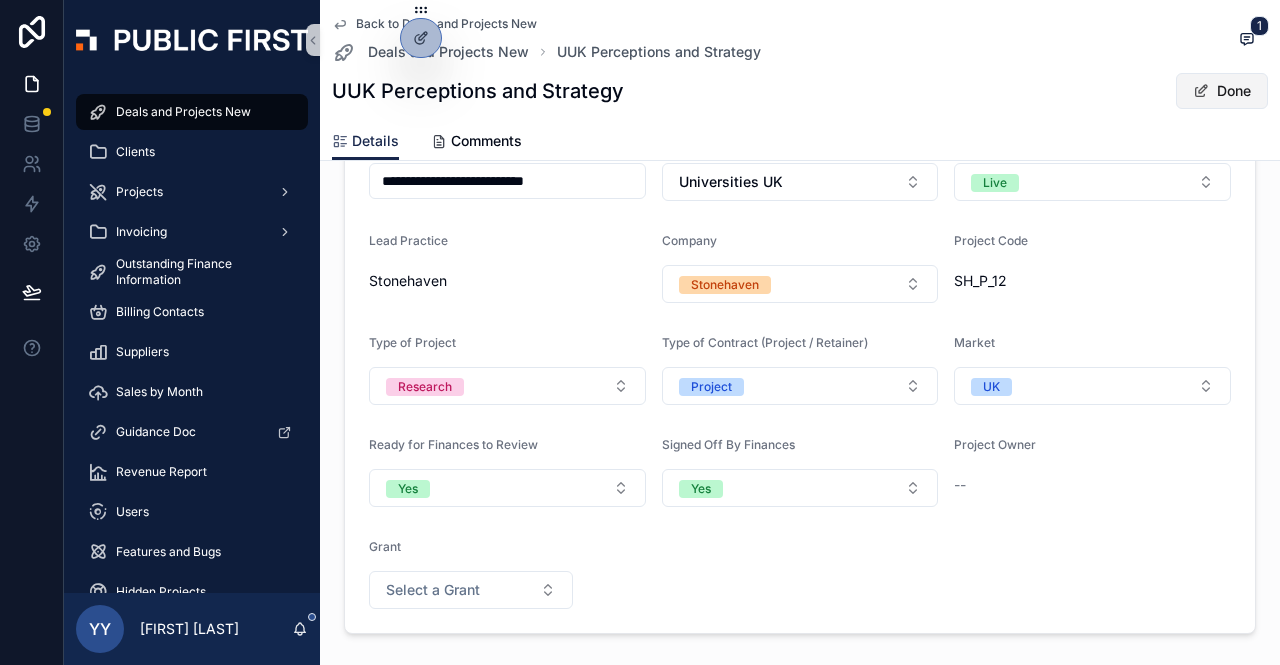 click on "Done" at bounding box center (1222, 91) 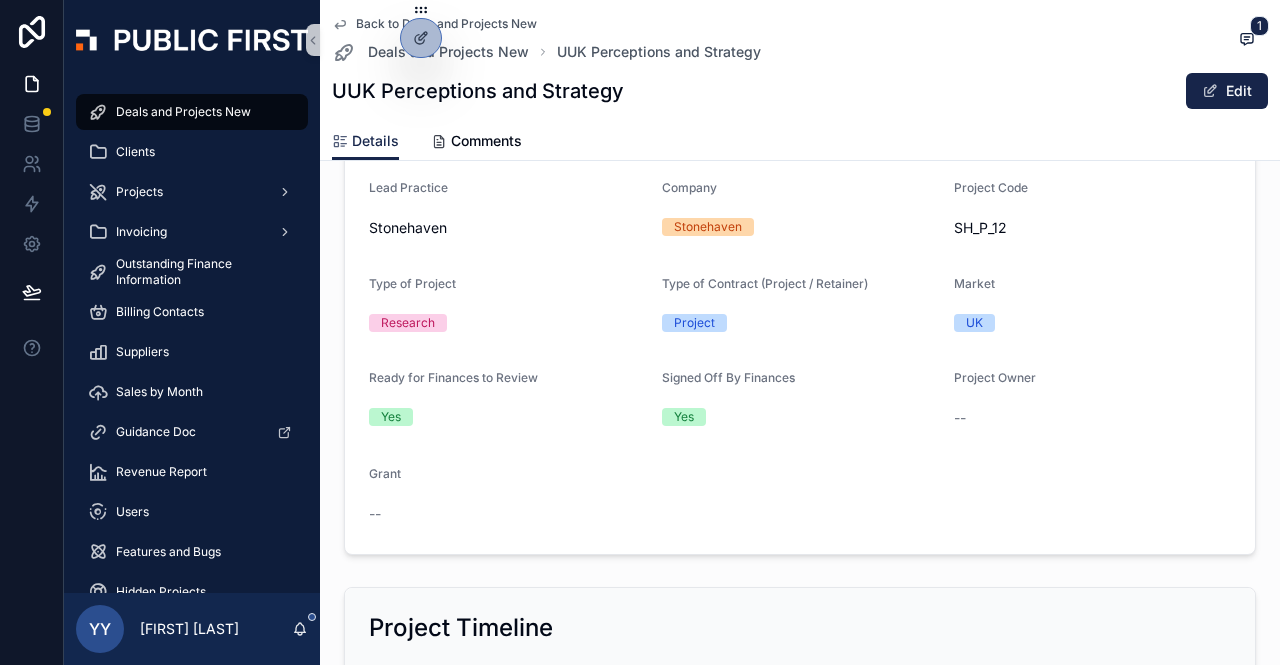 scroll, scrollTop: 220, scrollLeft: 0, axis: vertical 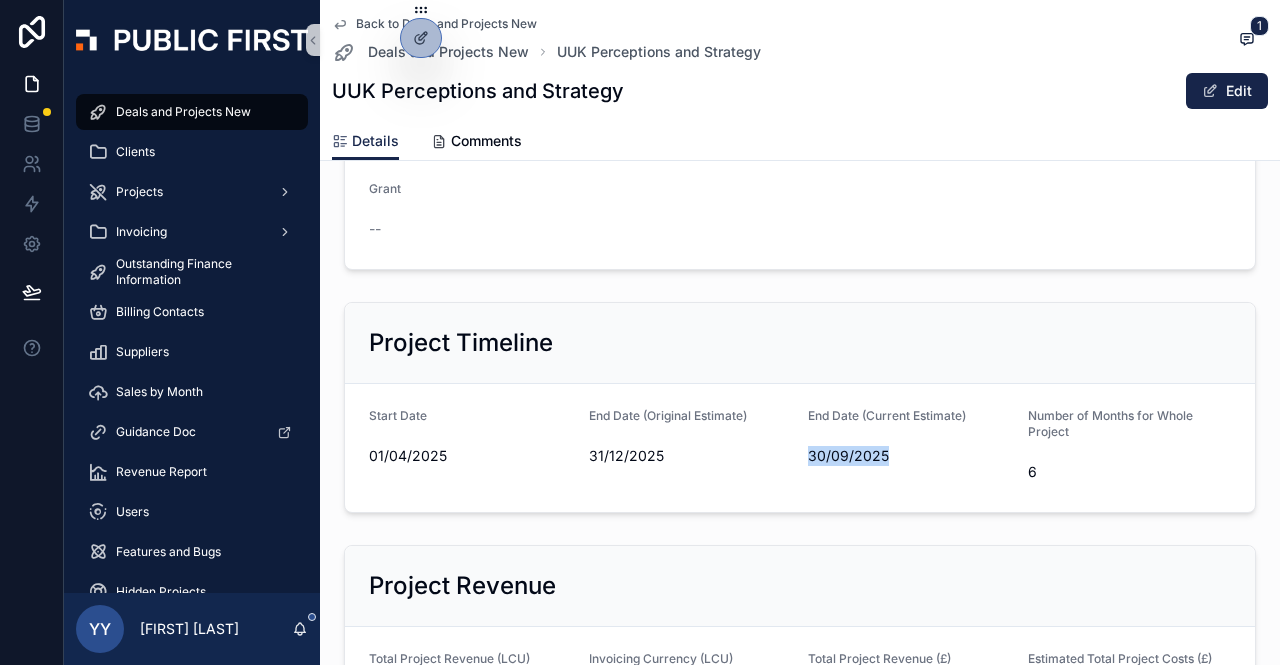 drag, startPoint x: 884, startPoint y: 451, endPoint x: 794, endPoint y: 458, distance: 90.27181 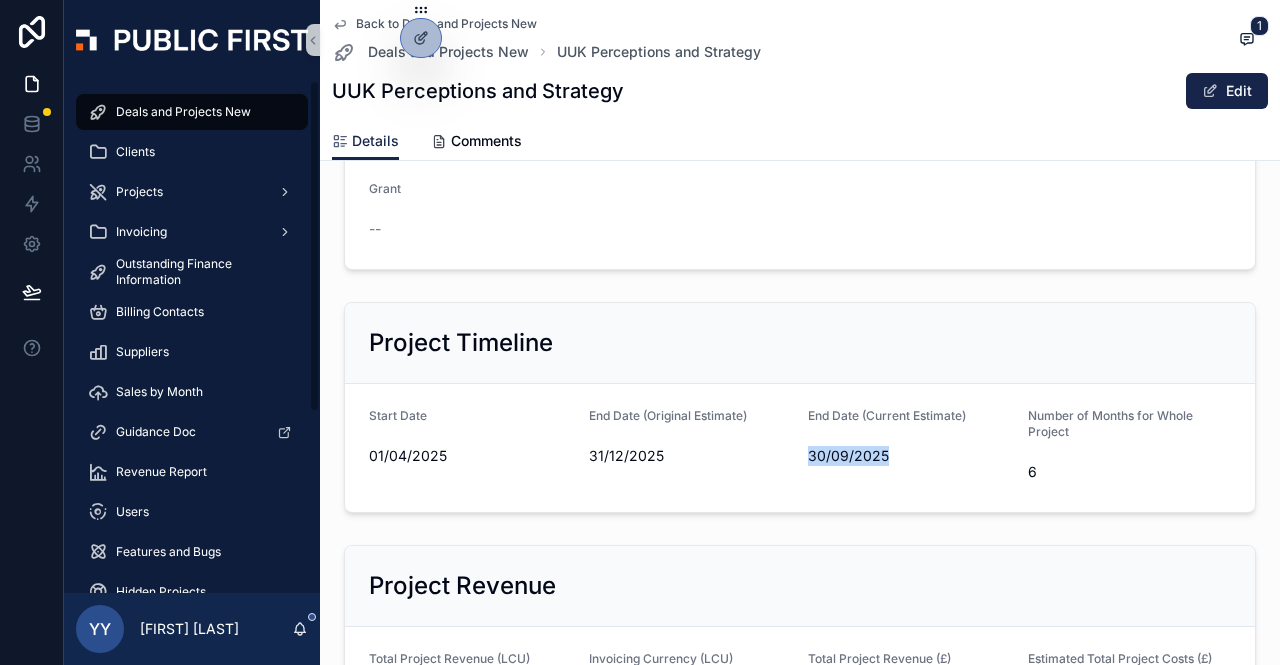 click on "Deals and Projects New" at bounding box center [183, 112] 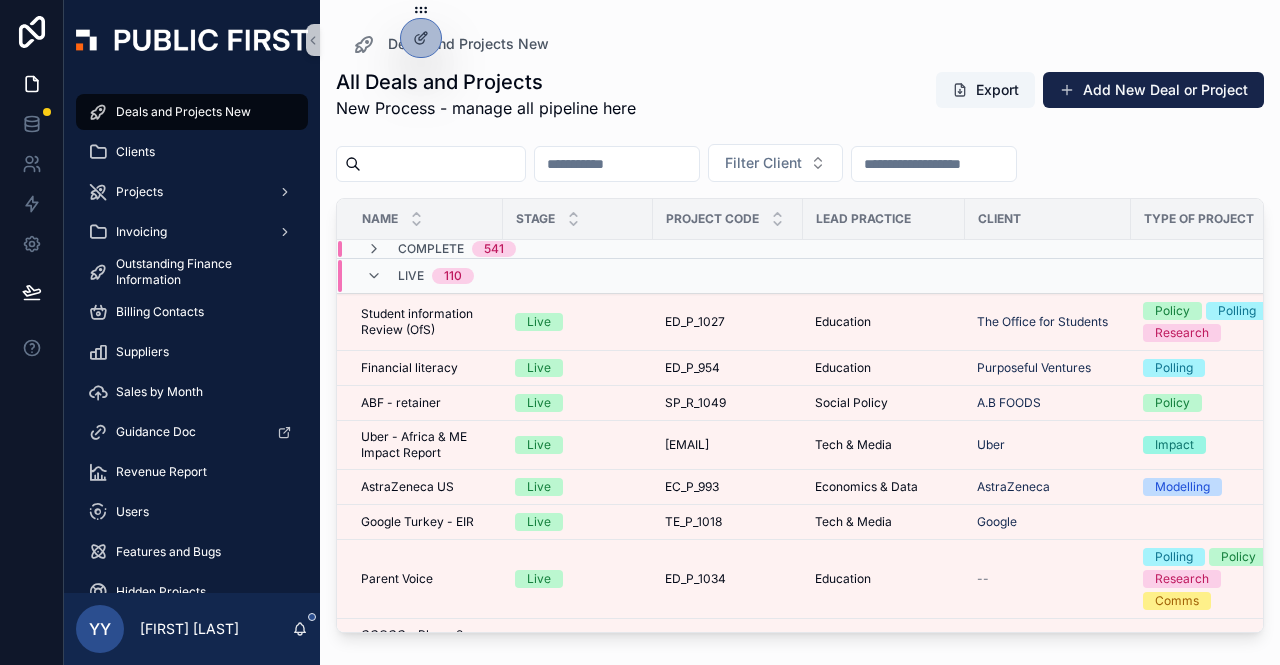 scroll, scrollTop: 0, scrollLeft: 0, axis: both 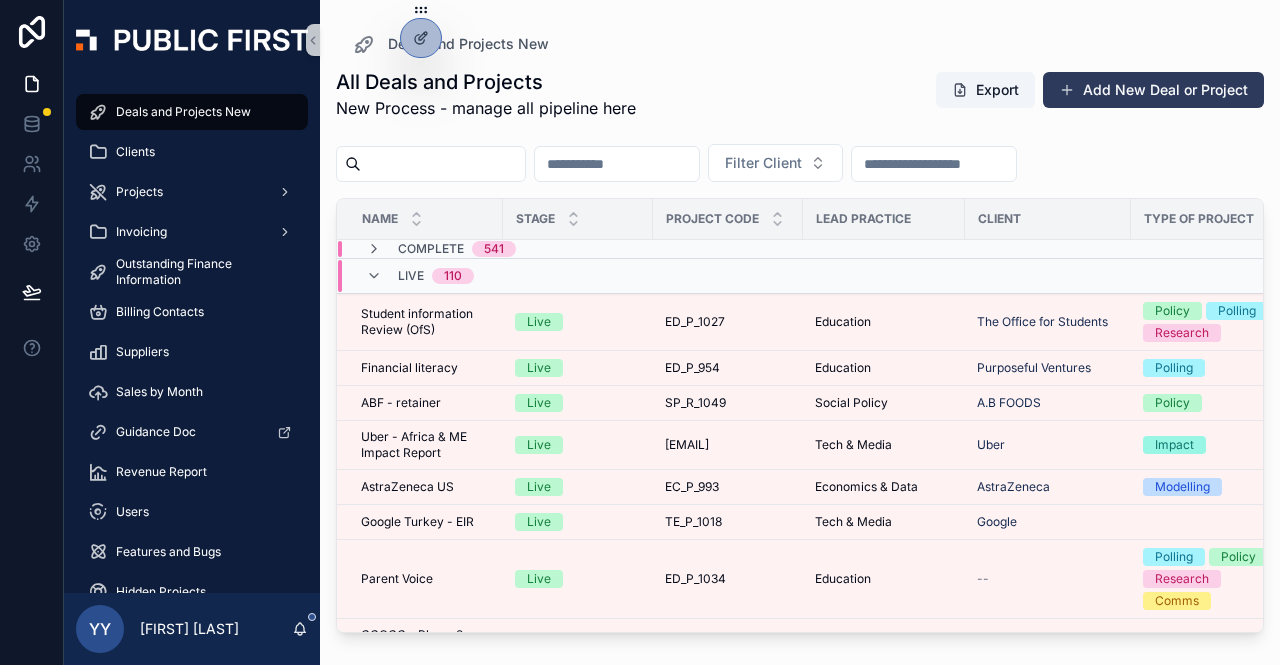 click on "Add New Deal or Project" at bounding box center (1153, 90) 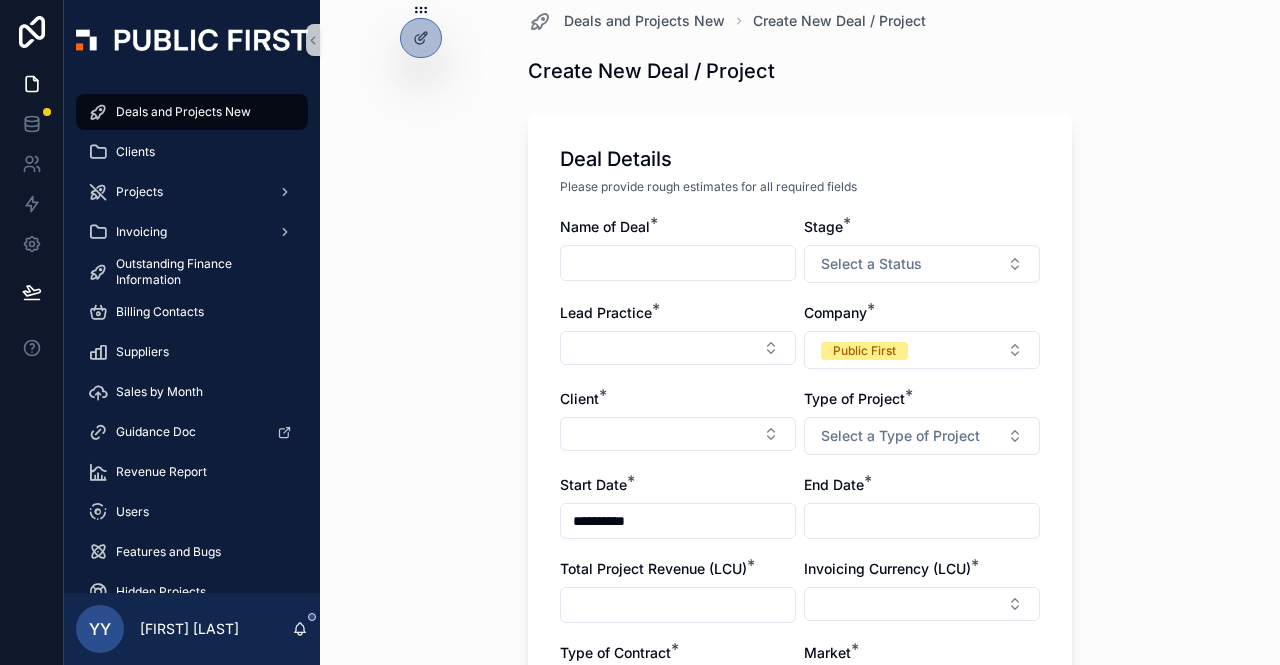 scroll, scrollTop: 24, scrollLeft: 0, axis: vertical 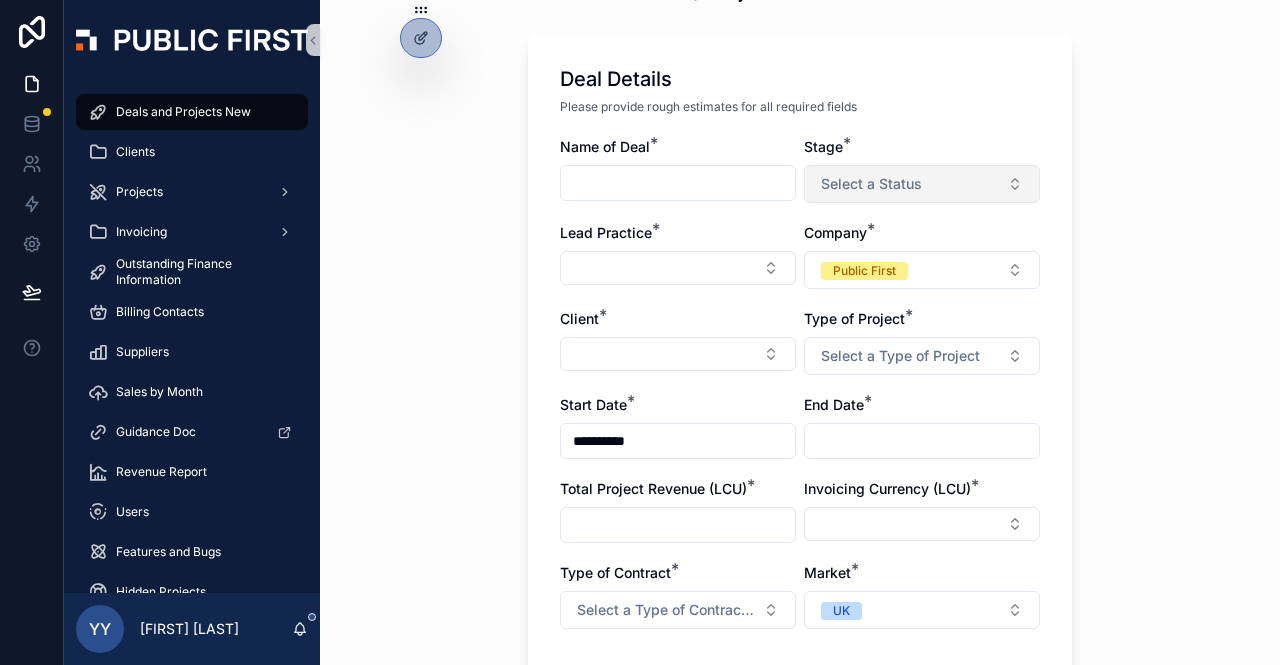 click on "Select a Status" at bounding box center (871, 184) 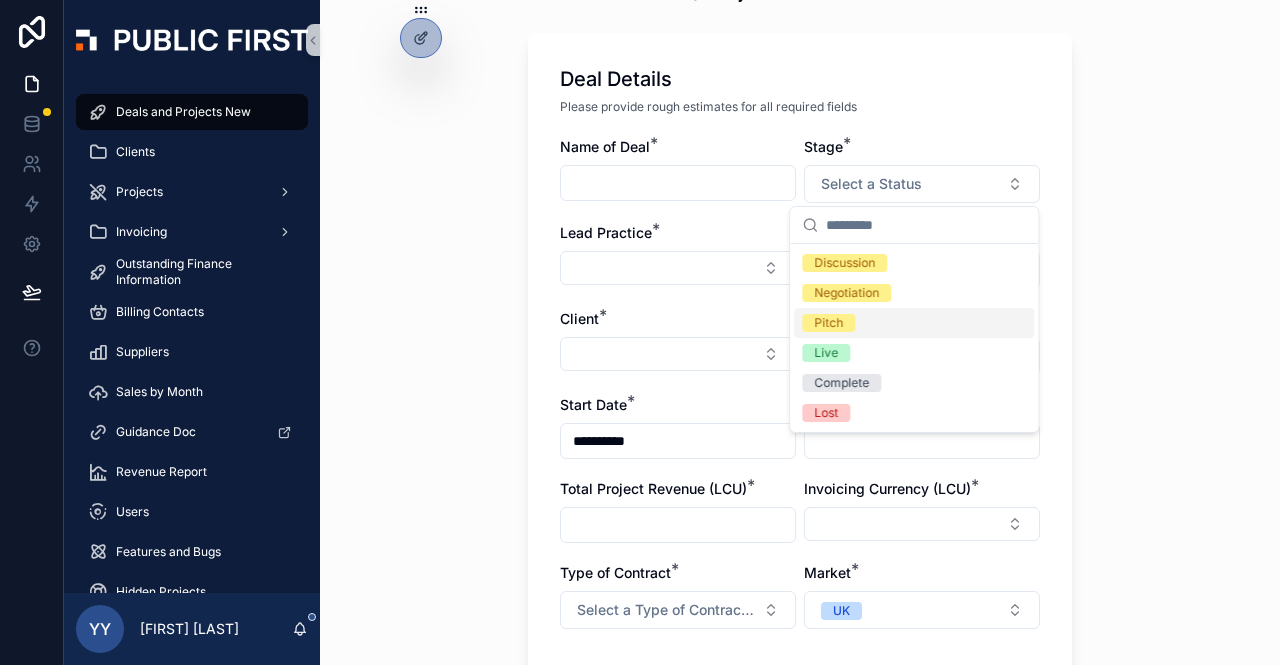 click on "Pitch" at bounding box center (828, 323) 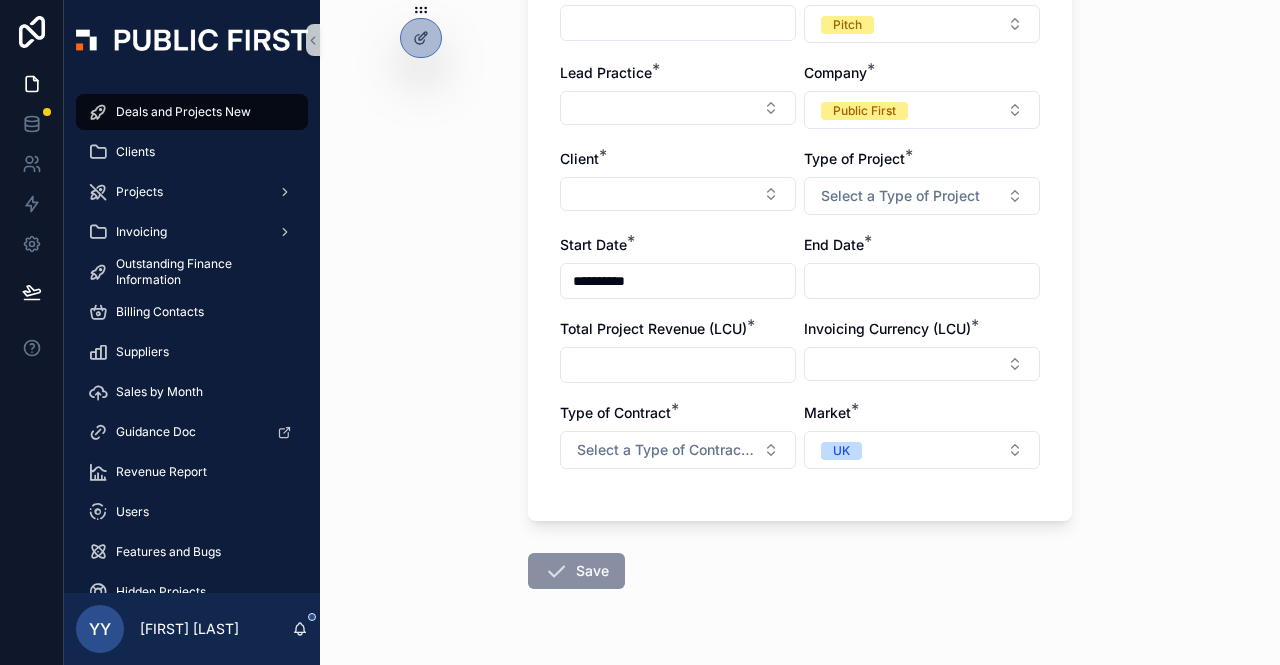 scroll, scrollTop: 211, scrollLeft: 0, axis: vertical 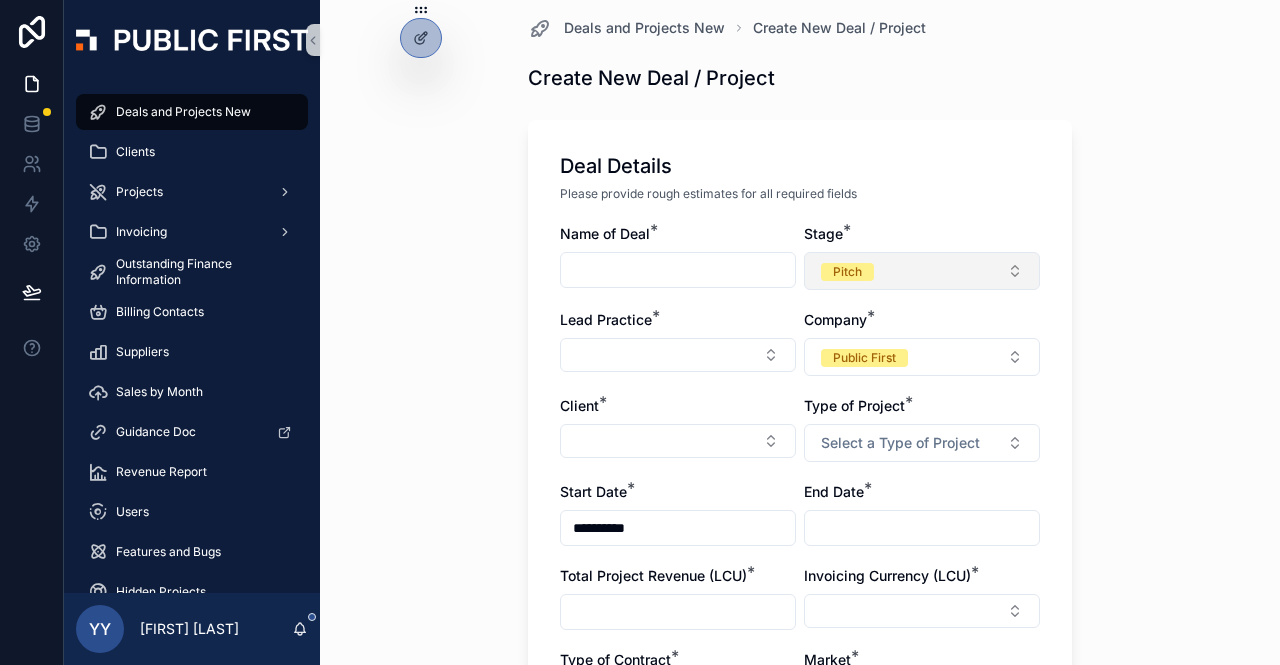 click on "Pitch" at bounding box center (847, 272) 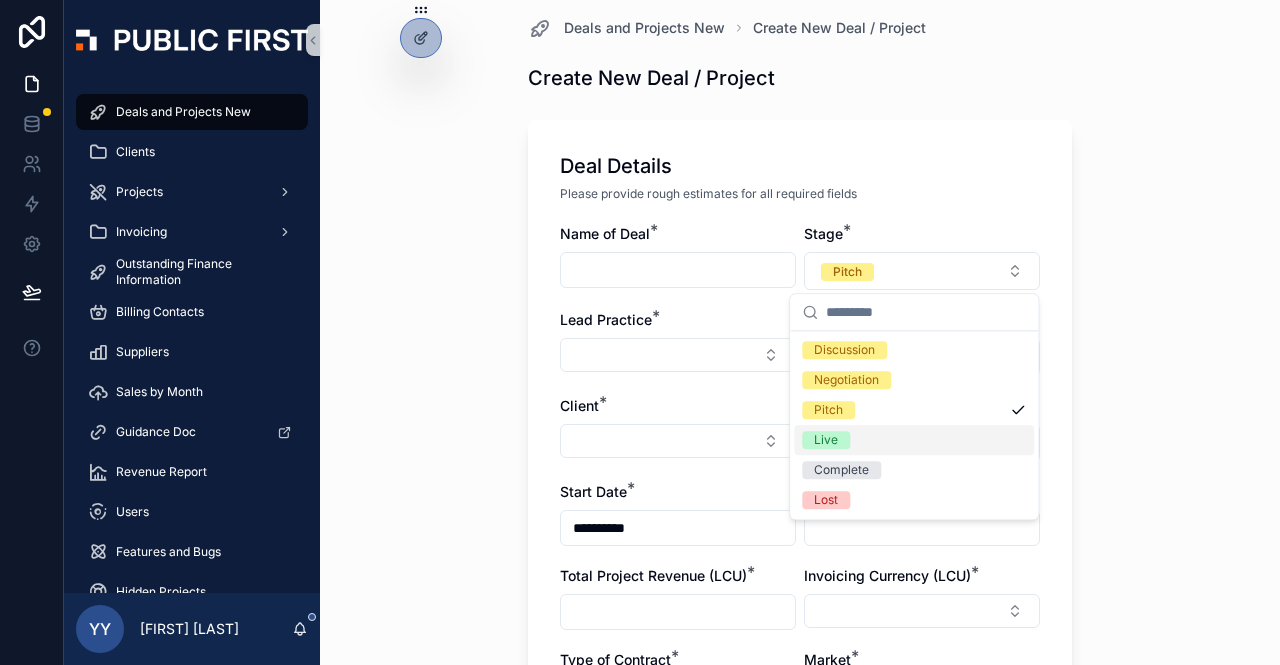 click on "Live" at bounding box center (826, 440) 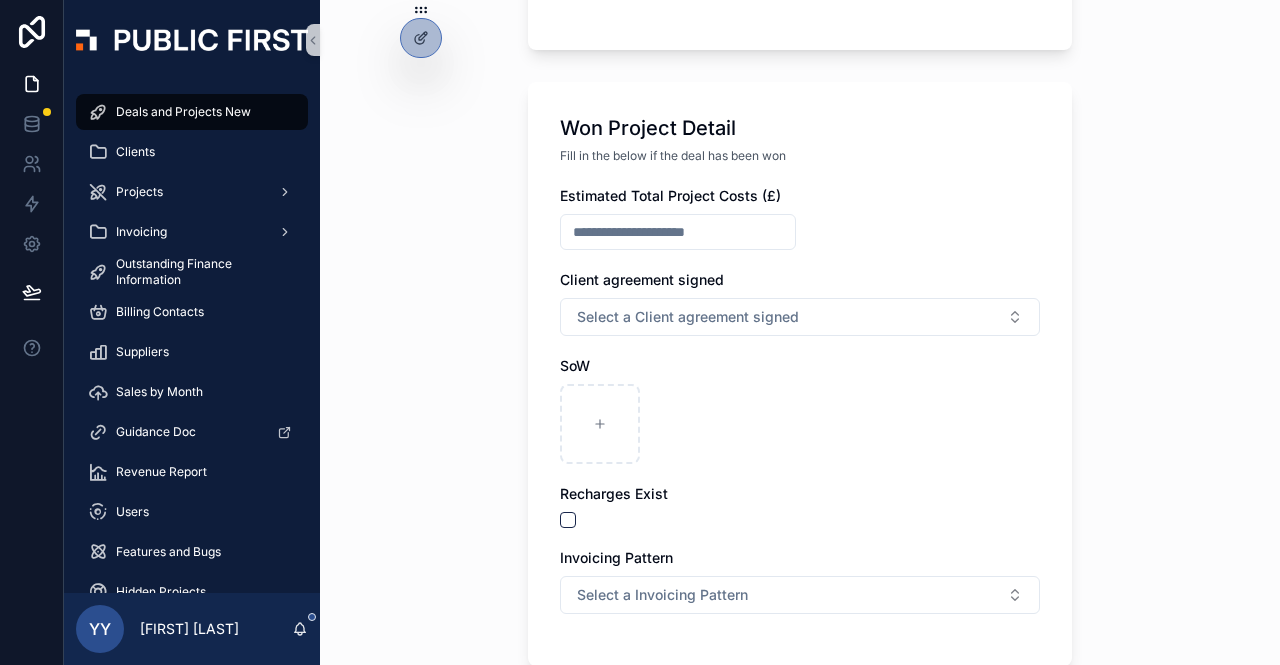 scroll, scrollTop: 732, scrollLeft: 0, axis: vertical 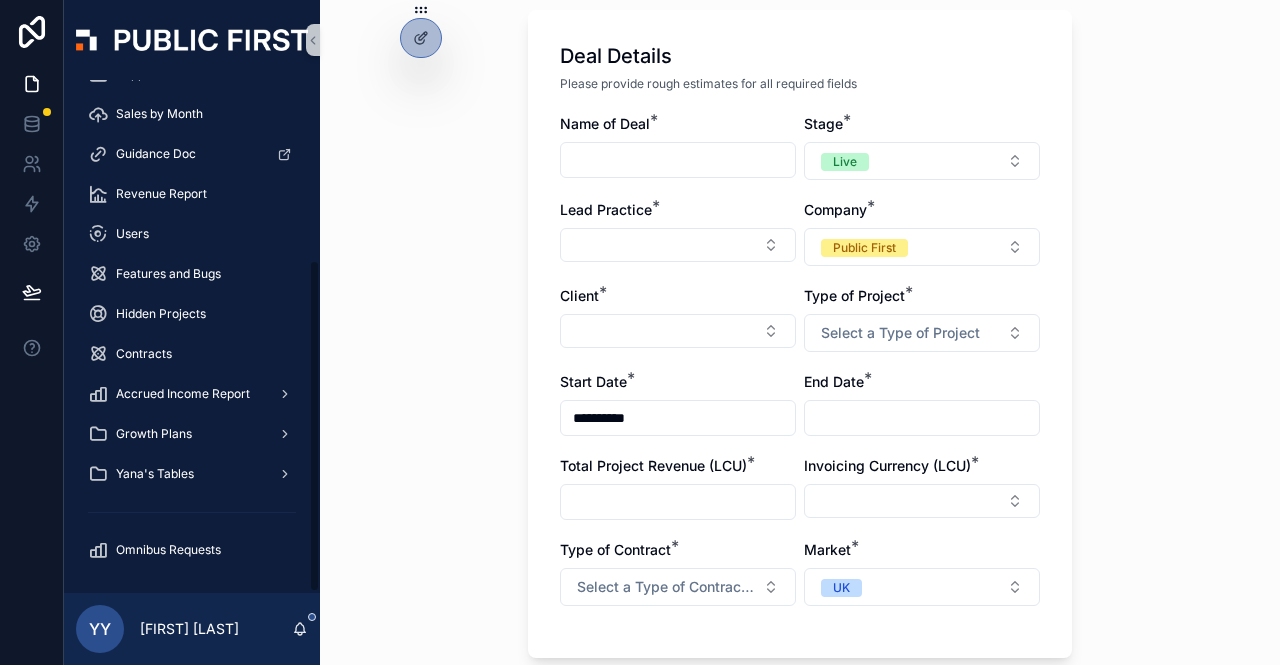 drag, startPoint x: 309, startPoint y: 150, endPoint x: 300, endPoint y: 399, distance: 249.1626 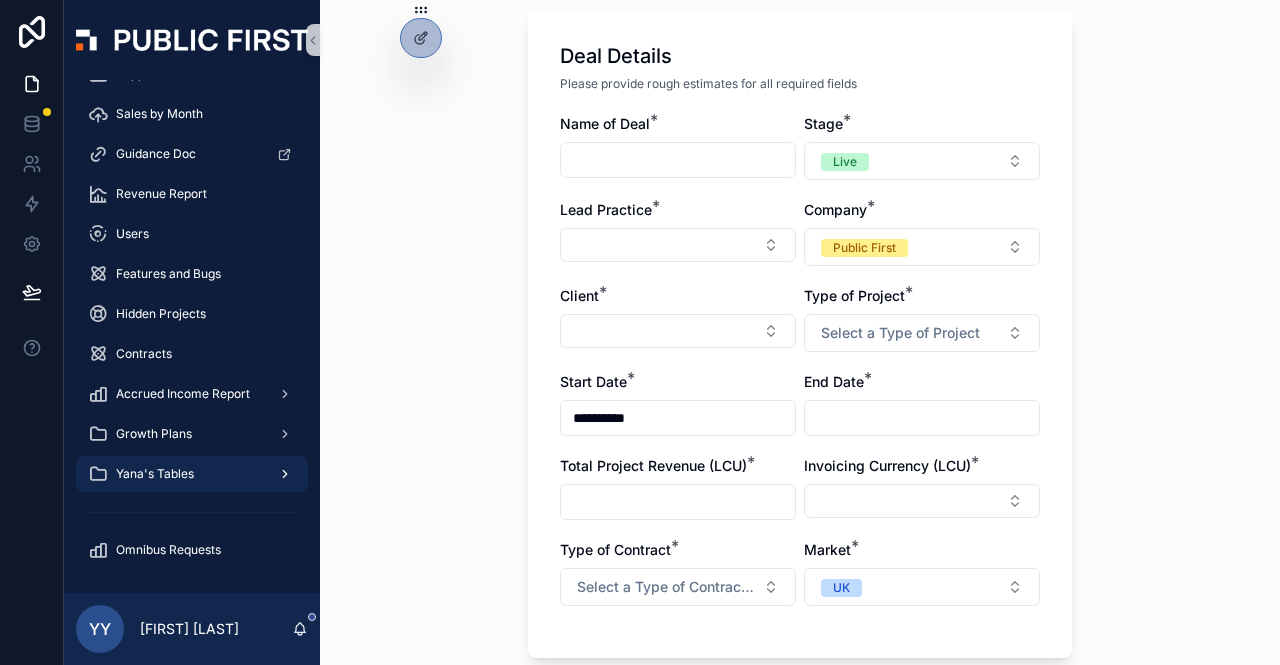 click on "Yana's Tables" at bounding box center [155, 474] 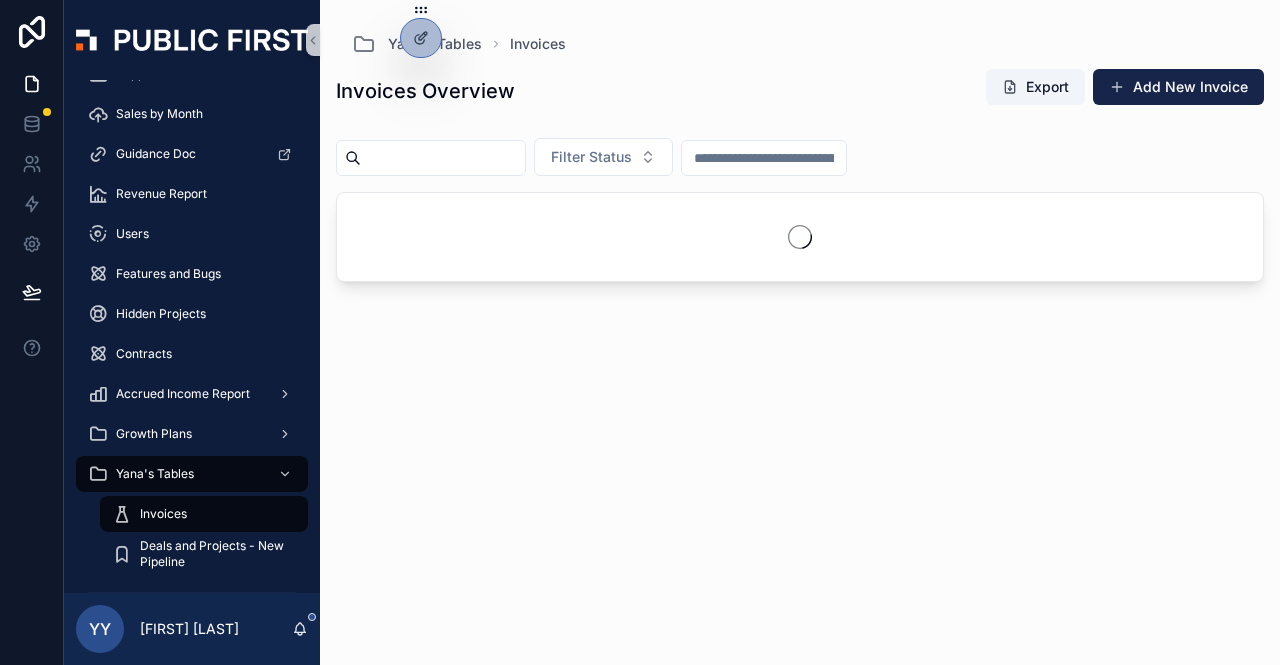 click on "Invoices" at bounding box center (163, 514) 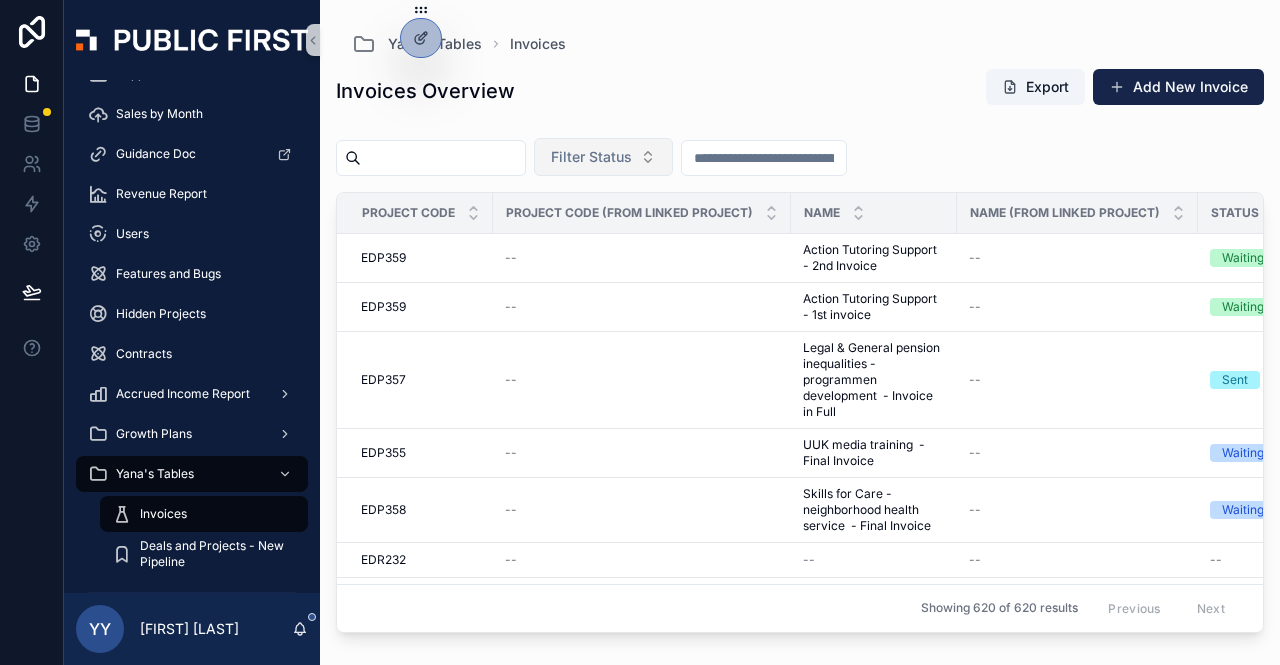 click on "Filter Status" at bounding box center (591, 157) 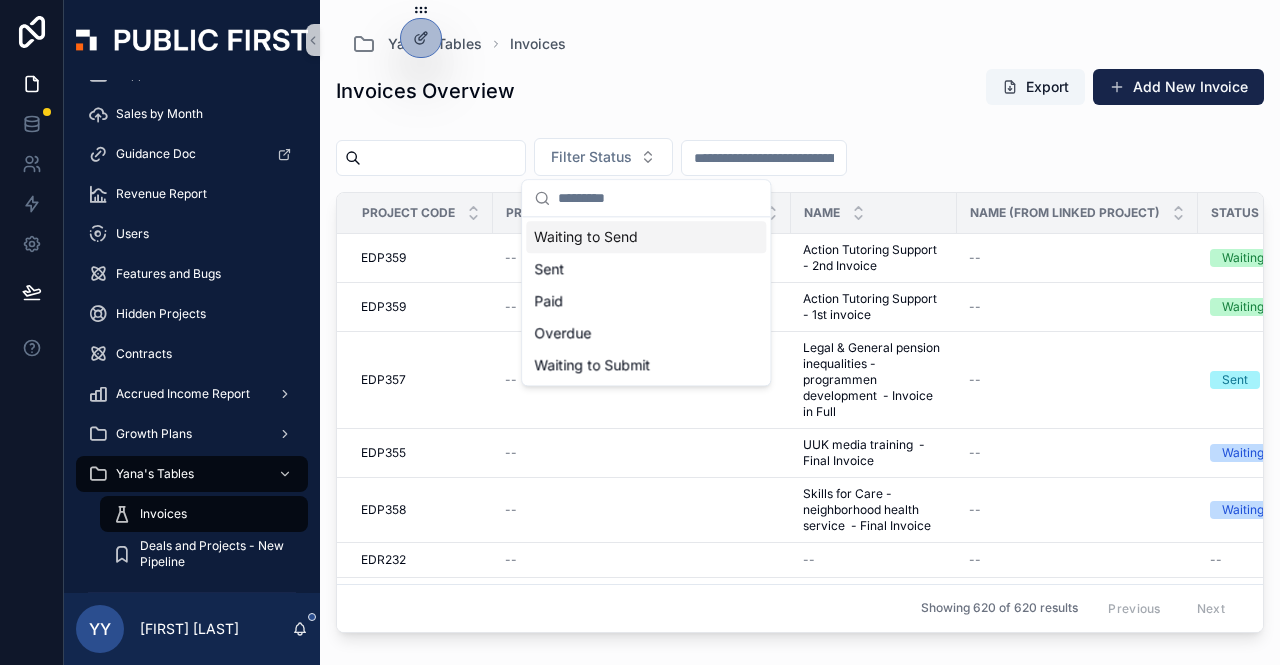 click on "Waiting to Send" at bounding box center [646, 237] 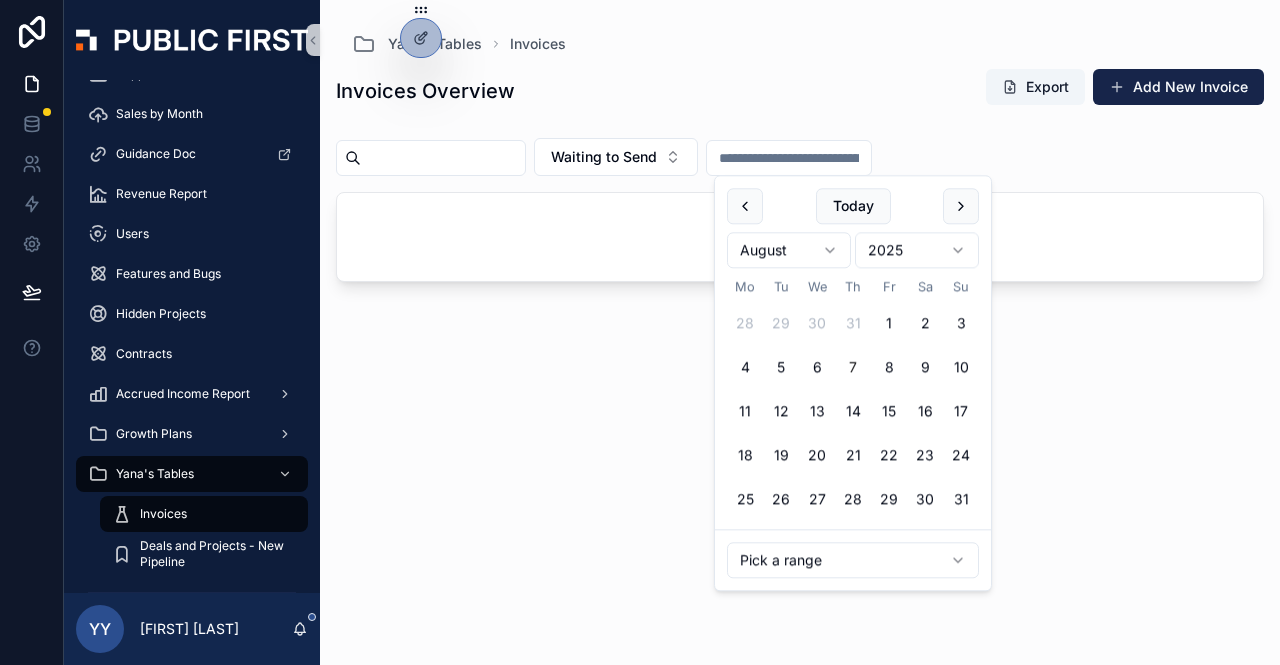 click at bounding box center (789, 158) 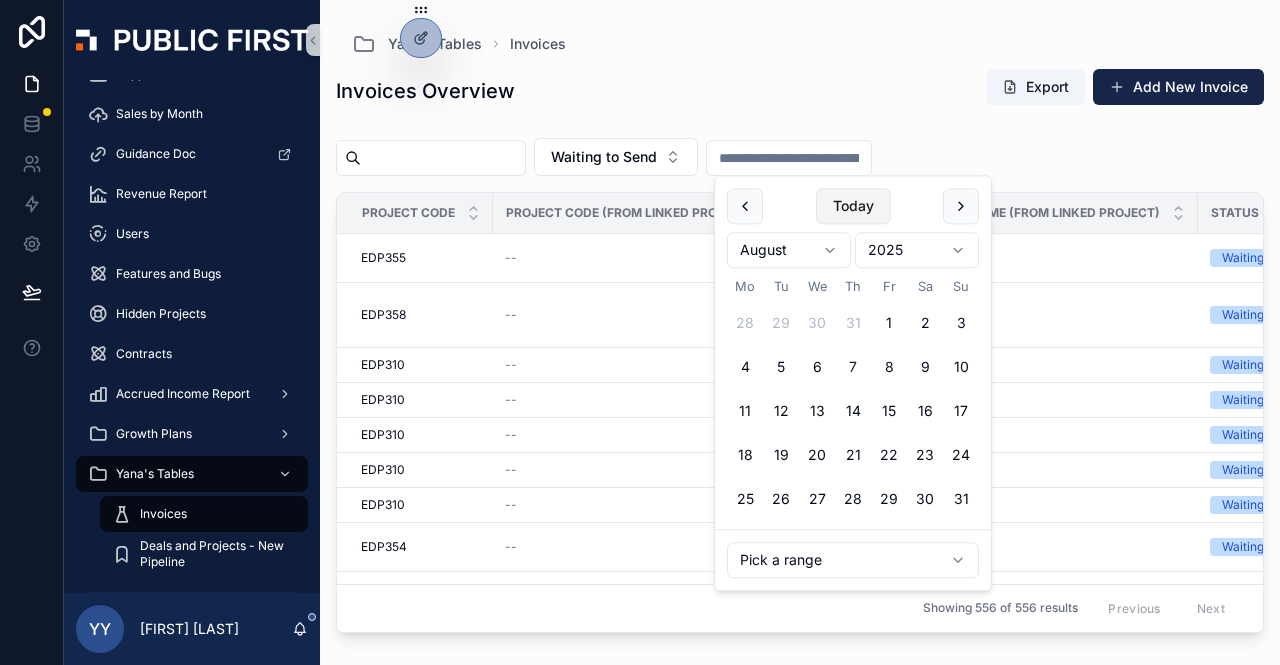 click on "Today" at bounding box center [853, 206] 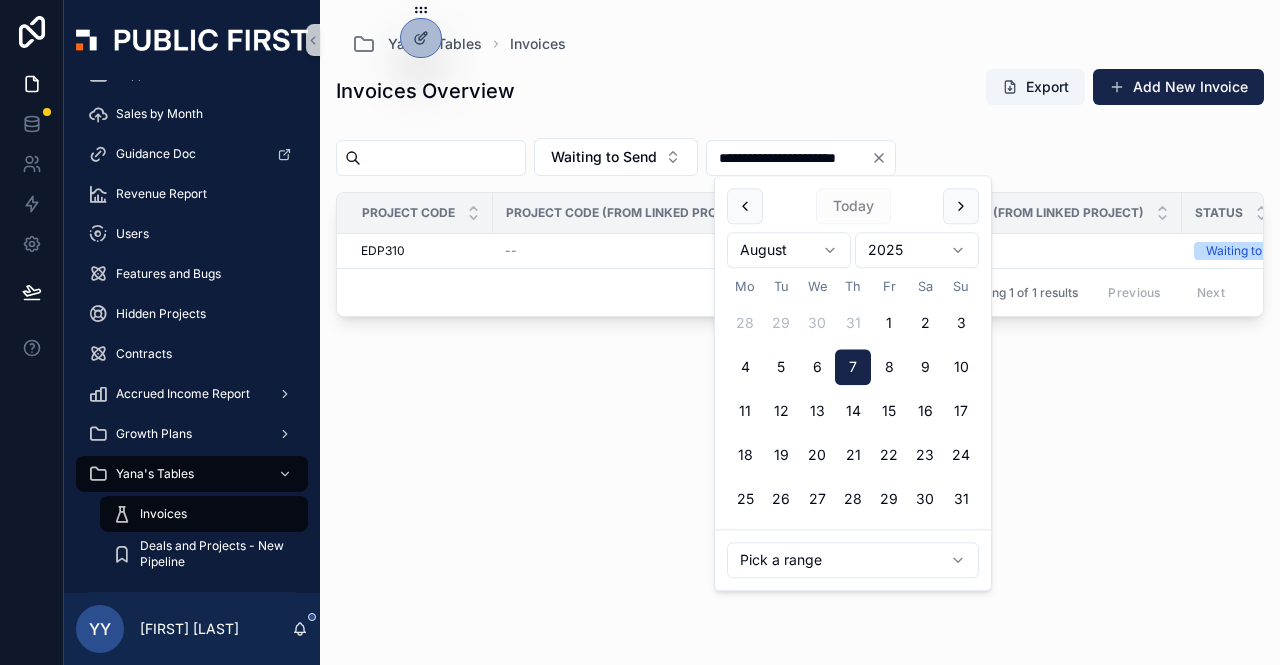 click on "7" at bounding box center (853, 368) 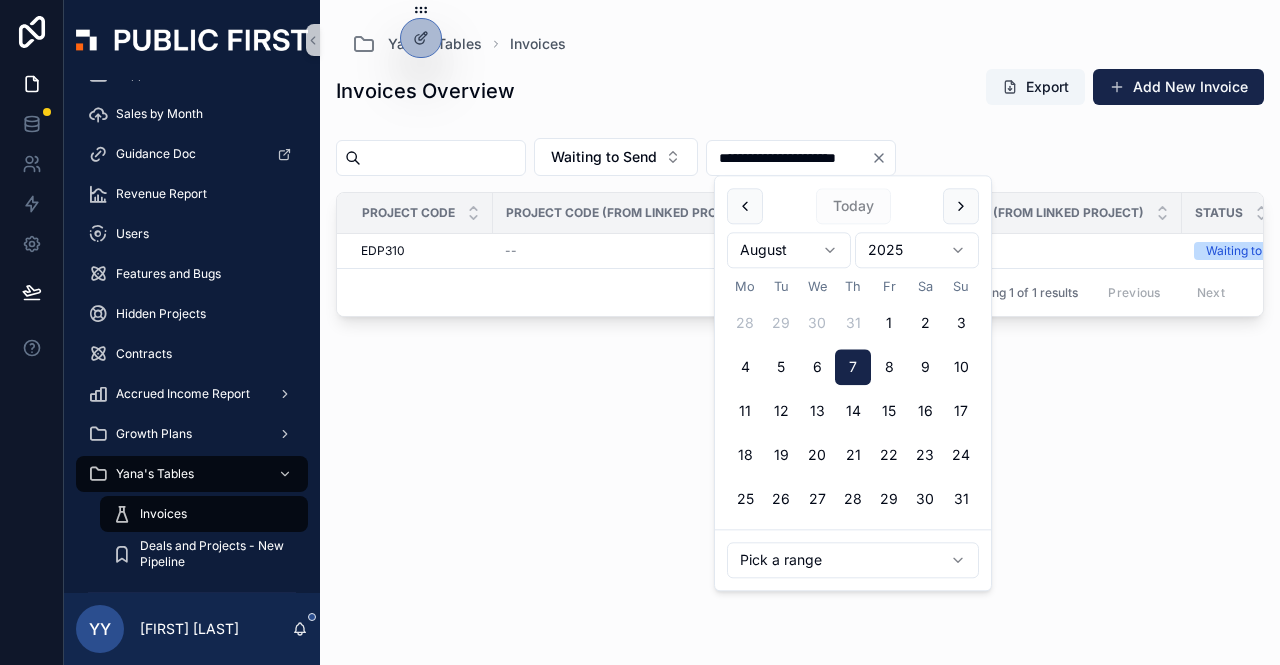click on "**********" at bounding box center (789, 158) 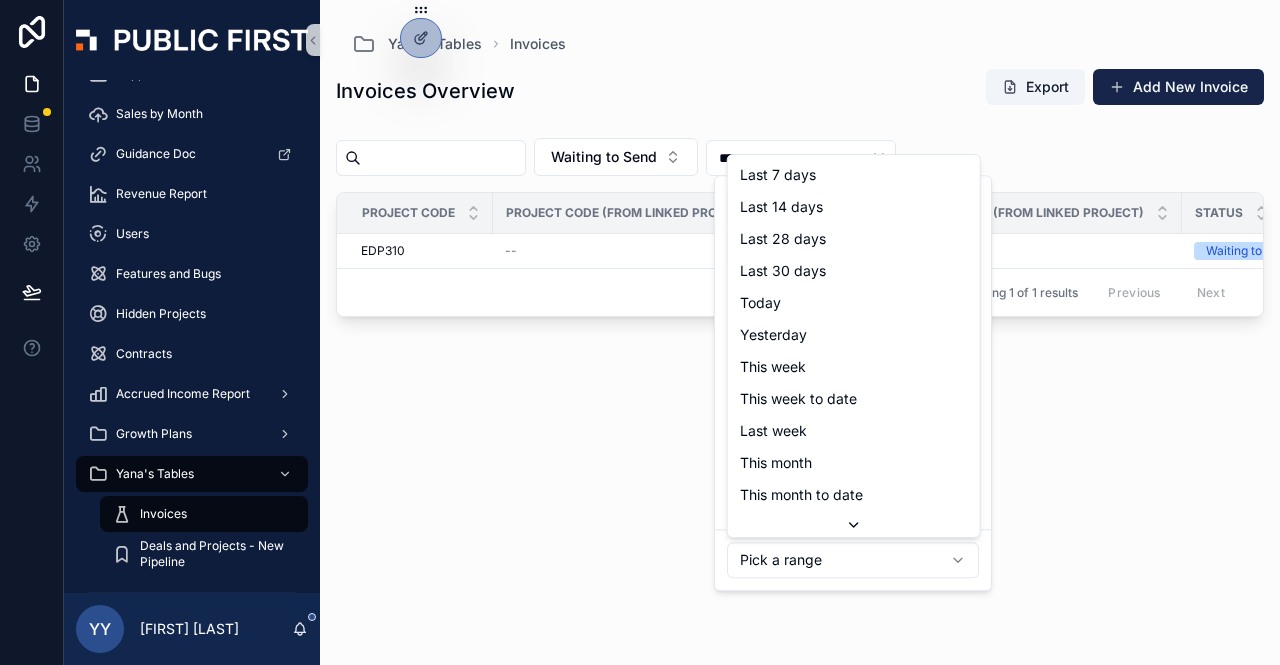 click on "**********" at bounding box center (640, 332) 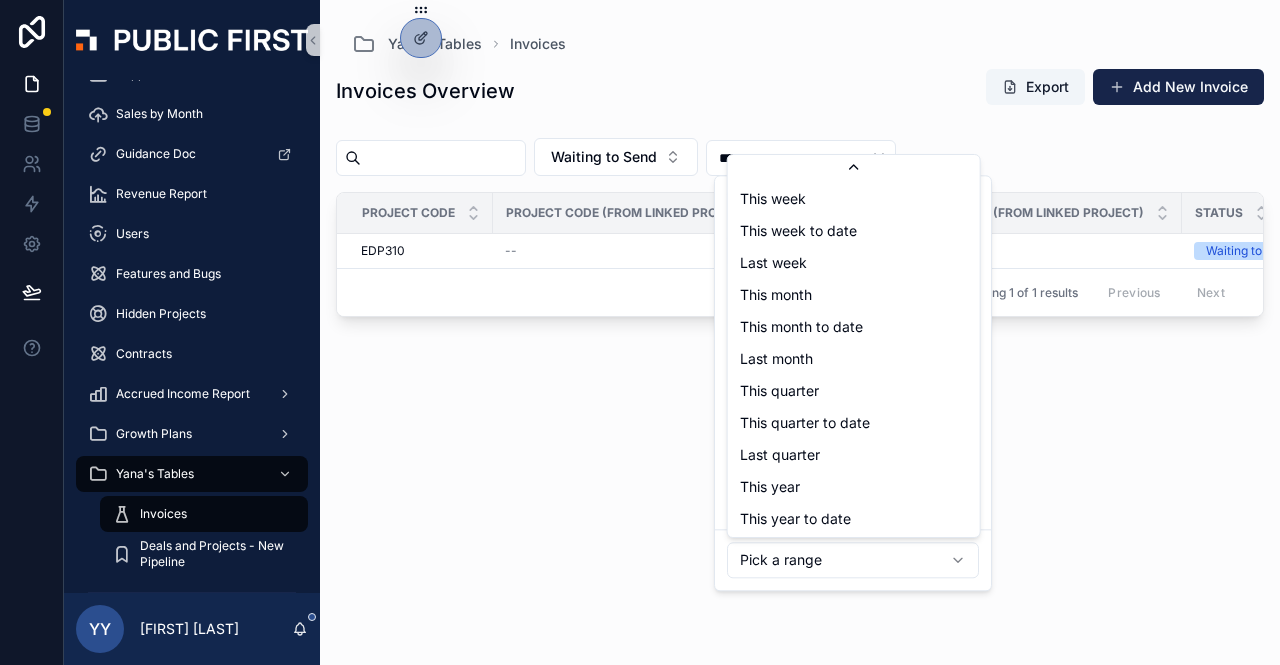 scroll, scrollTop: 225, scrollLeft: 0, axis: vertical 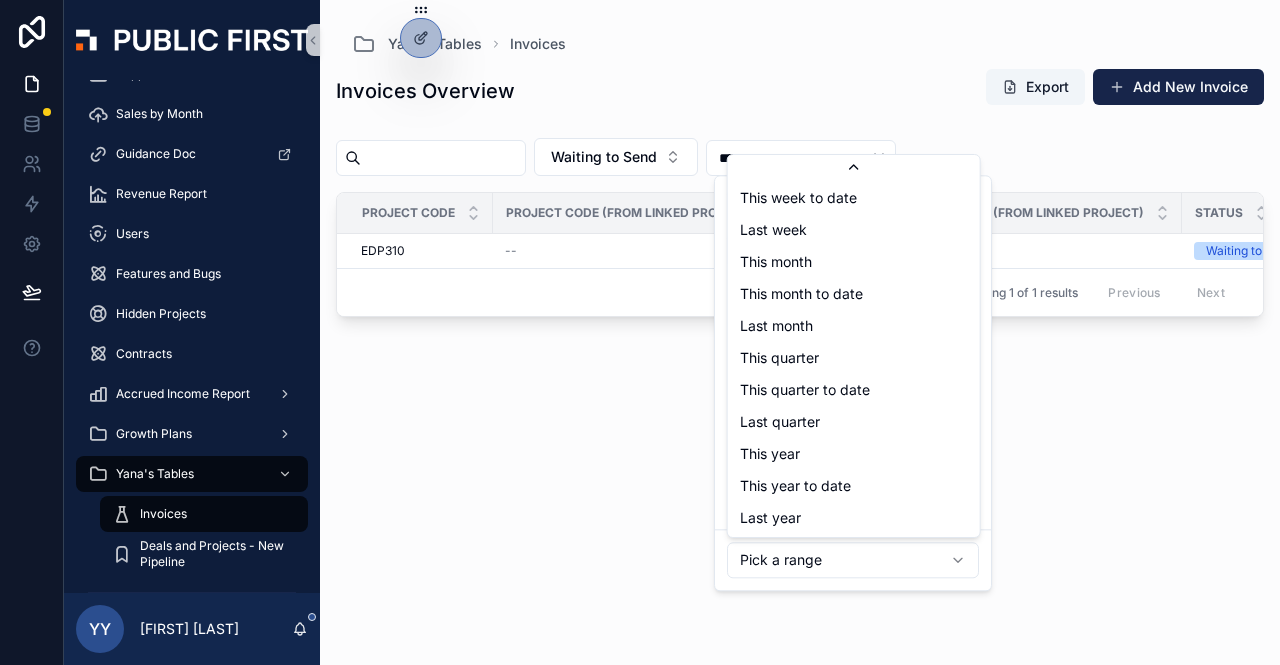 type on "**********" 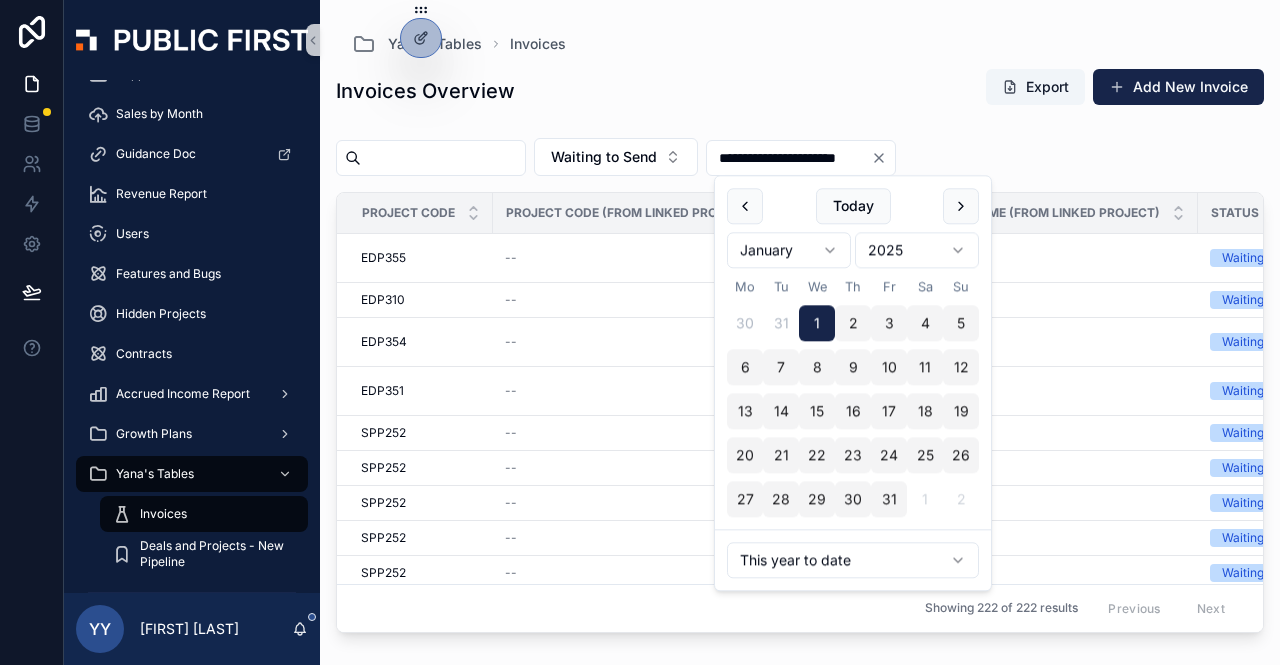 click on "**********" at bounding box center (800, 320) 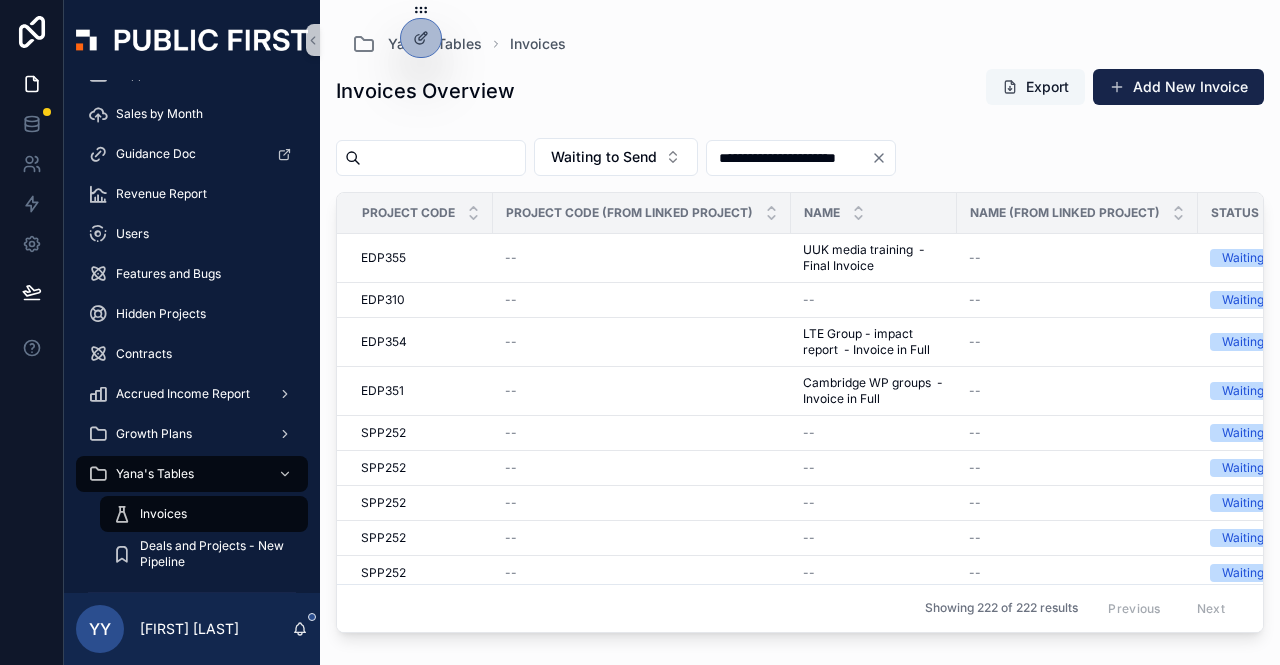 click on "Export" at bounding box center (1035, 87) 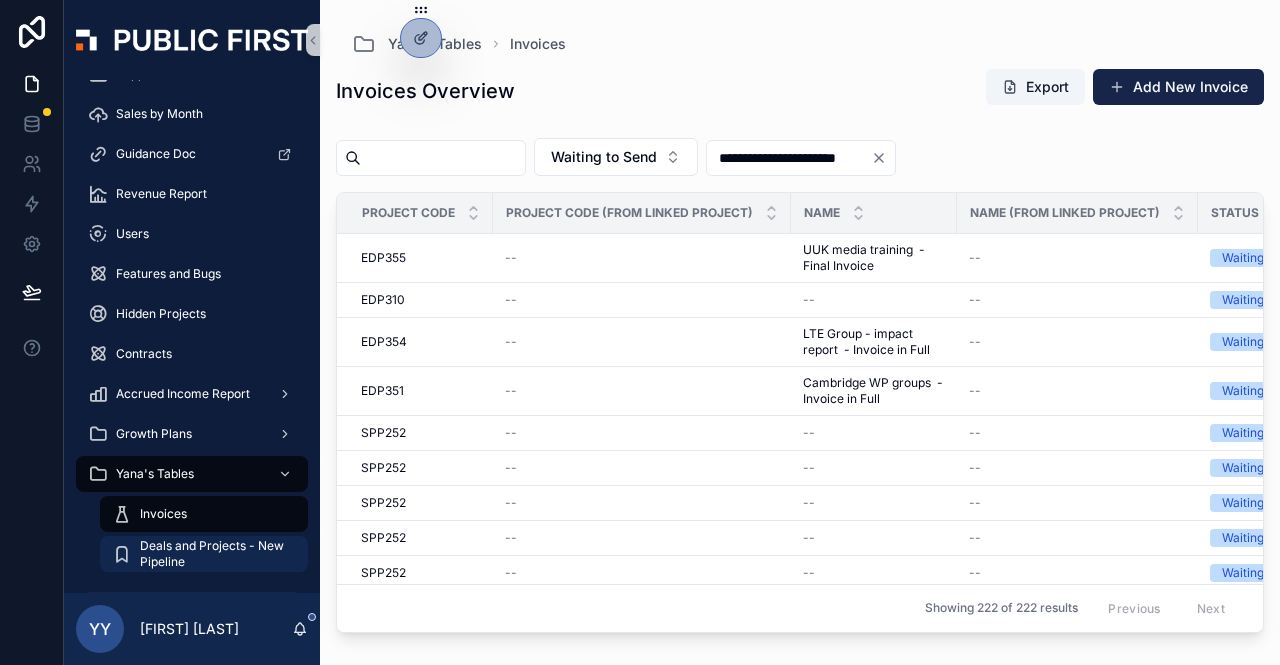 click on "Deals and Projects - New Pipeline" at bounding box center [214, 554] 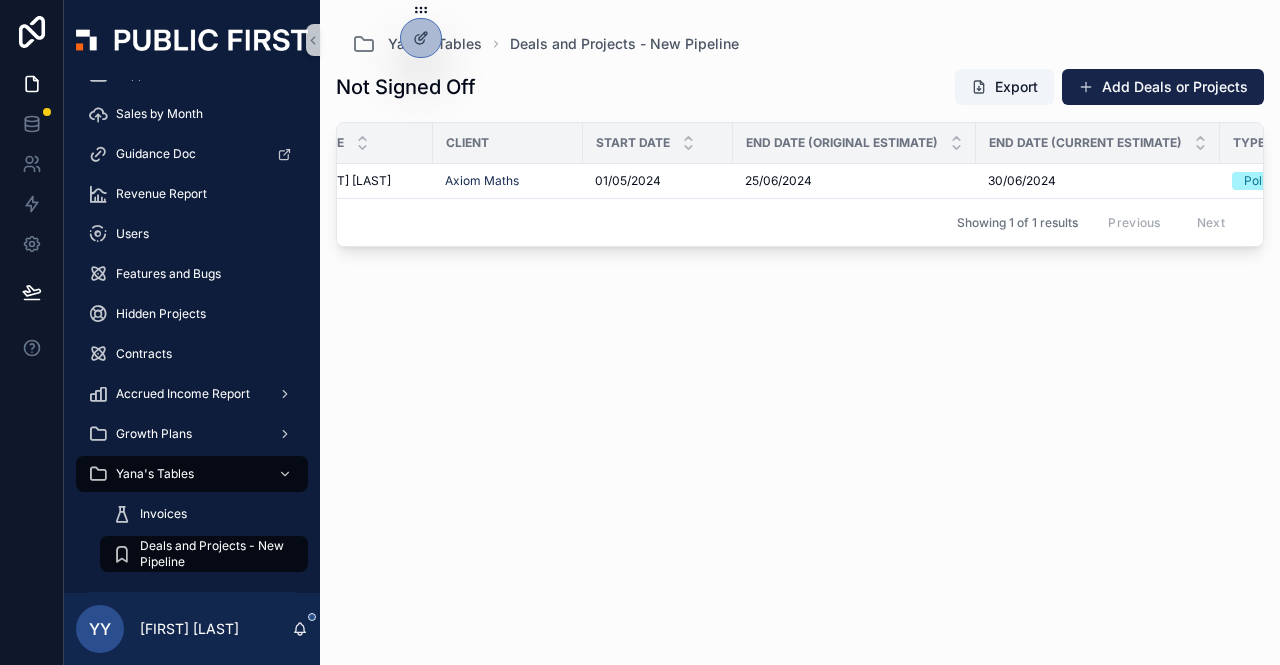 scroll, scrollTop: 0, scrollLeft: 0, axis: both 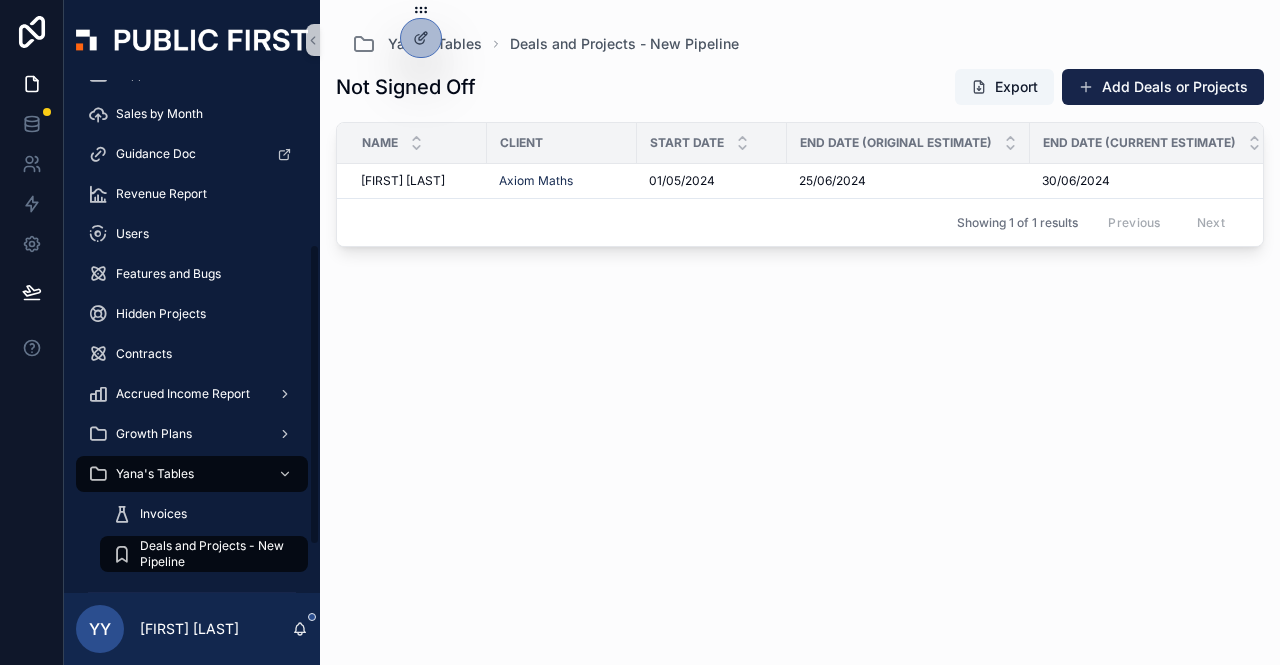 click on "Sales by Month" at bounding box center [192, 114] 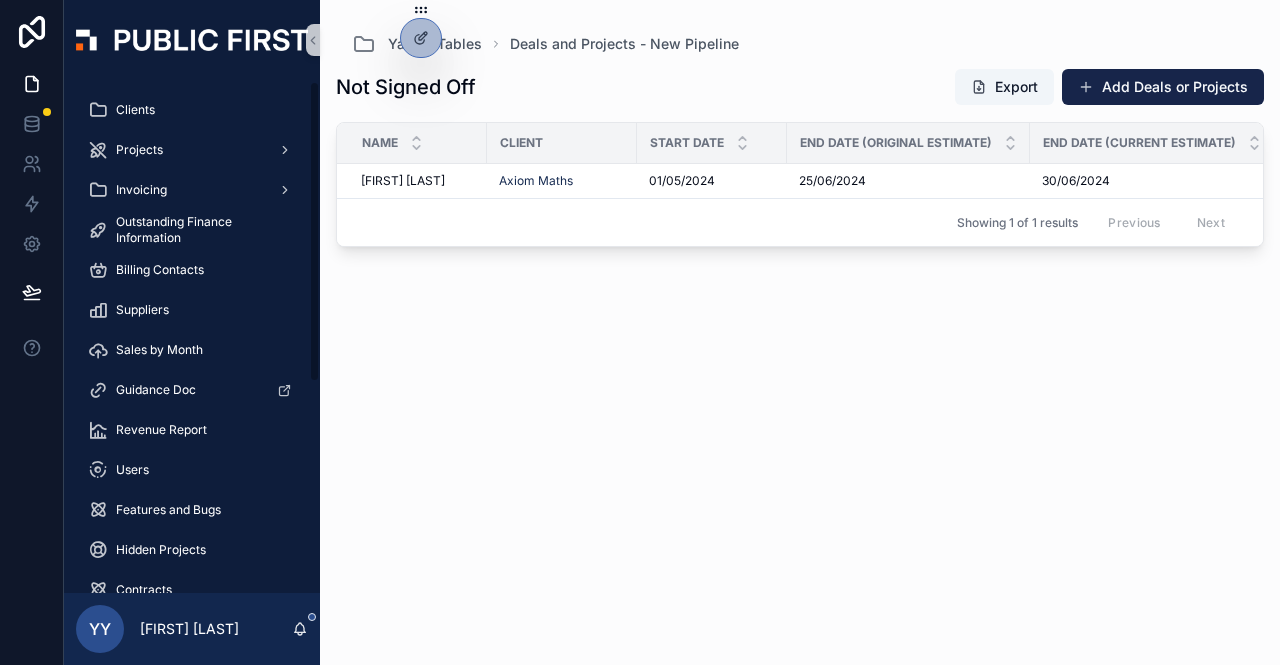 scroll, scrollTop: 0, scrollLeft: 0, axis: both 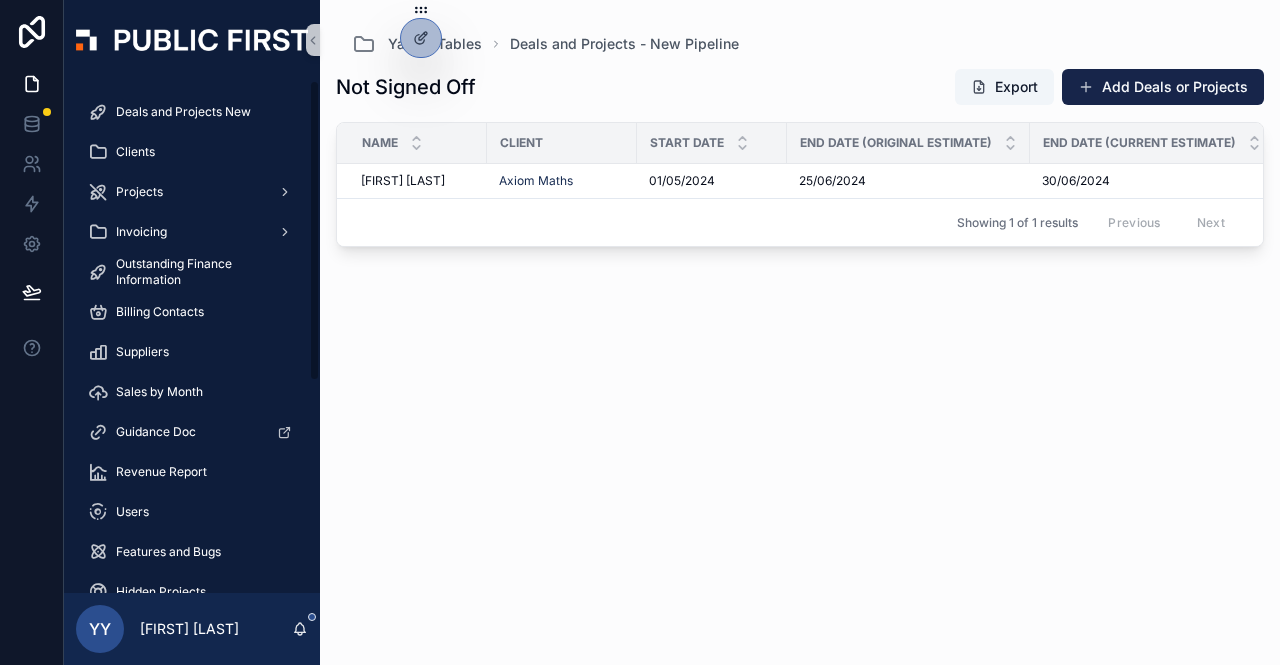 drag, startPoint x: 312, startPoint y: 399, endPoint x: 314, endPoint y: 87, distance: 312.0064 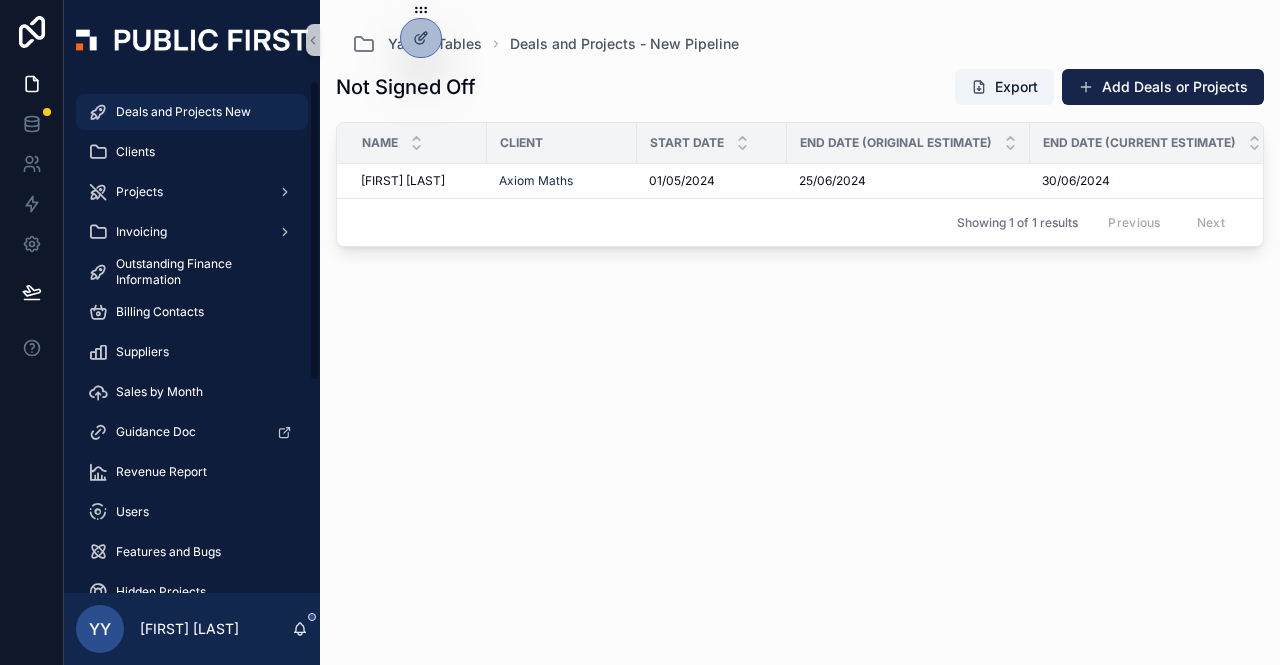 click on "Deals and Projects New" at bounding box center (183, 112) 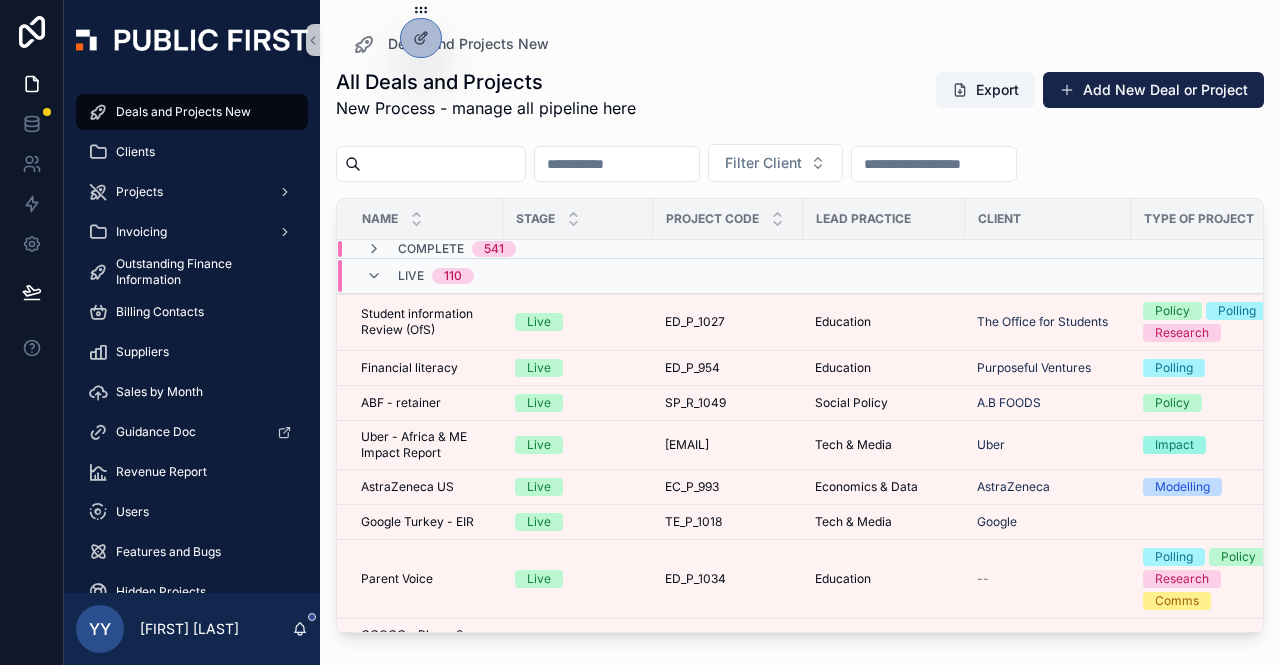 click at bounding box center (443, 164) 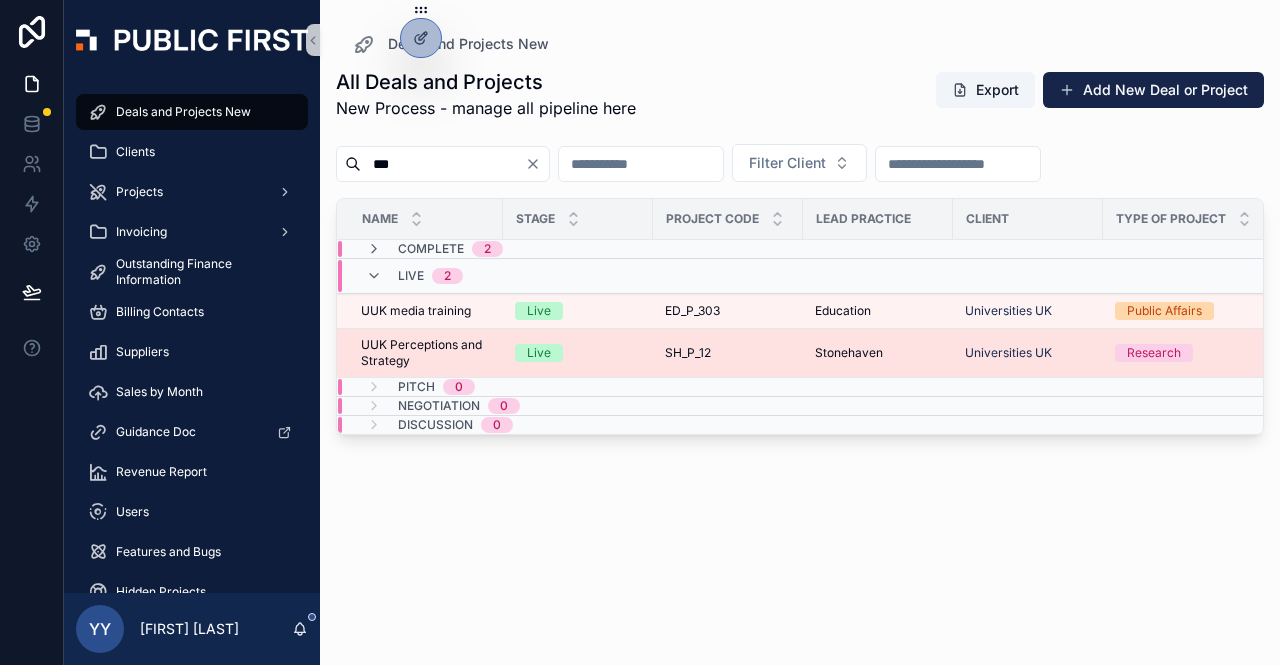 type on "***" 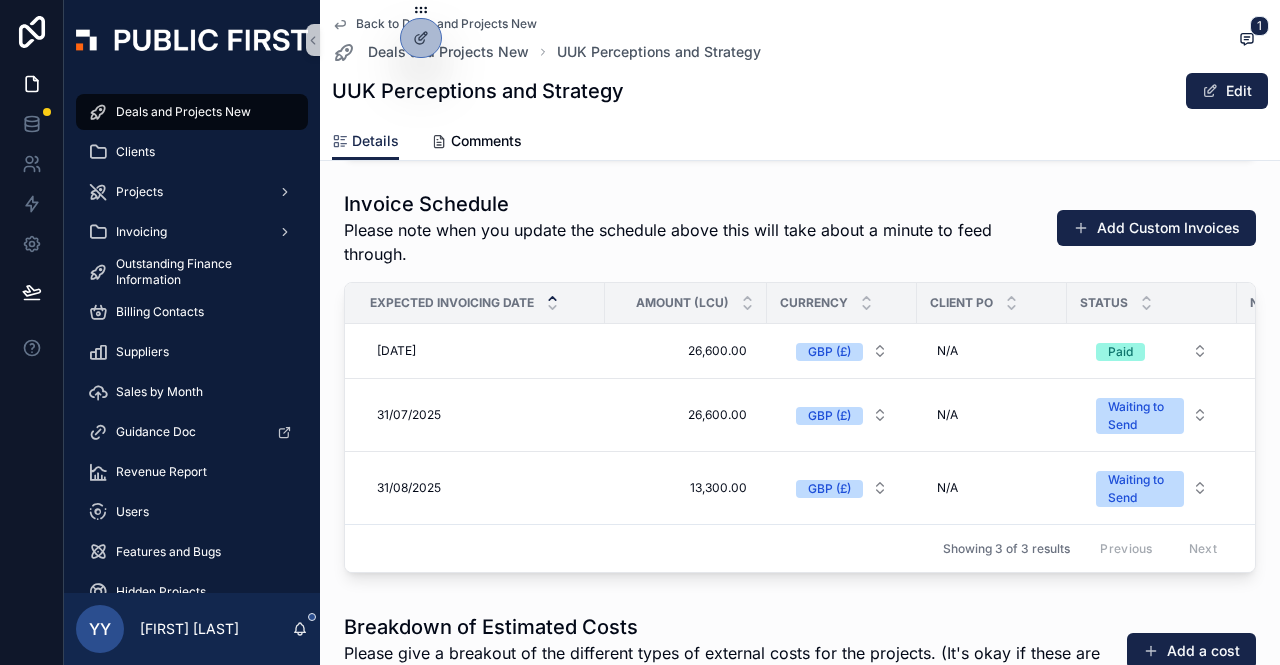 scroll, scrollTop: 2785, scrollLeft: 0, axis: vertical 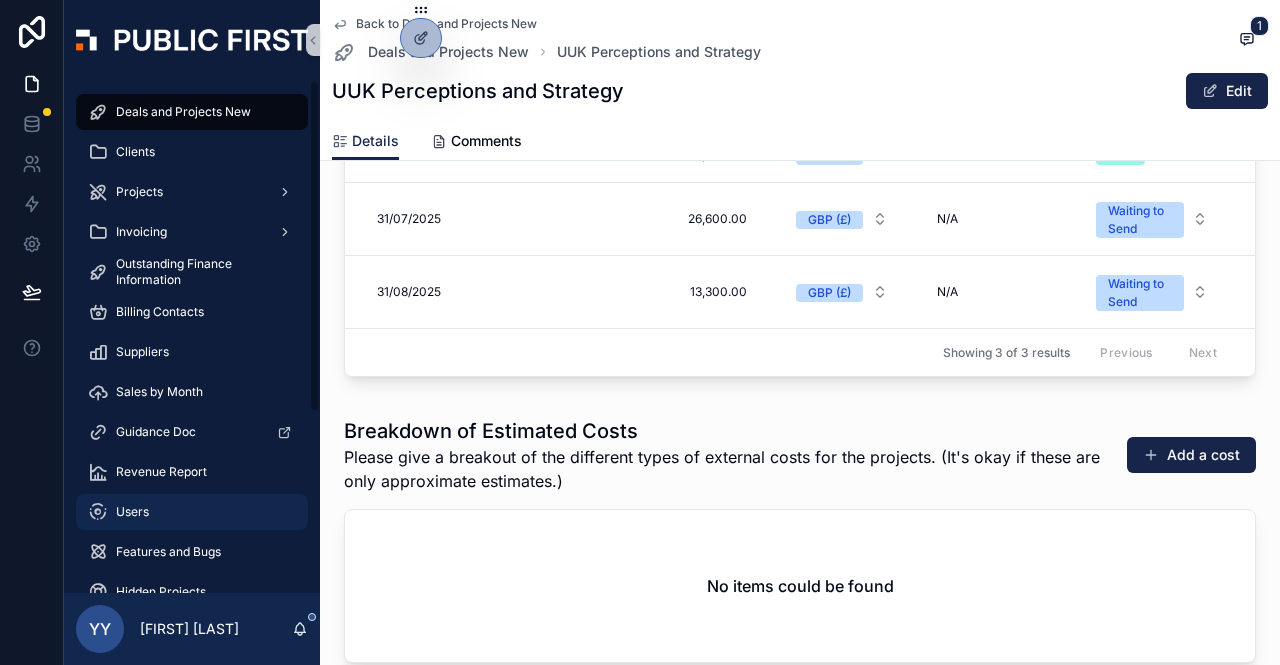 click on "Users" at bounding box center [132, 512] 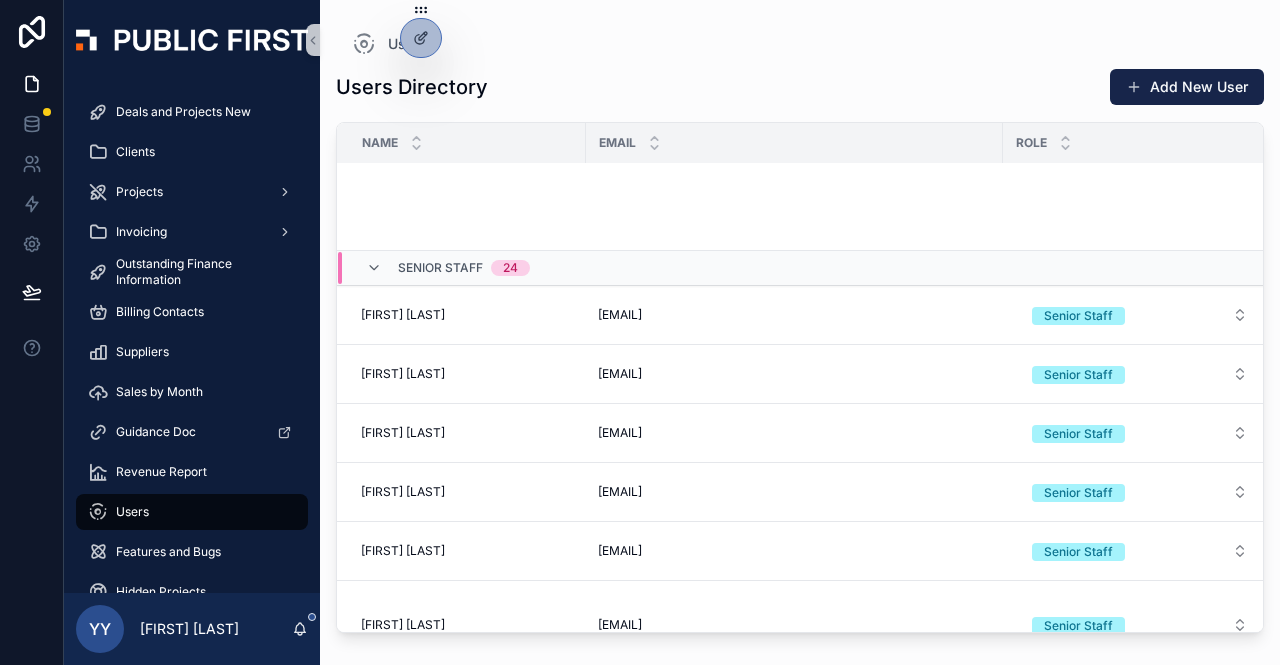 scroll, scrollTop: 2083, scrollLeft: 0, axis: vertical 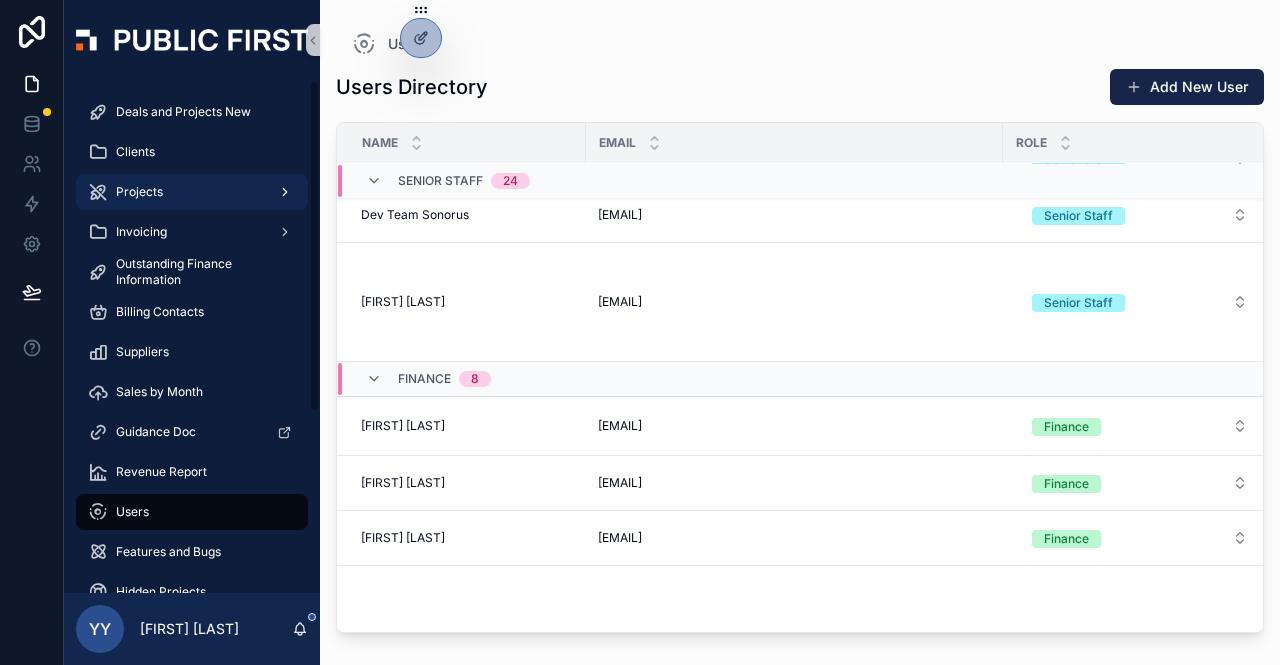 click on "Projects" at bounding box center (139, 192) 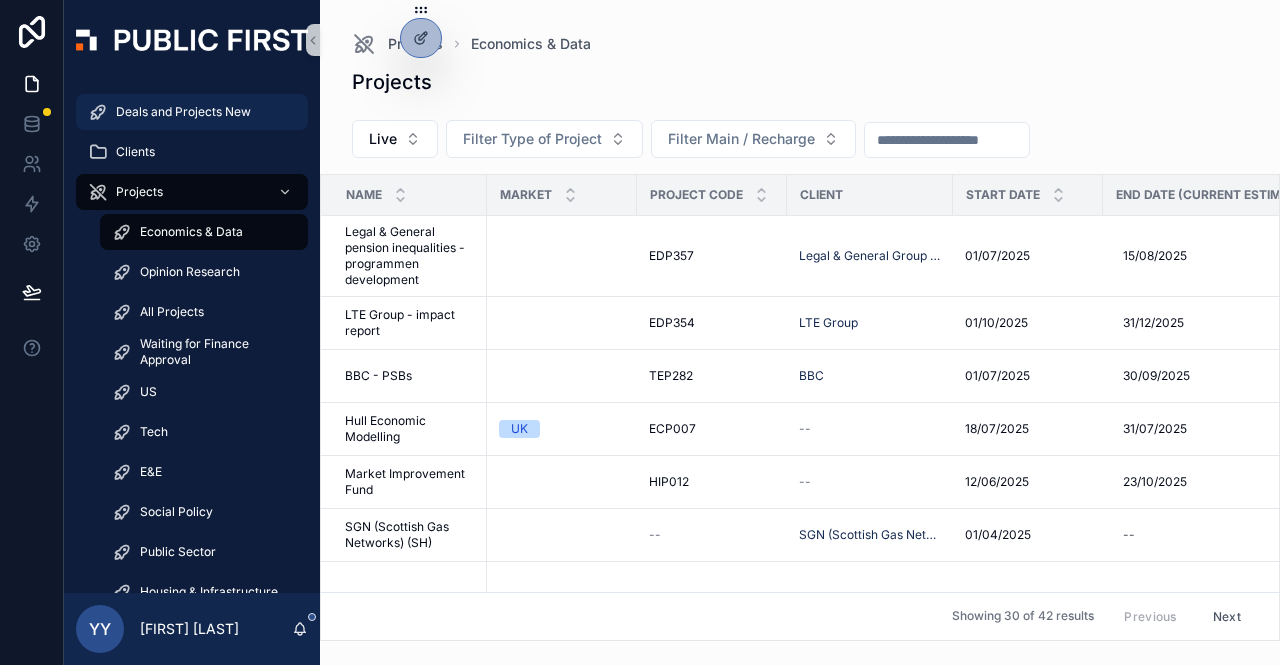 click on "Deals and Projects New" at bounding box center [183, 112] 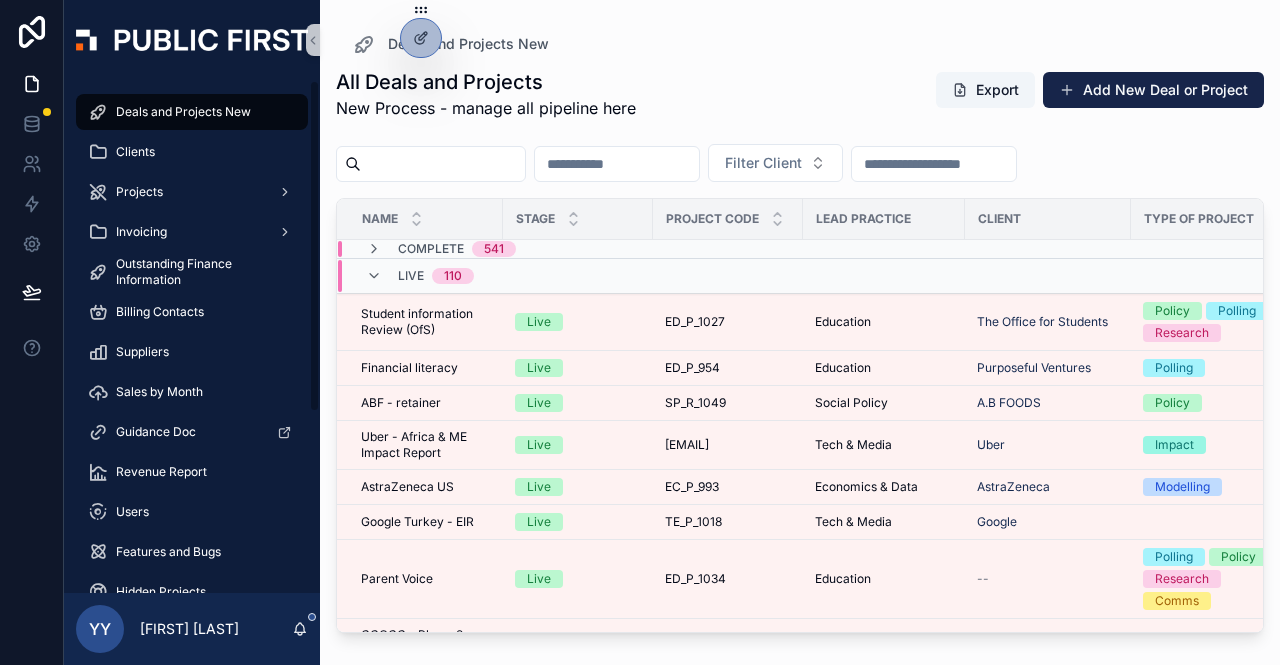 click on "Deals and Projects New" at bounding box center [183, 112] 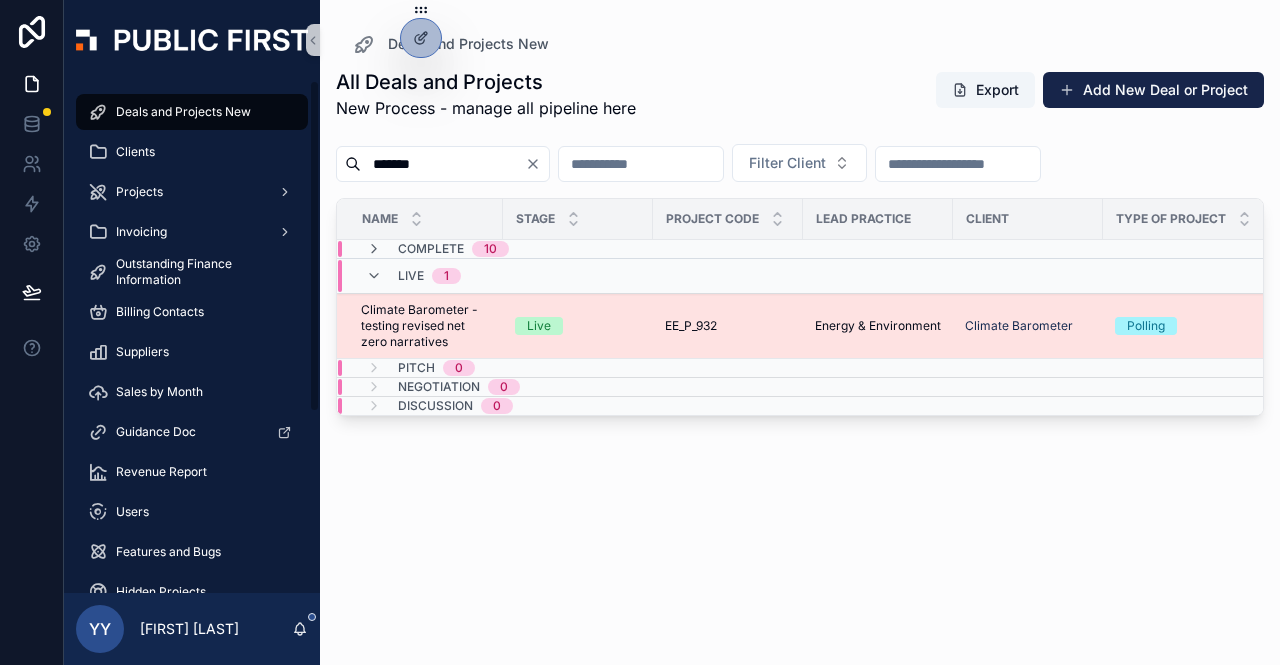 type on "*******" 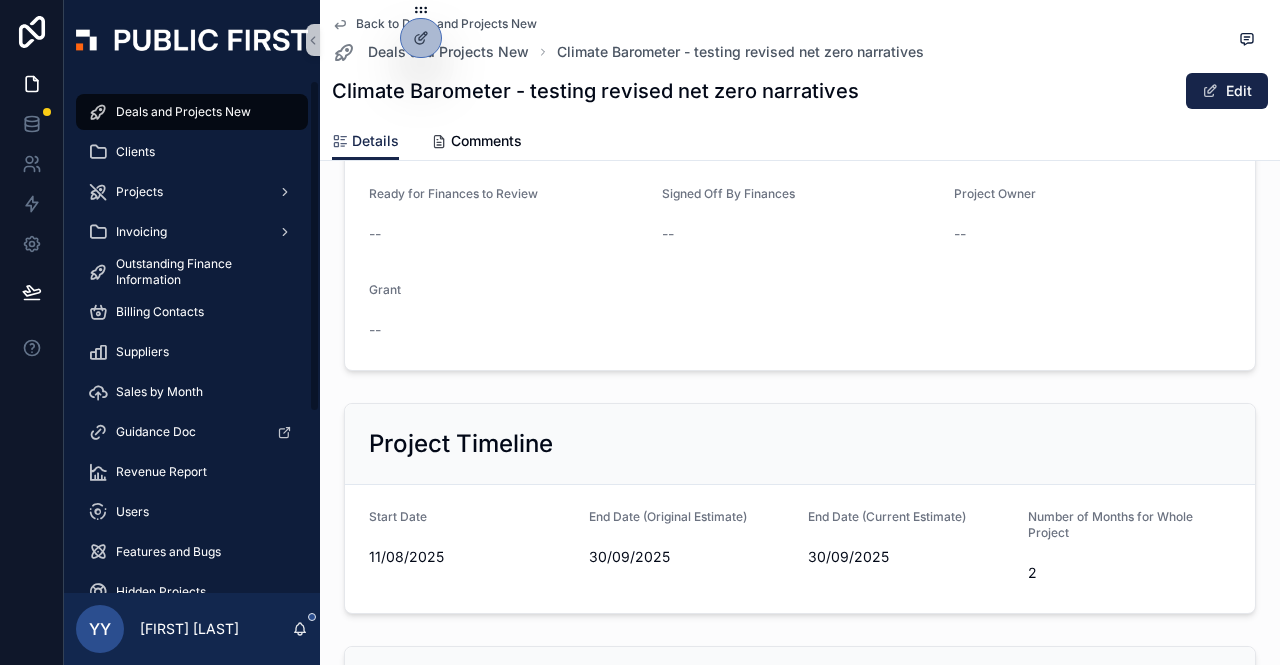 scroll, scrollTop: 433, scrollLeft: 0, axis: vertical 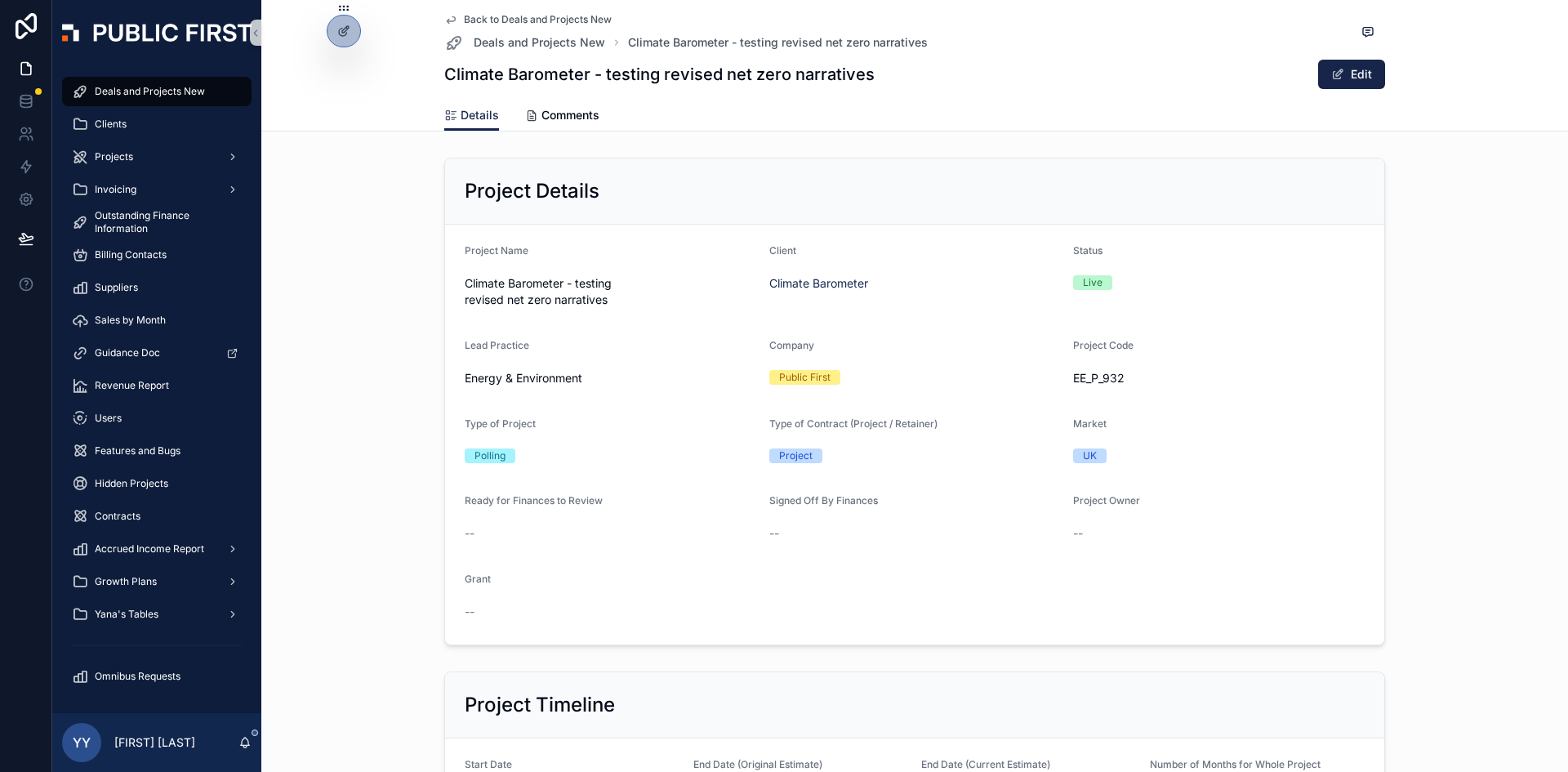 click on "Deals and Projects New" at bounding box center (149, 91) 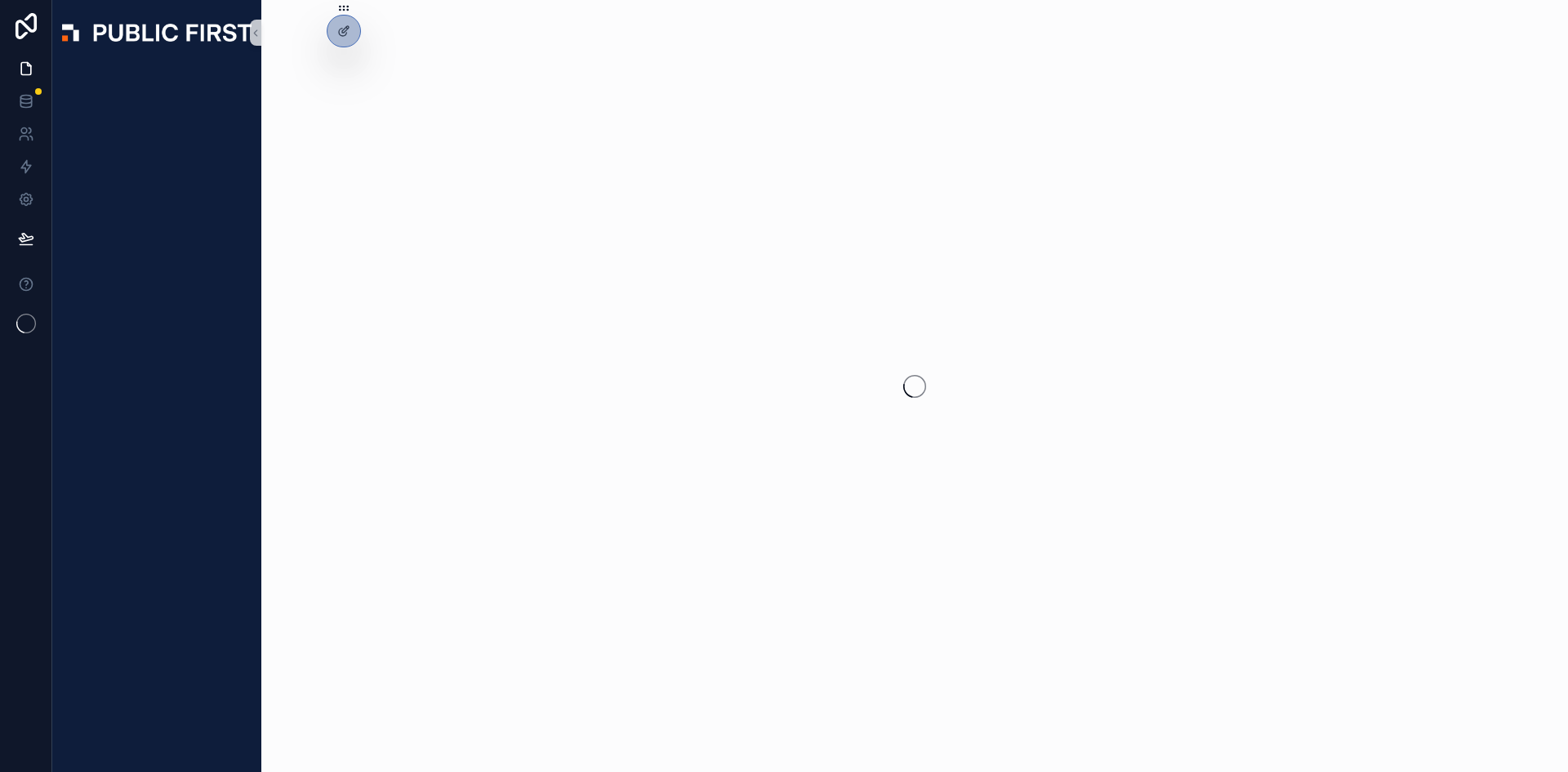 scroll, scrollTop: 0, scrollLeft: 0, axis: both 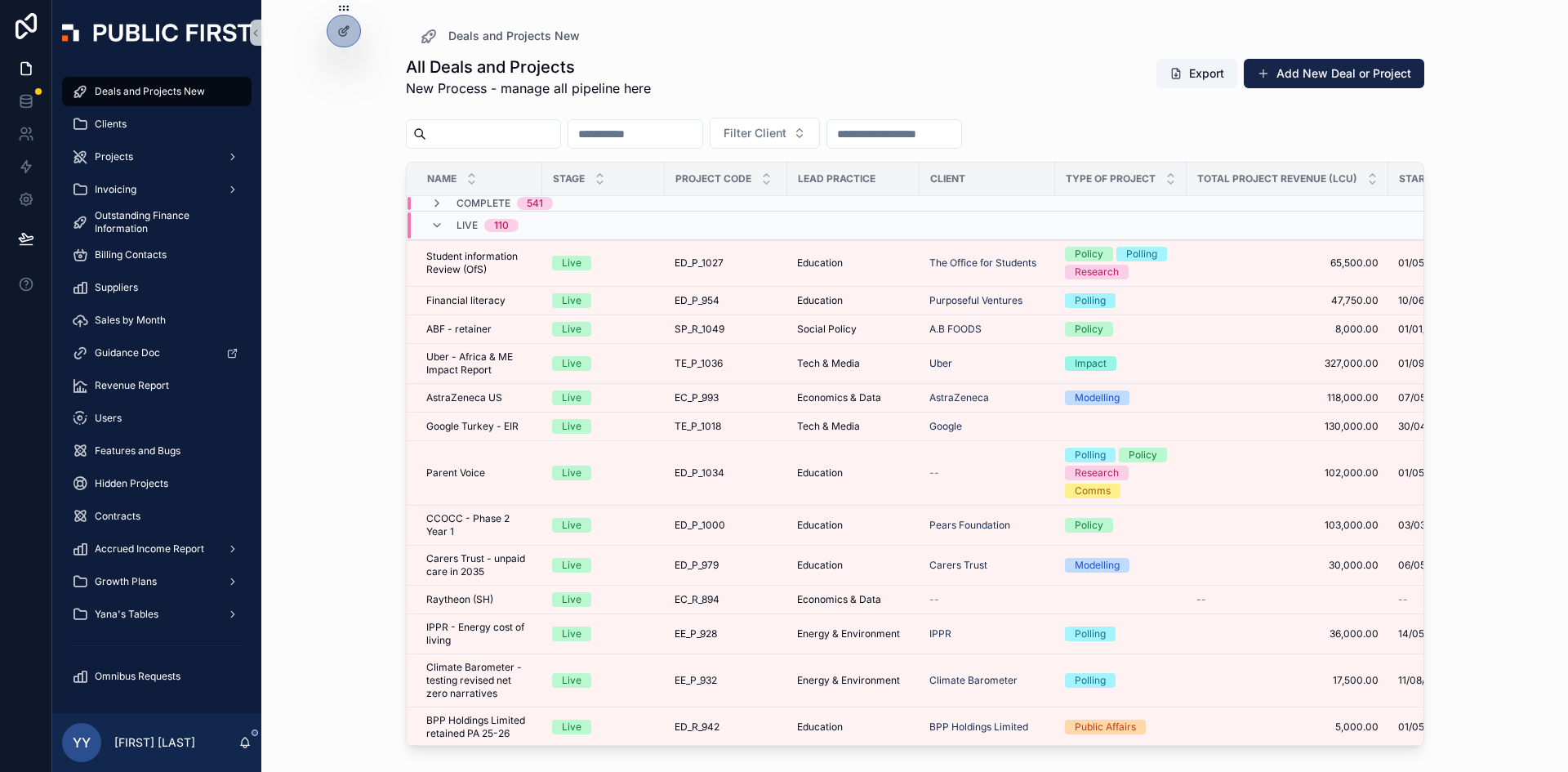 click at bounding box center (483, 134) 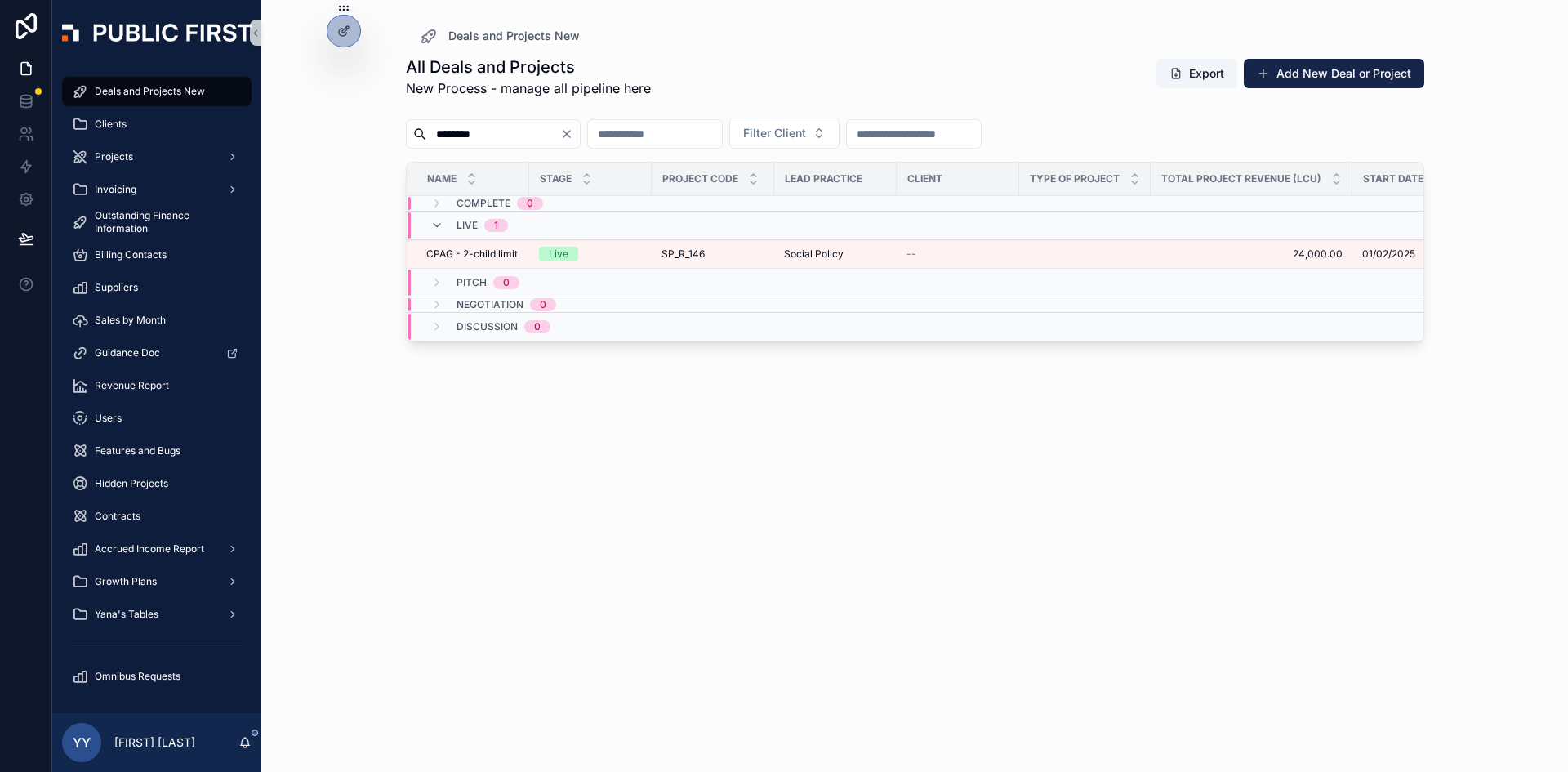 type on "********" 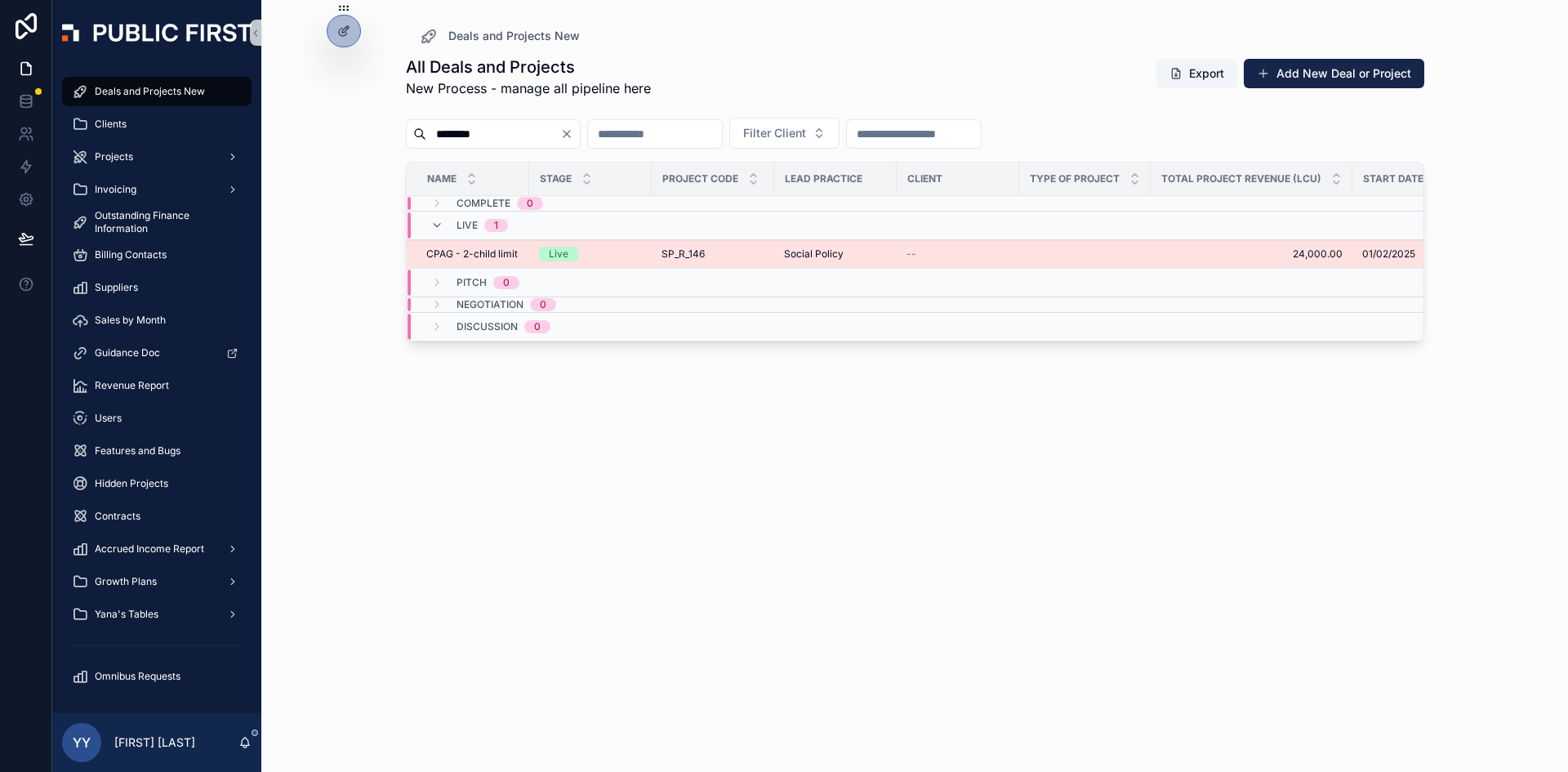 click on "Live" at bounding box center (590, 254) 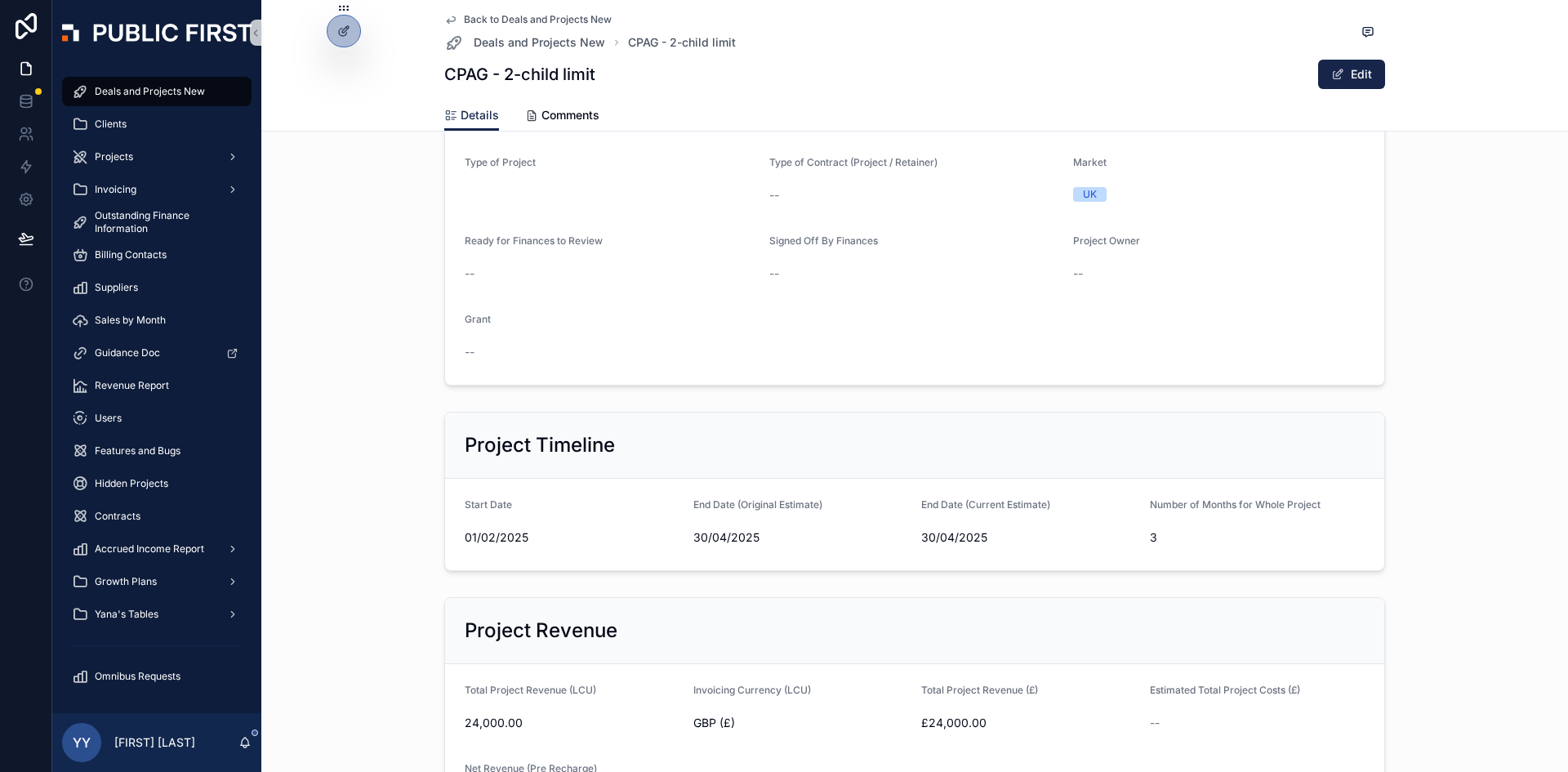 scroll, scrollTop: 0, scrollLeft: 0, axis: both 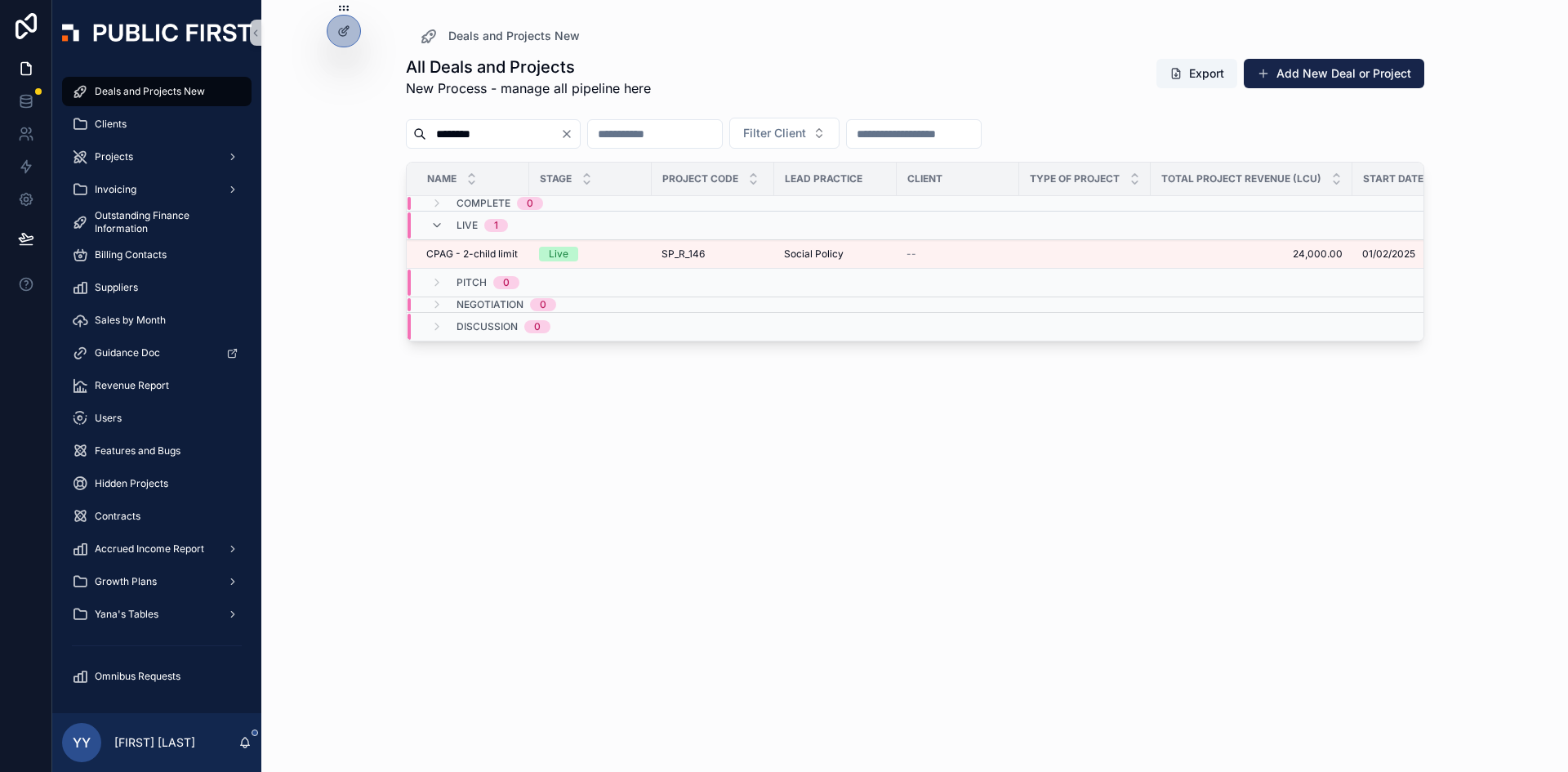 drag, startPoint x: 492, startPoint y: 128, endPoint x: 415, endPoint y: 148, distance: 79.555012 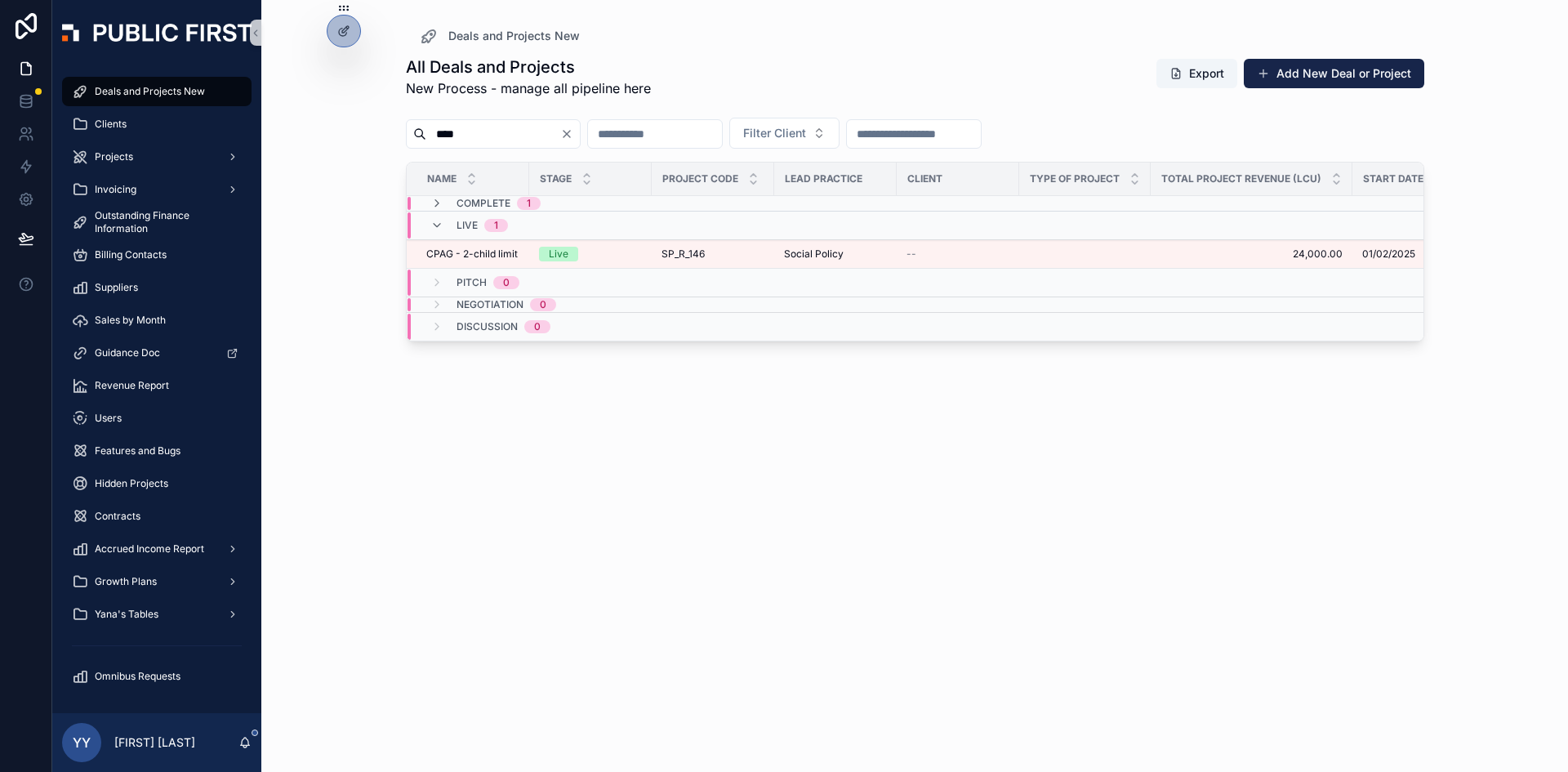 type on "****" 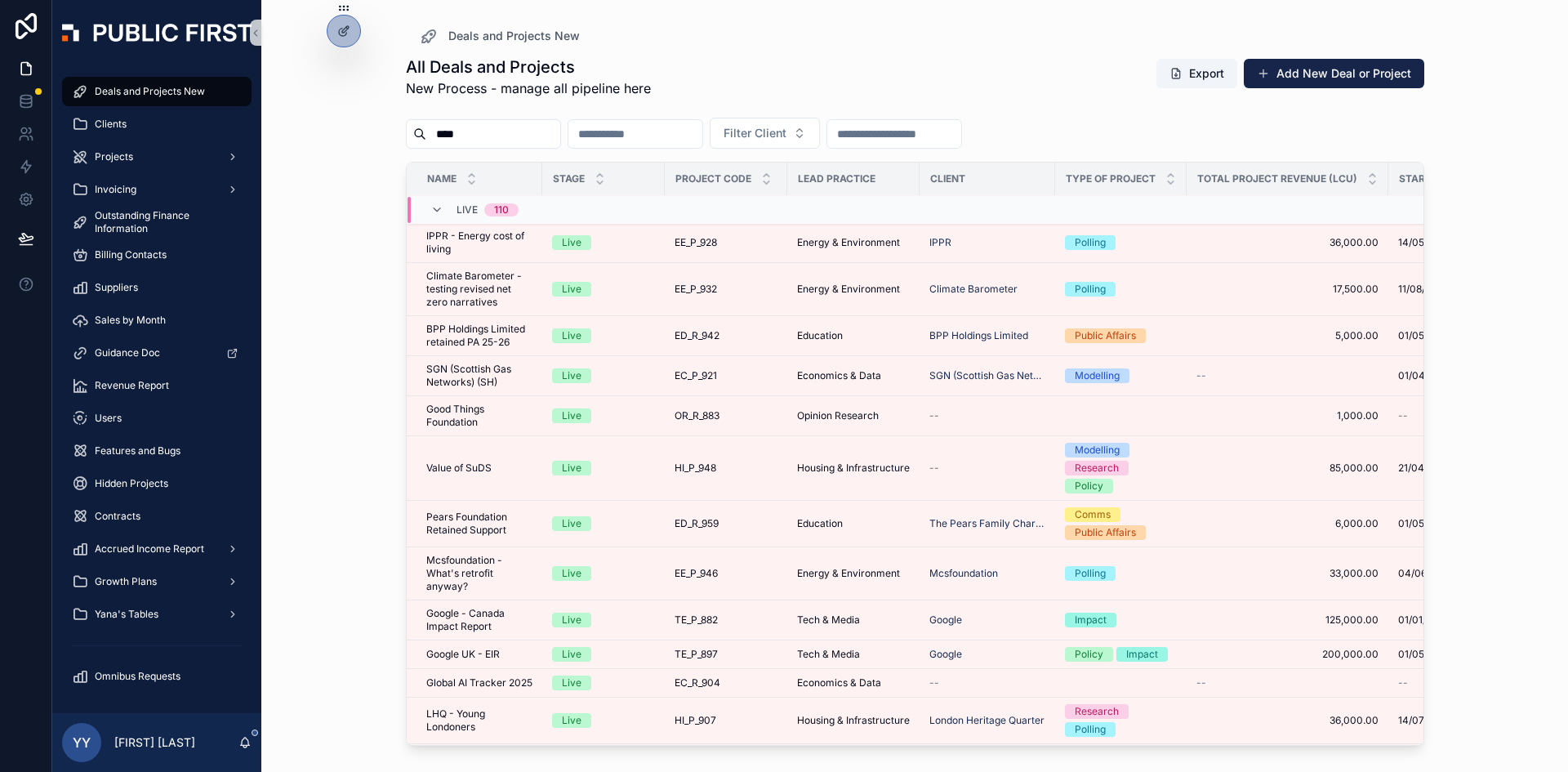 scroll, scrollTop: 416, scrollLeft: 0, axis: vertical 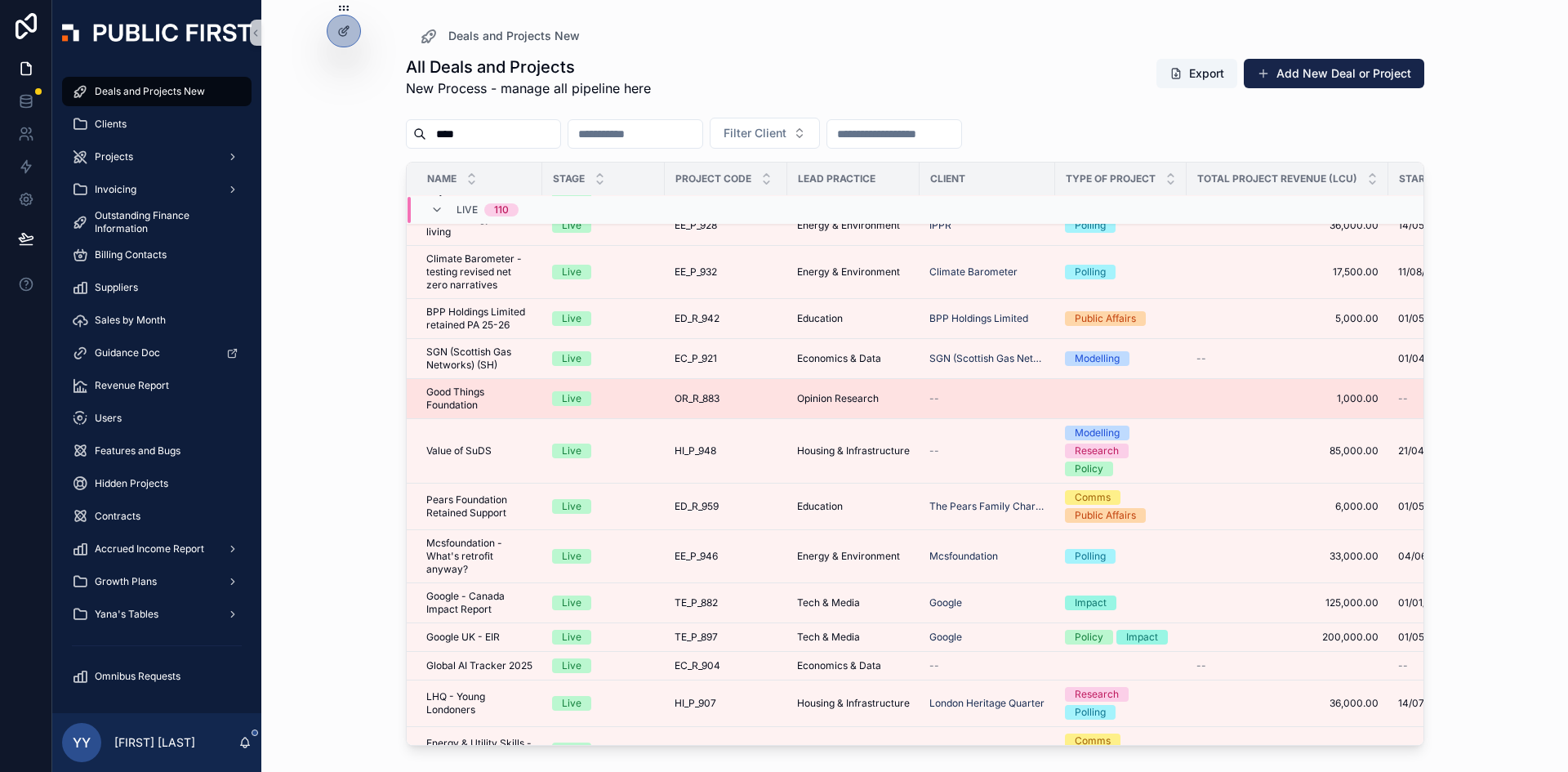 click on "Live" at bounding box center [604, 399] 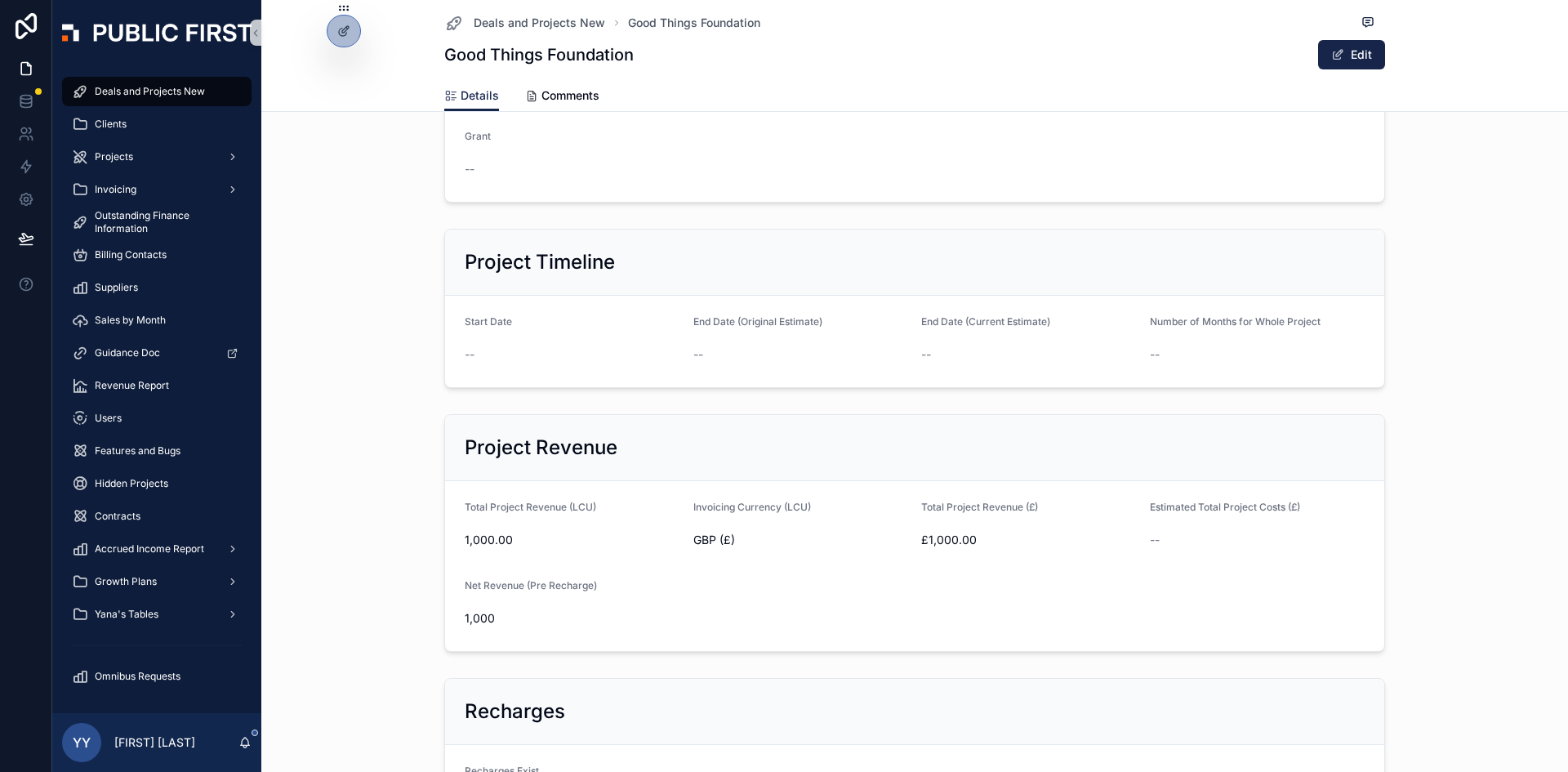 scroll, scrollTop: 163, scrollLeft: 0, axis: vertical 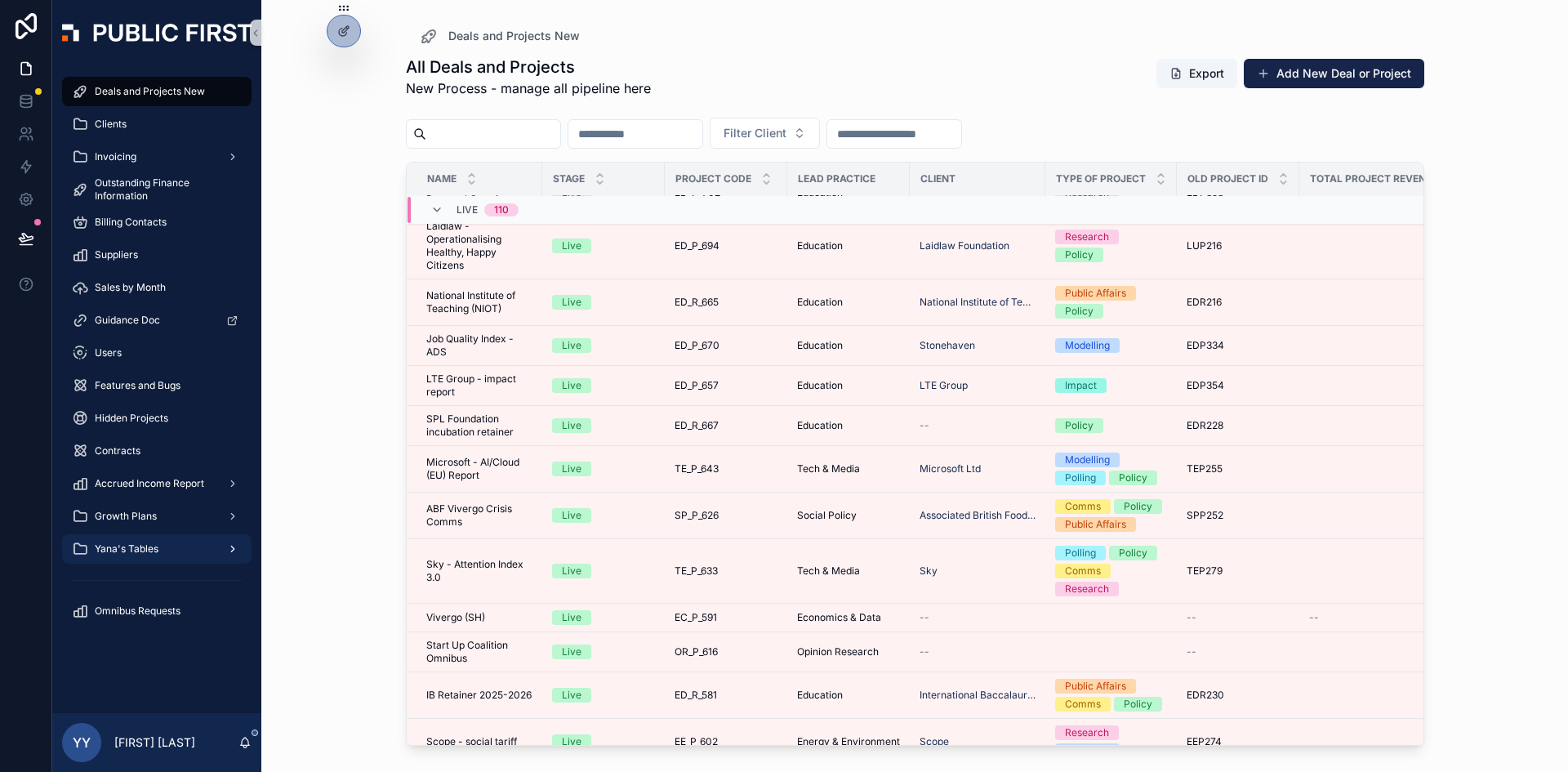 click on "Yana's Tables" at bounding box center (127, 549) 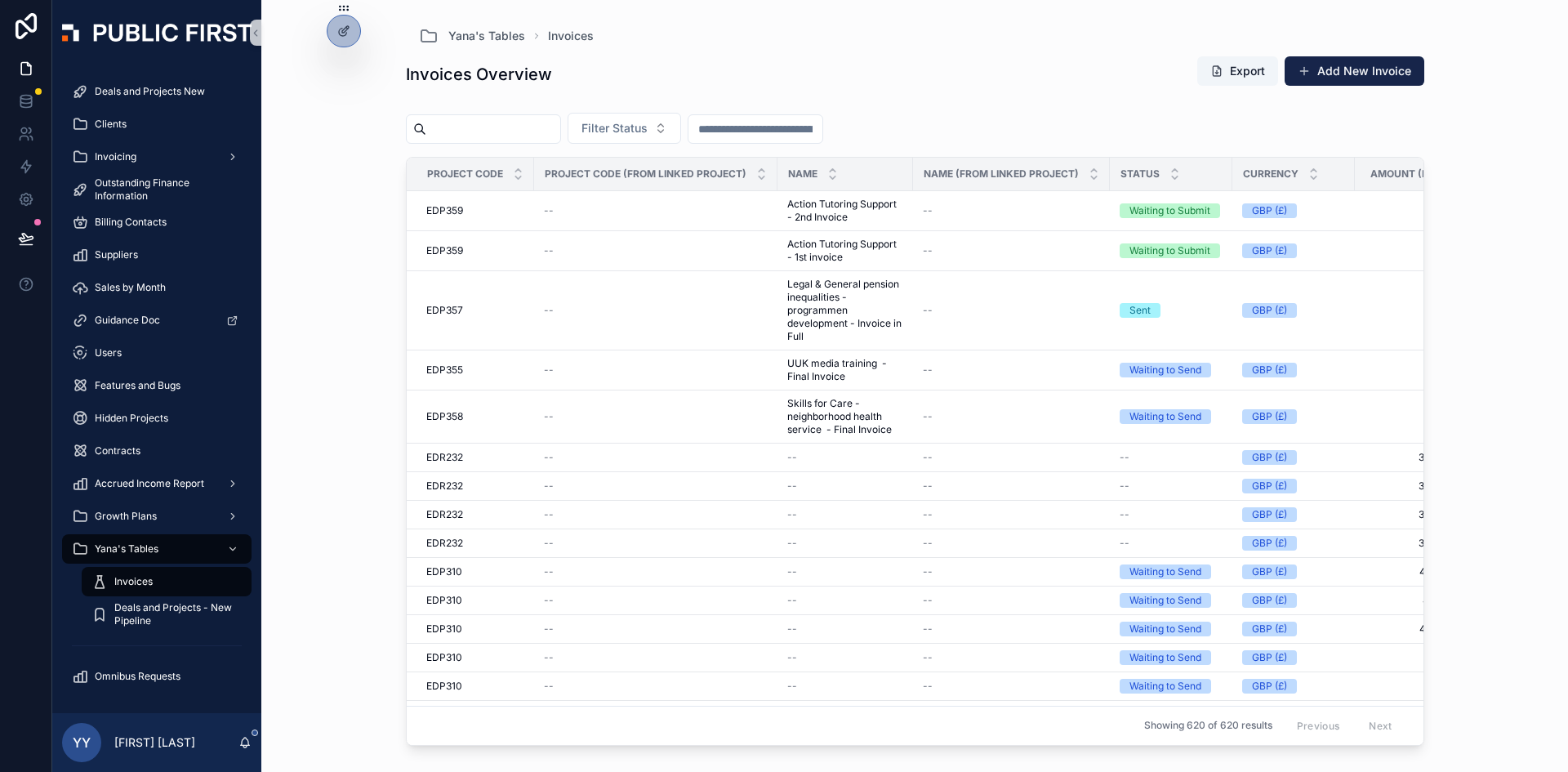 click on "Invoices" at bounding box center [133, 582] 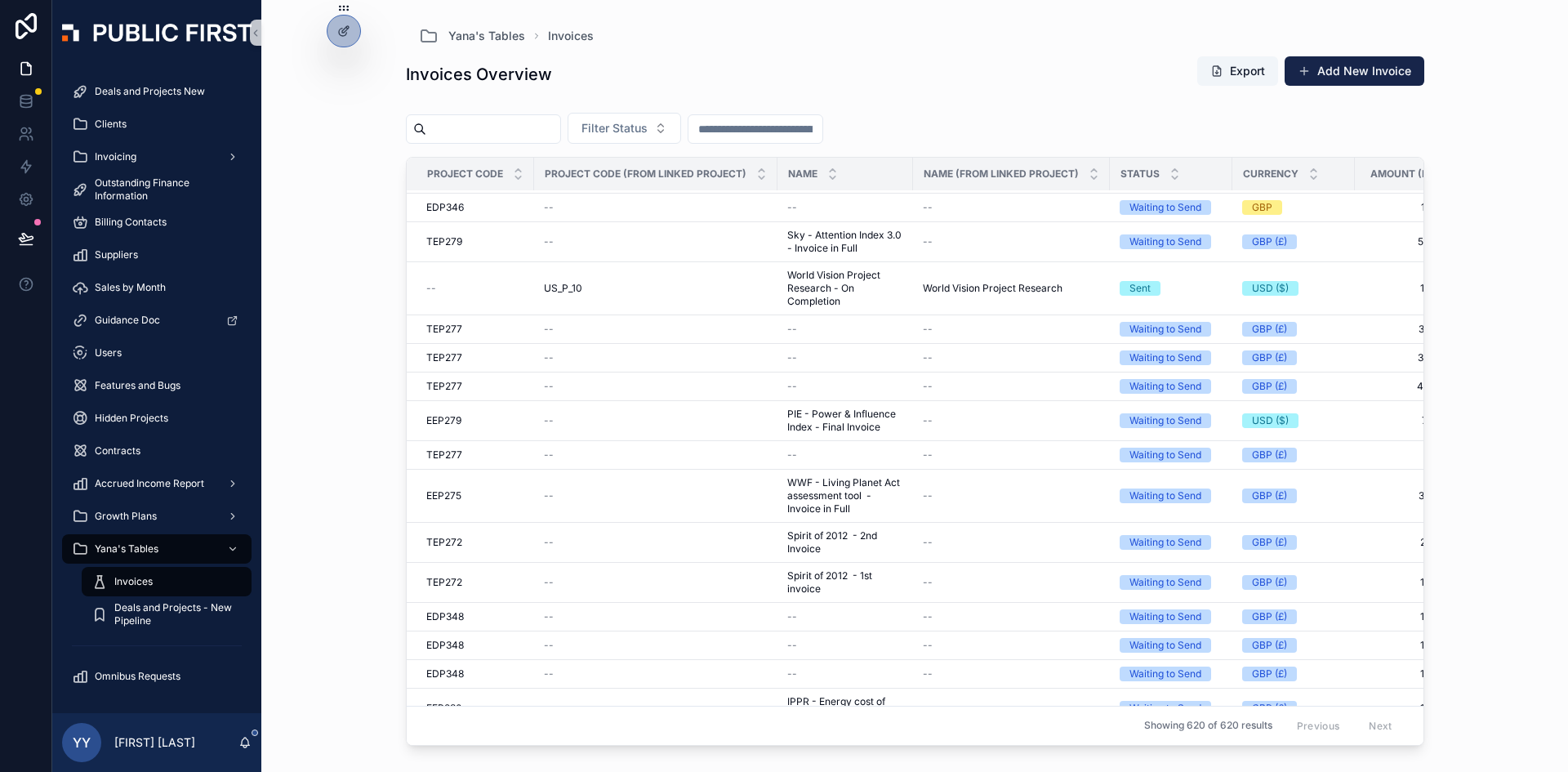 scroll, scrollTop: 4003, scrollLeft: 0, axis: vertical 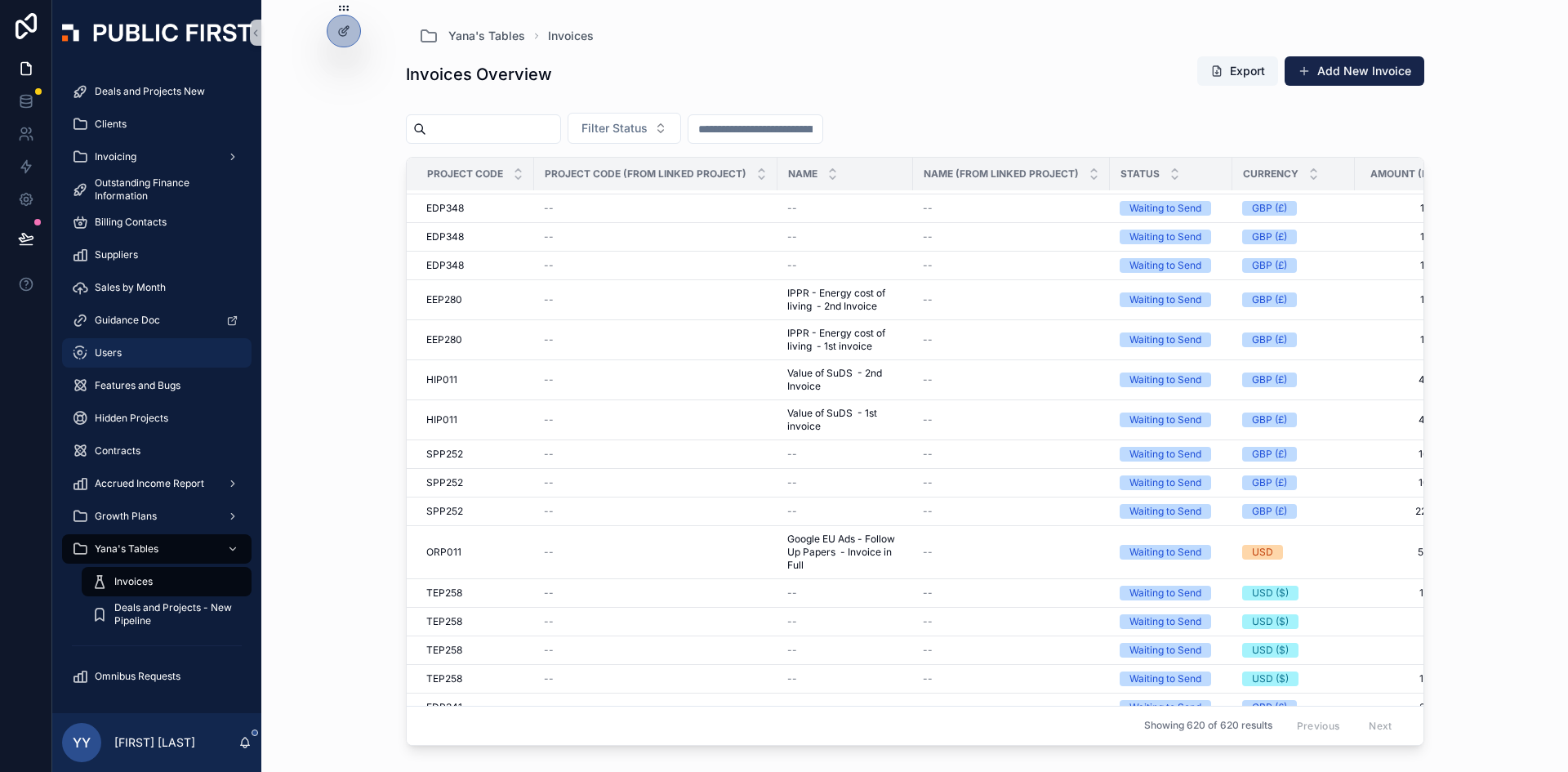 click on "Users" at bounding box center [108, 353] 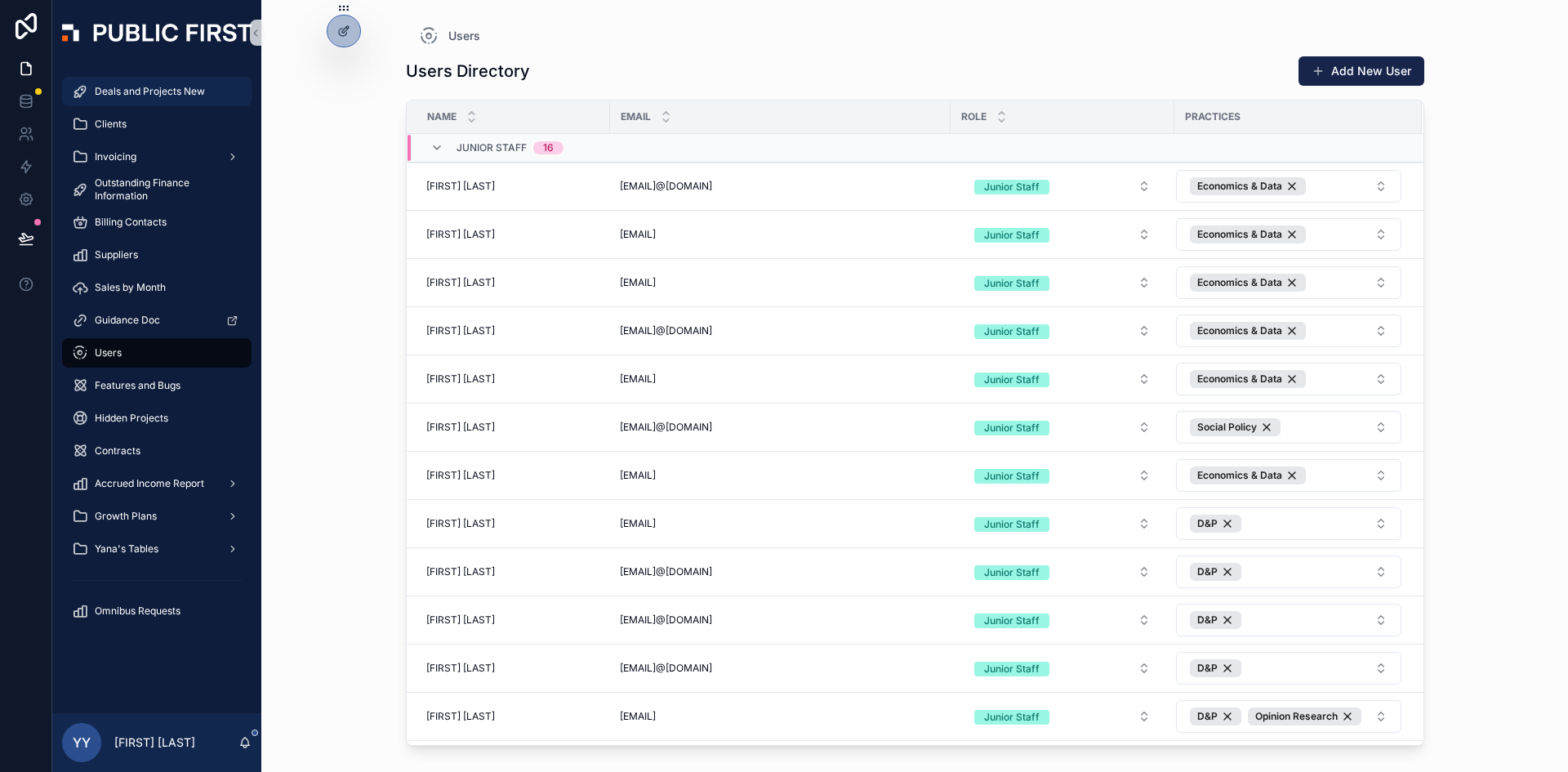 click on "Deals and Projects New" at bounding box center [149, 91] 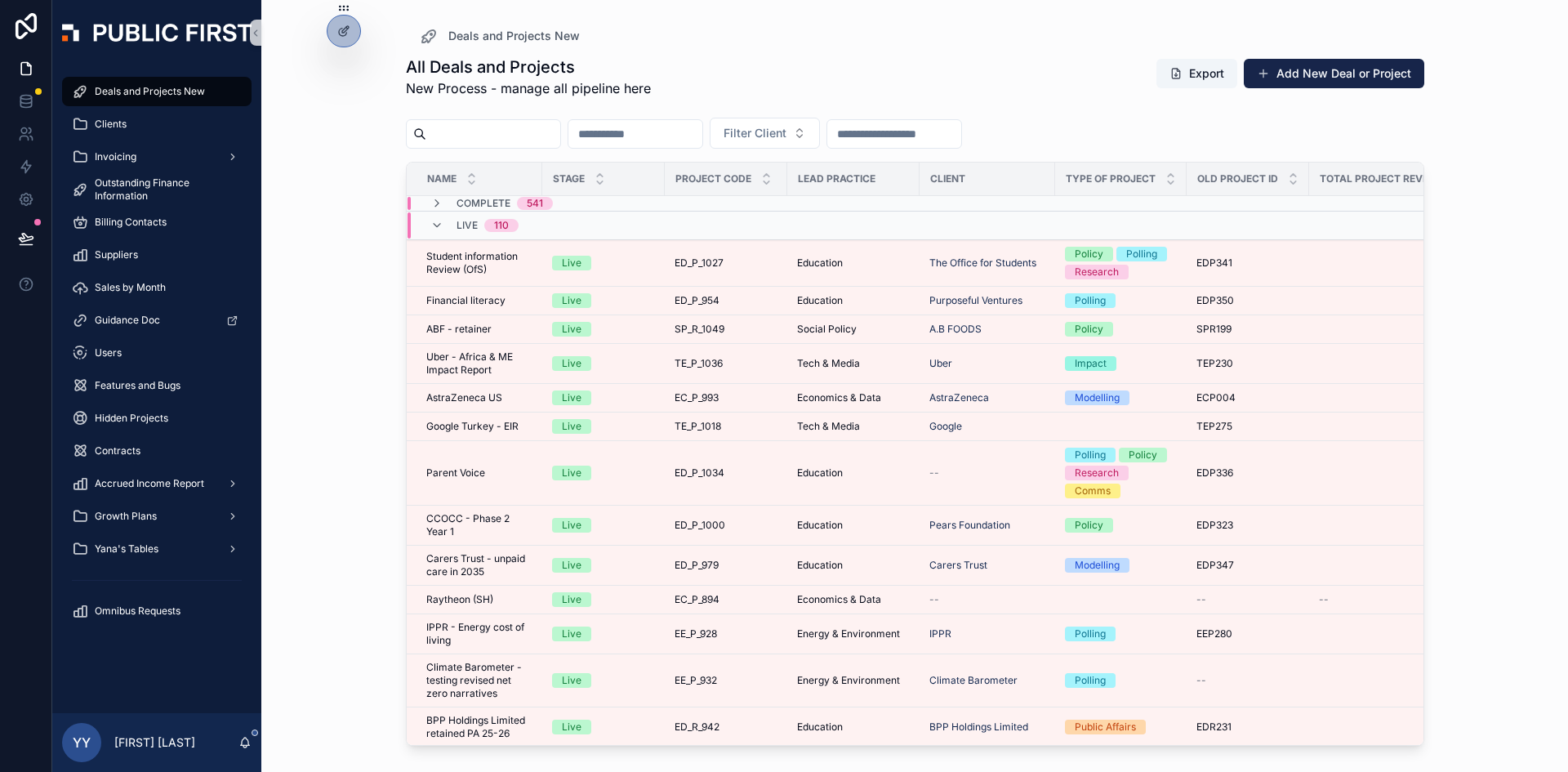 click at bounding box center [493, 134] 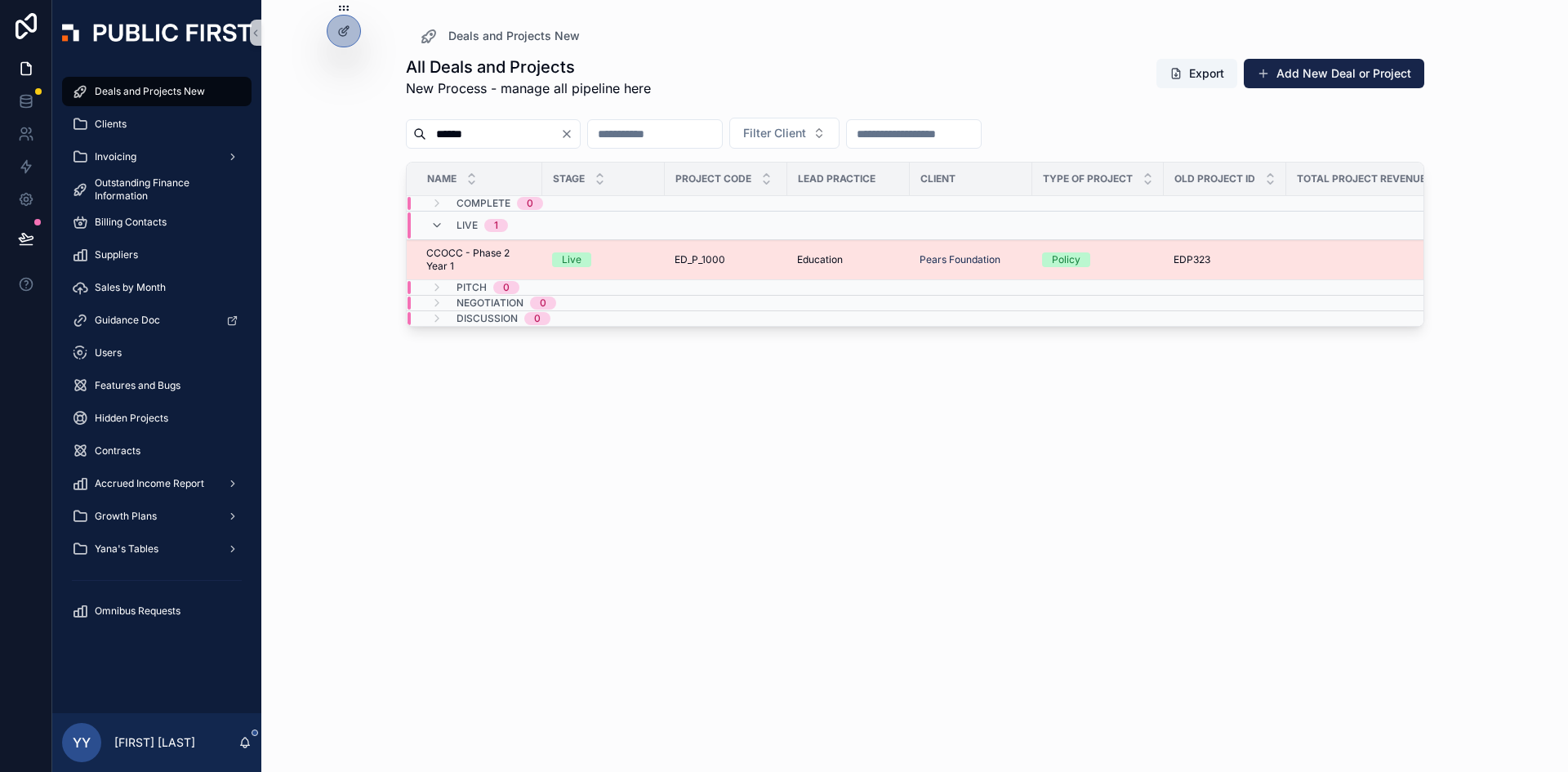 type on "******" 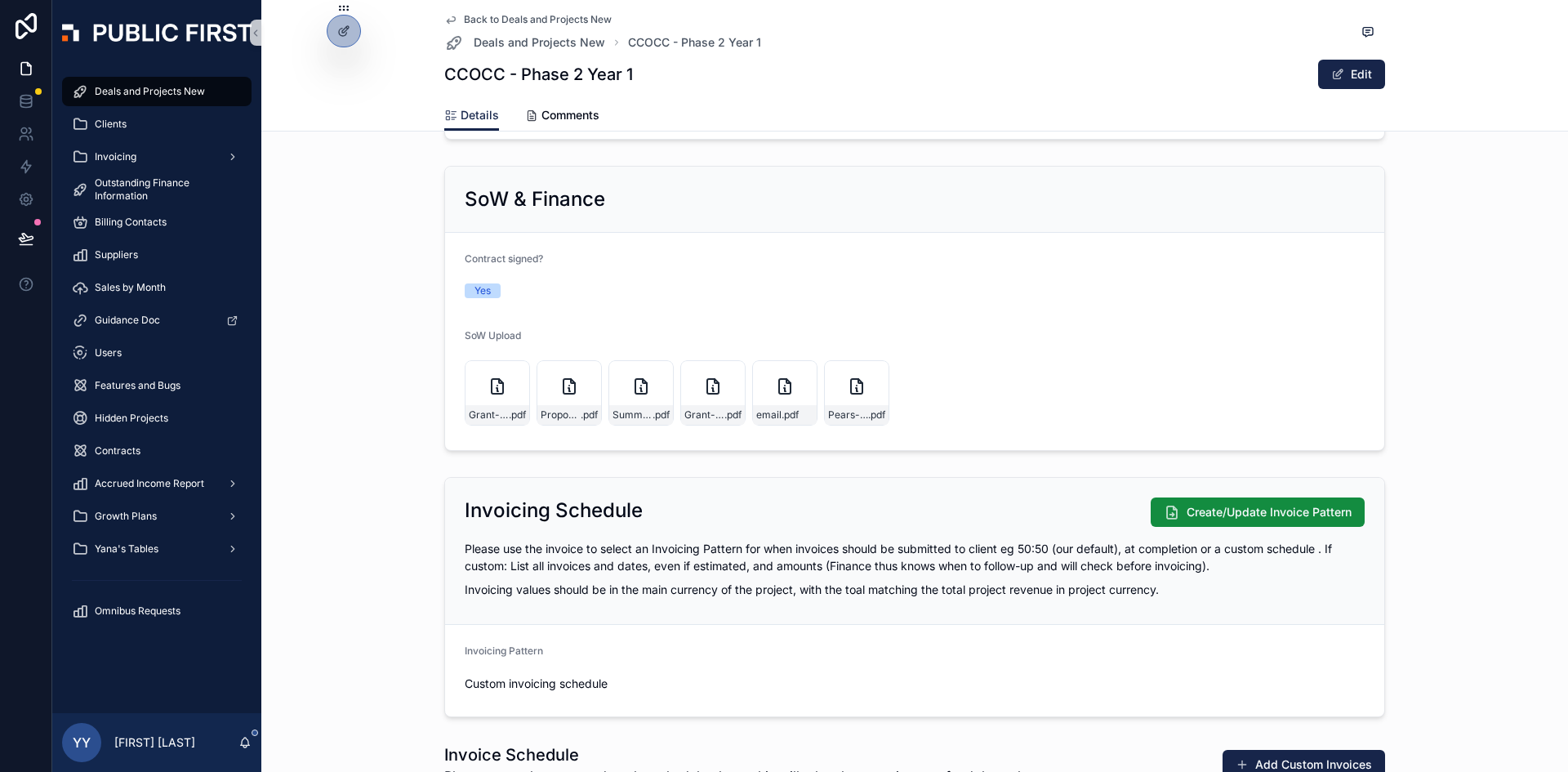 scroll, scrollTop: 1716, scrollLeft: 0, axis: vertical 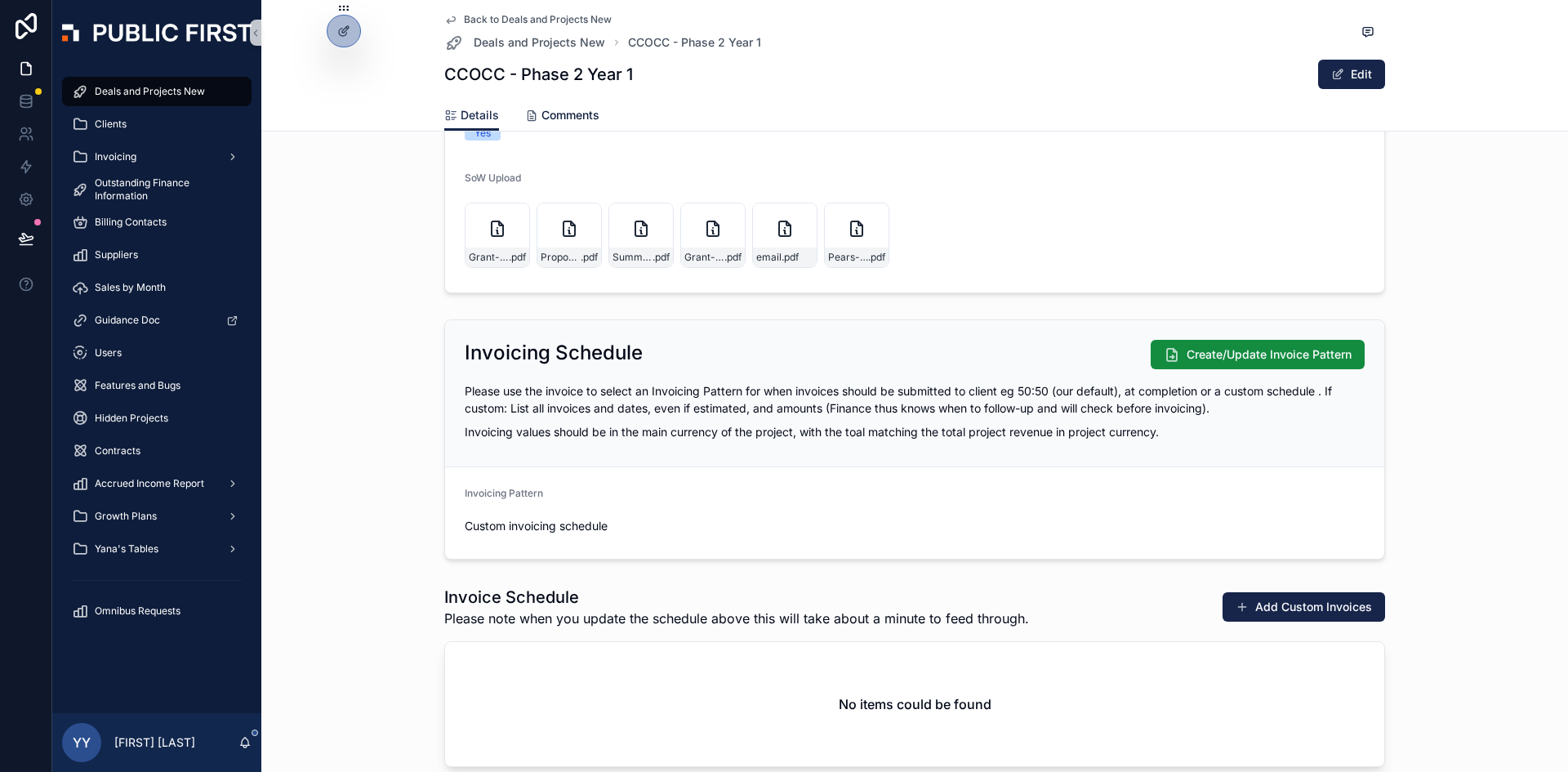click on "Comments" at bounding box center [570, 115] 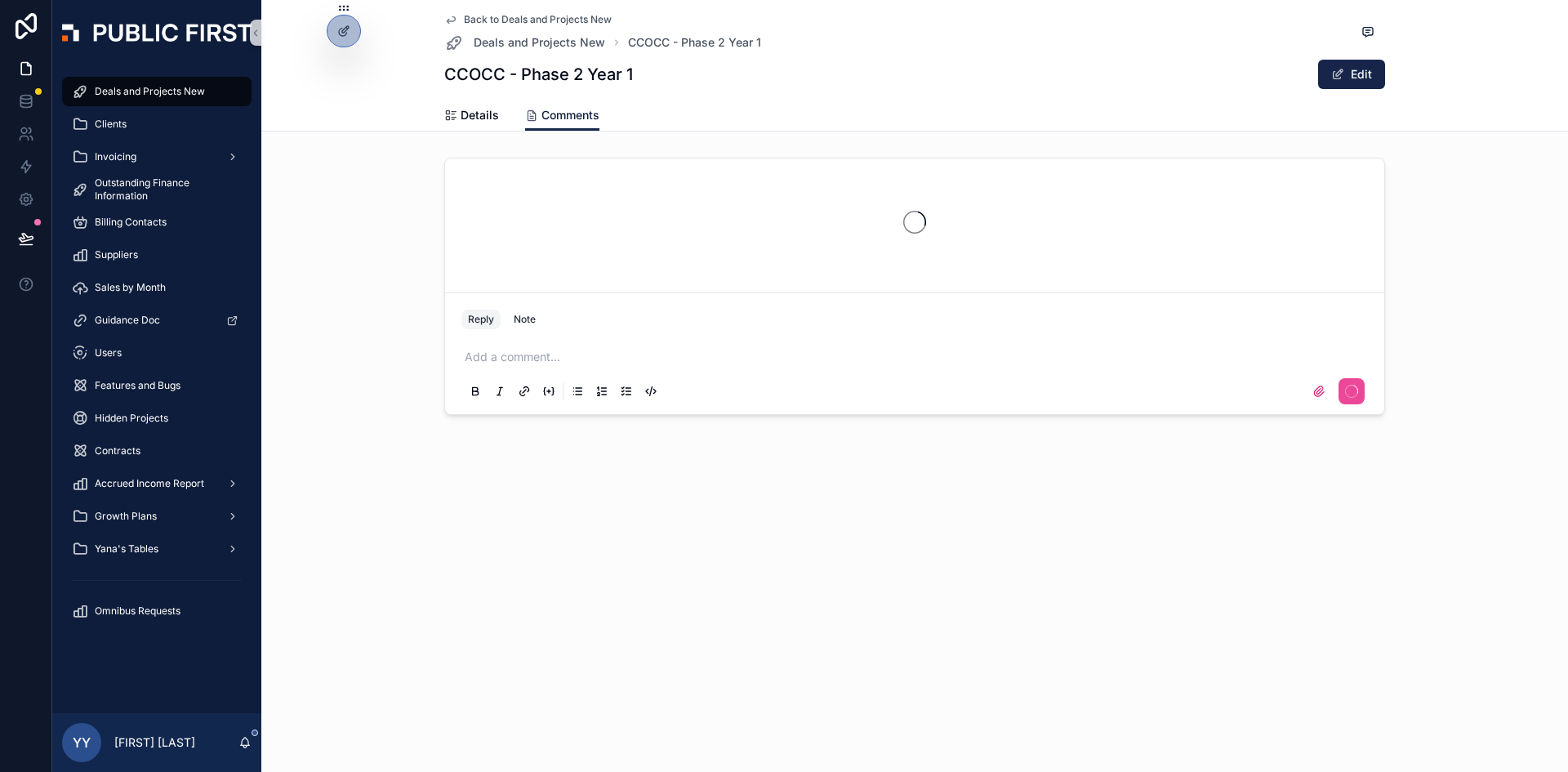scroll, scrollTop: 0, scrollLeft: 0, axis: both 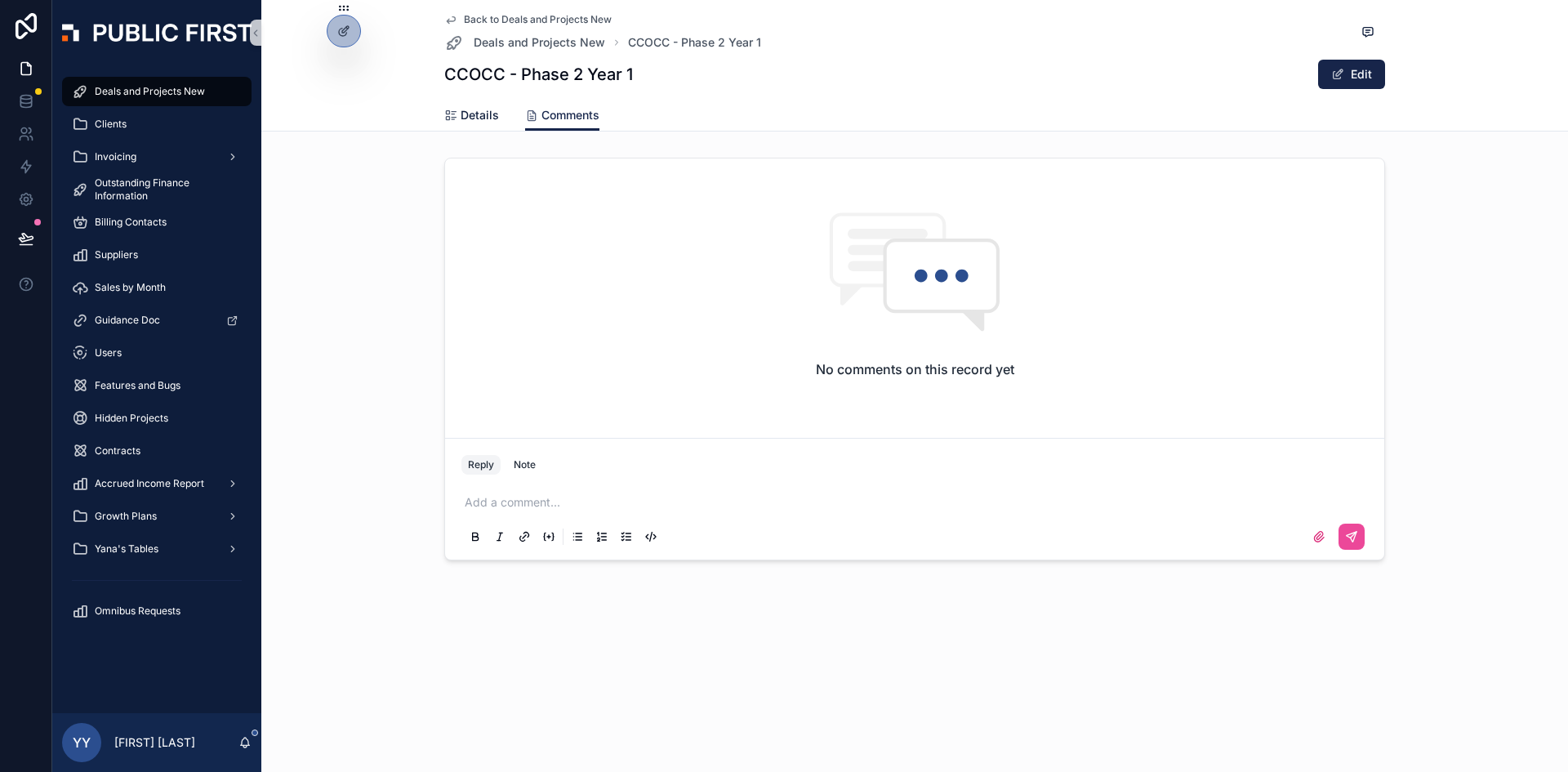 click on "Details" at bounding box center [479, 115] 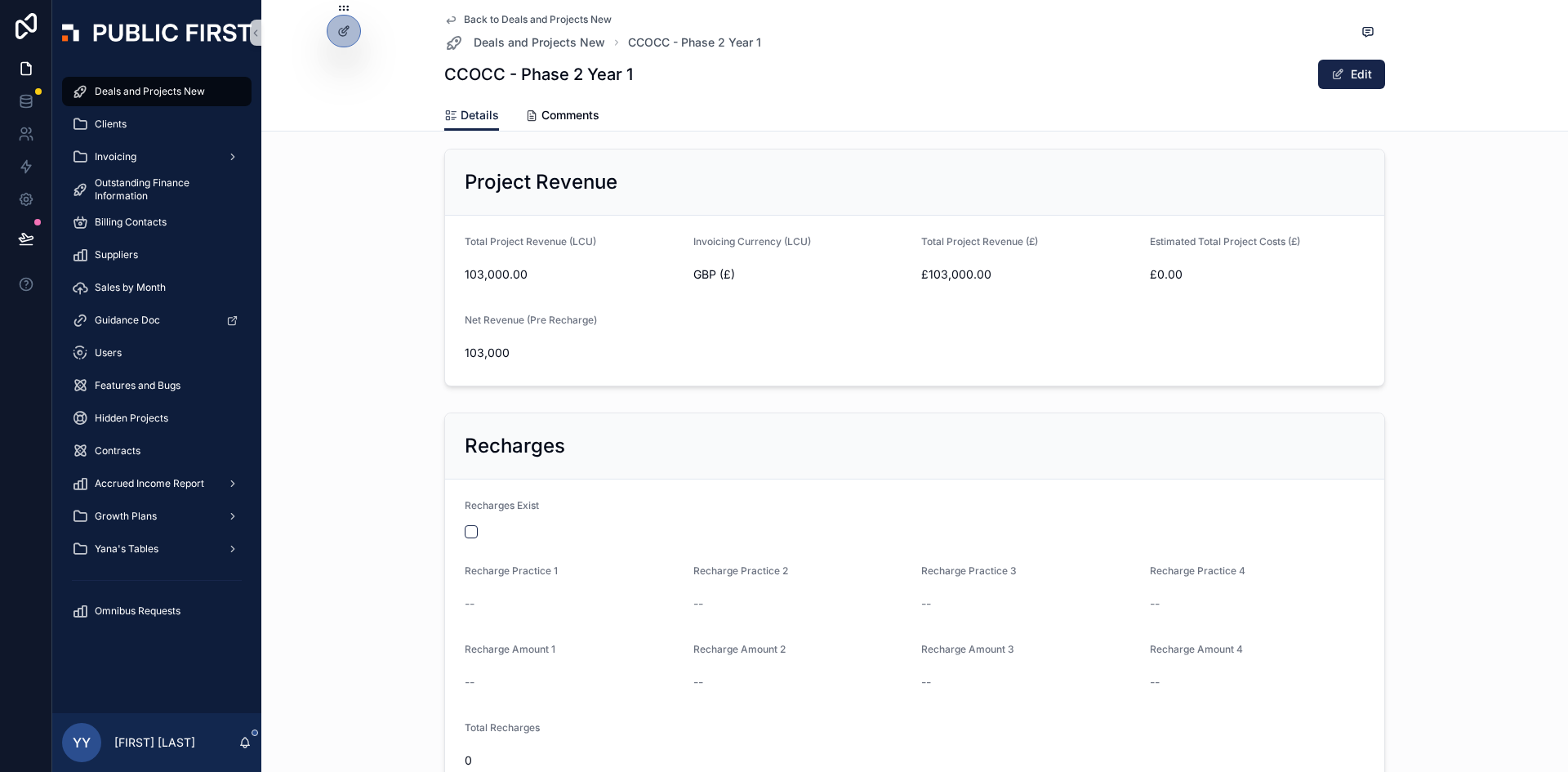 scroll, scrollTop: 572, scrollLeft: 0, axis: vertical 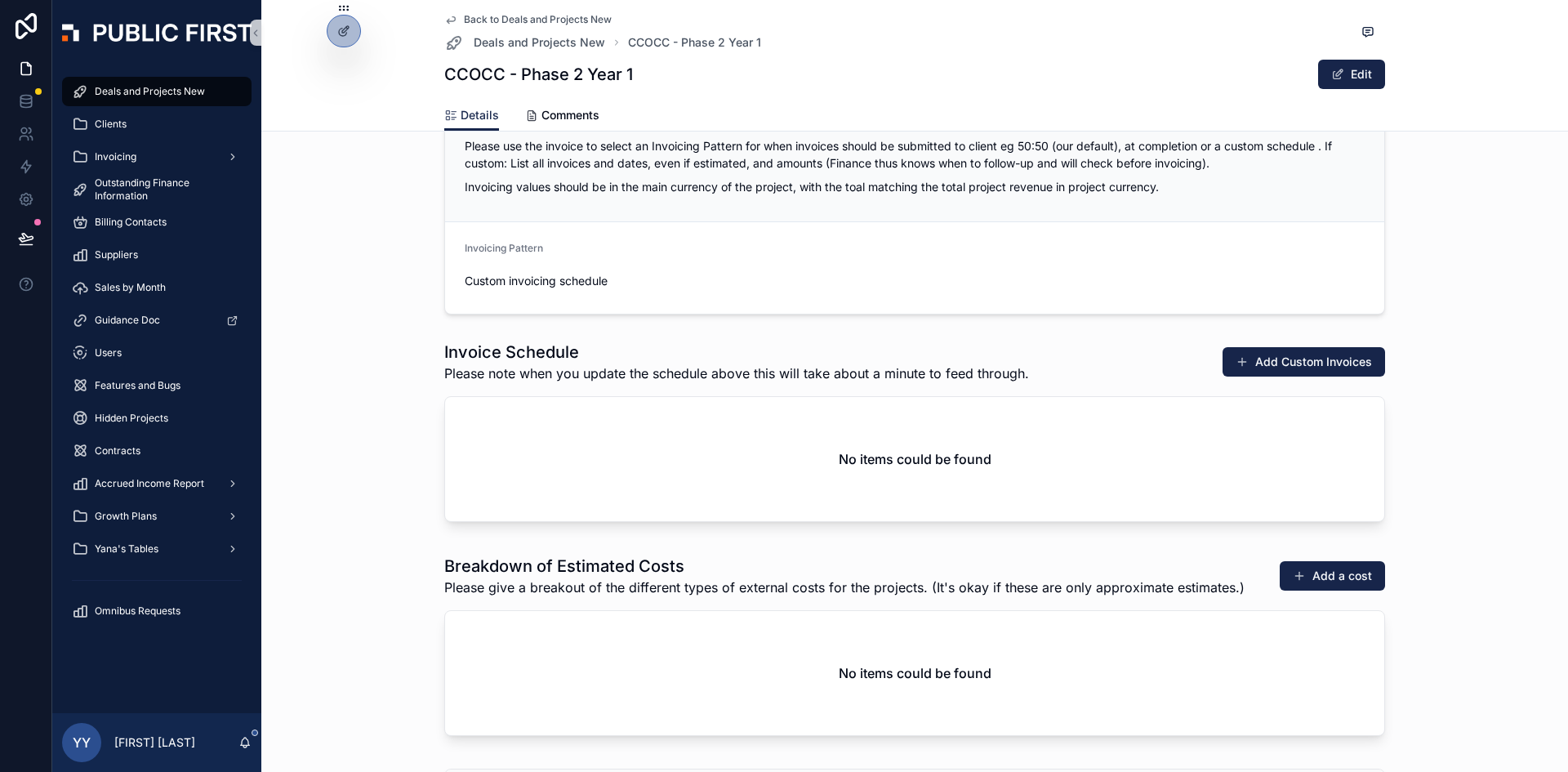 click on "Deals and Projects New" at bounding box center (149, 91) 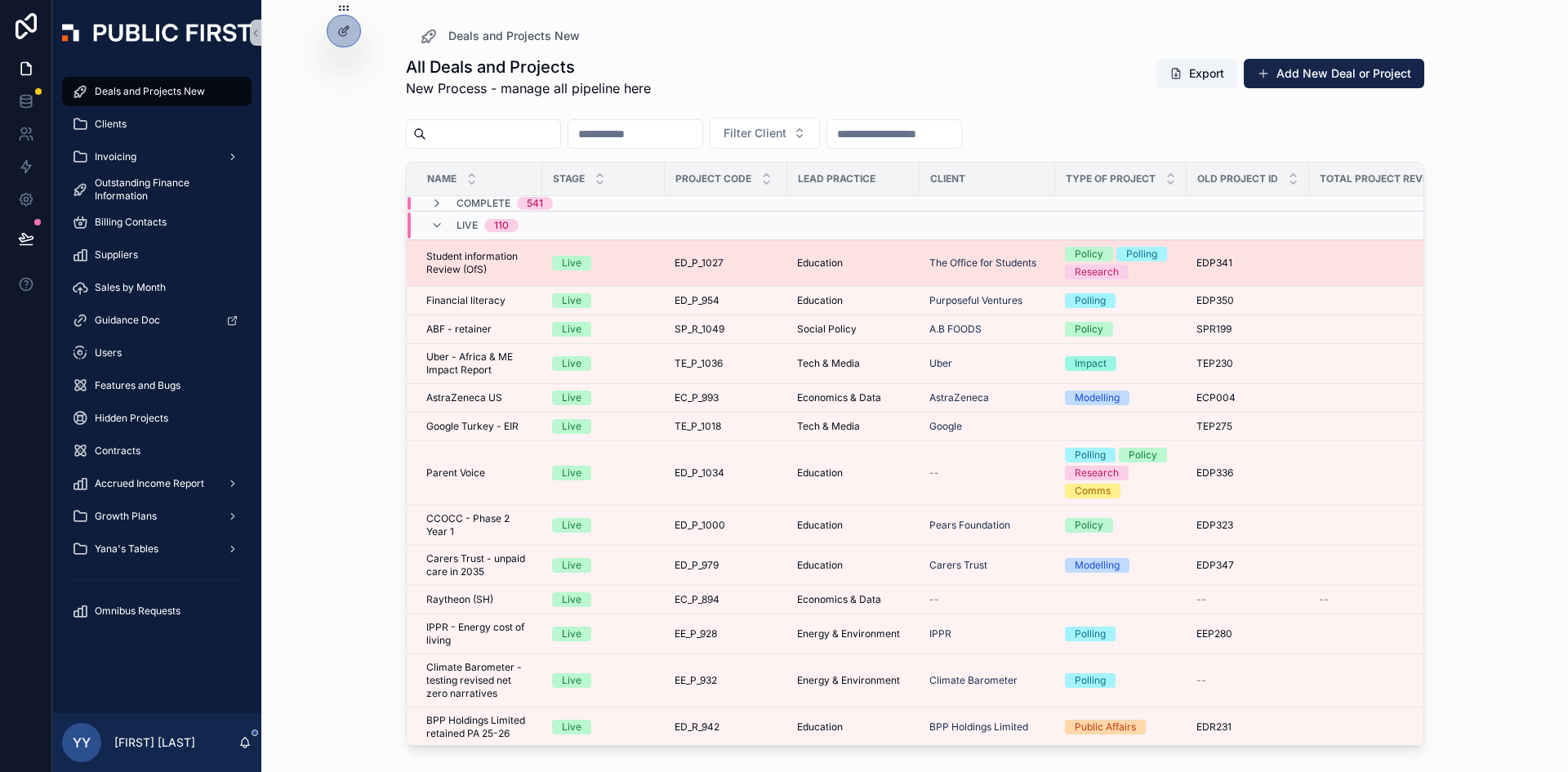 scroll, scrollTop: 0, scrollLeft: 0, axis: both 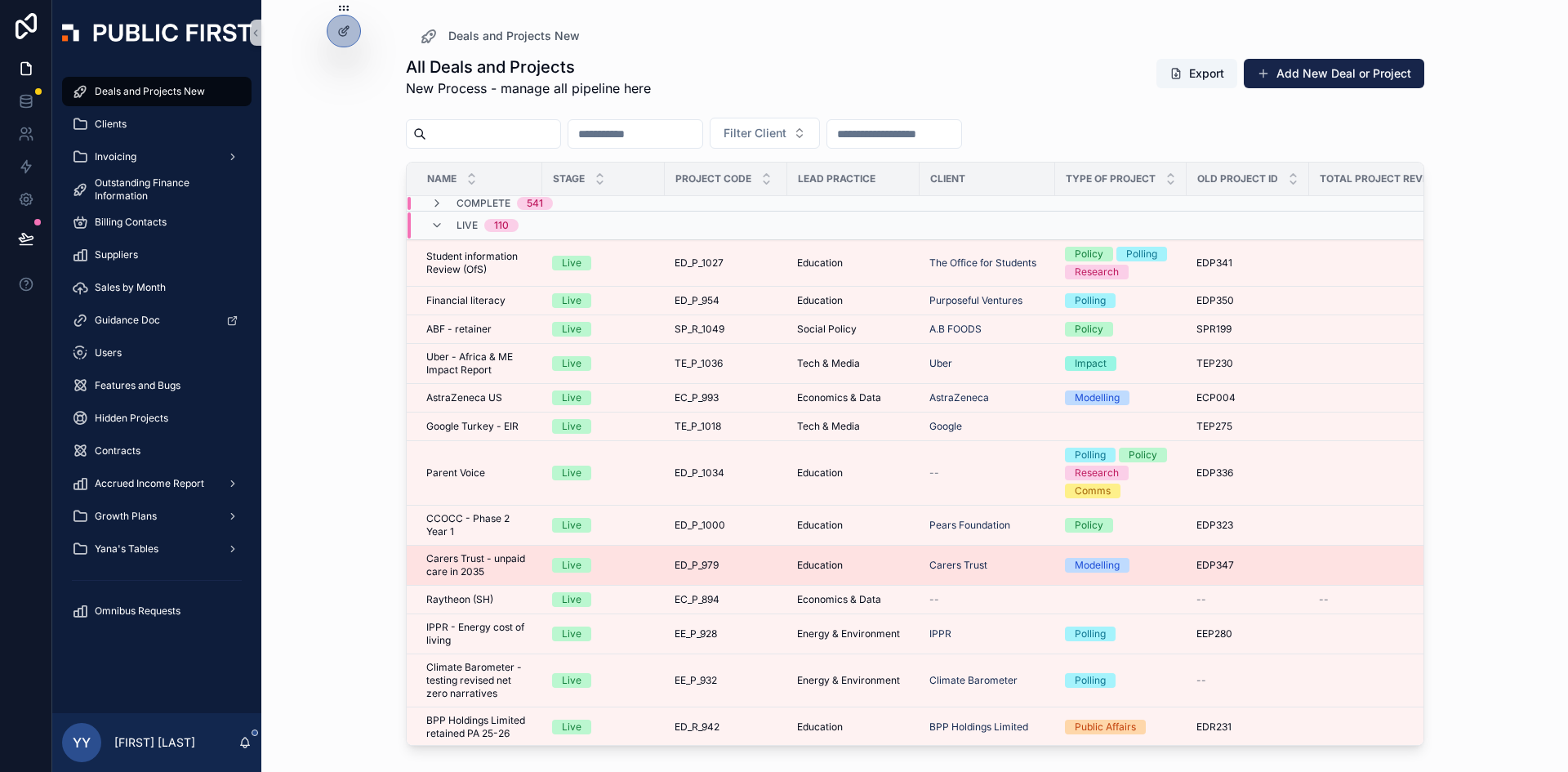 click on "Live" at bounding box center [604, 565] 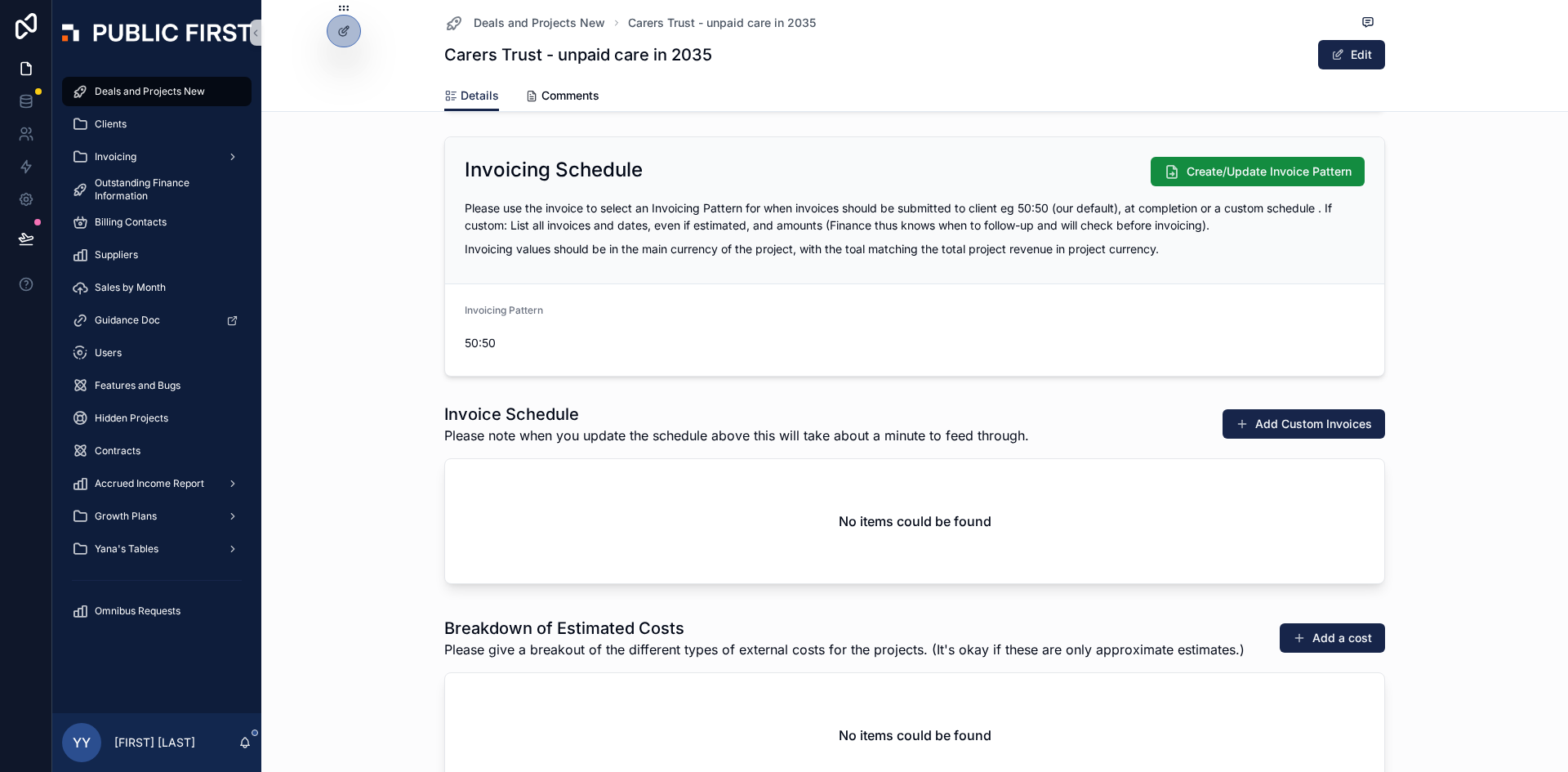 scroll, scrollTop: 2042, scrollLeft: 0, axis: vertical 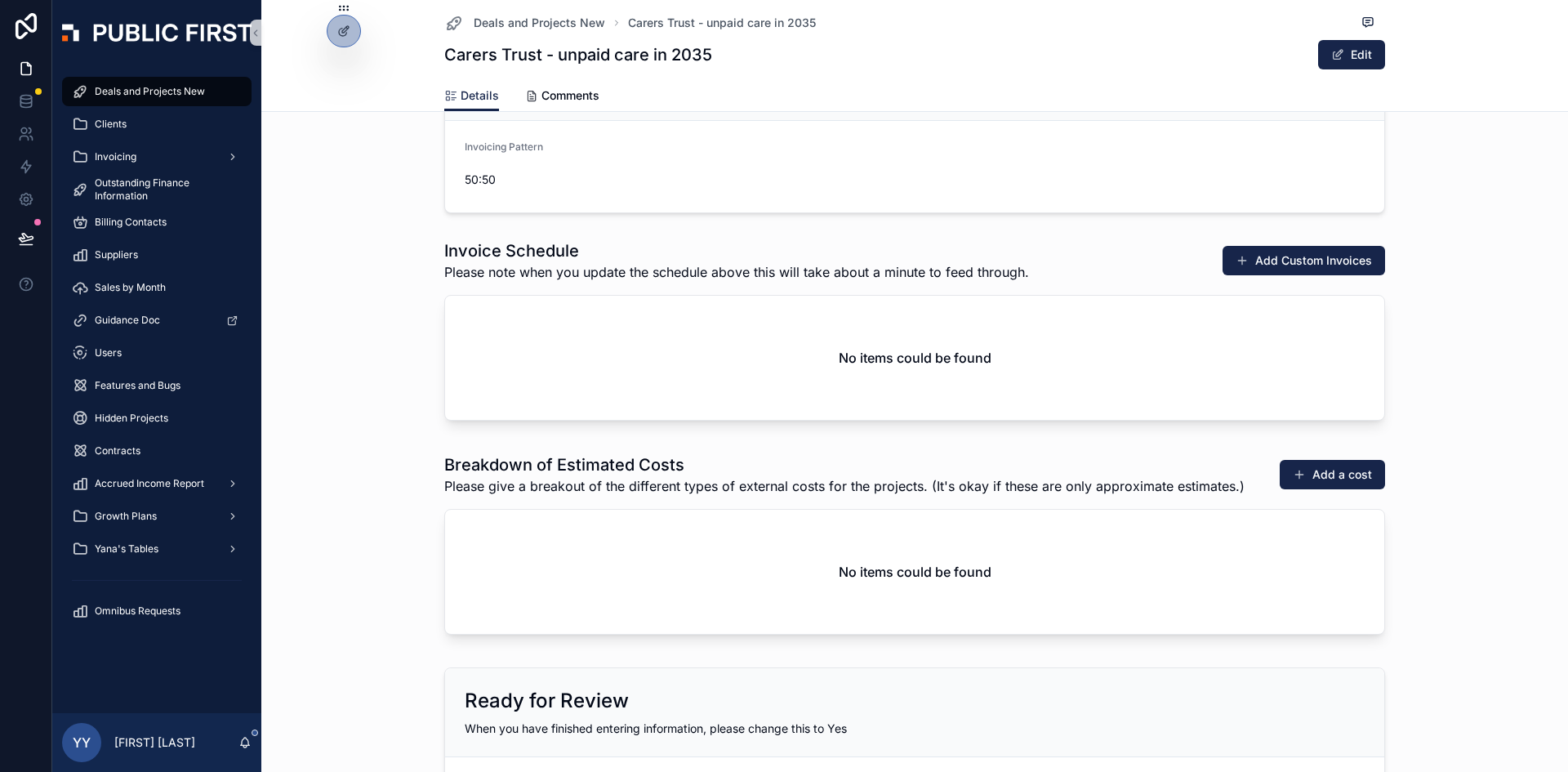 click on "Deals and Projects New" at bounding box center (149, 91) 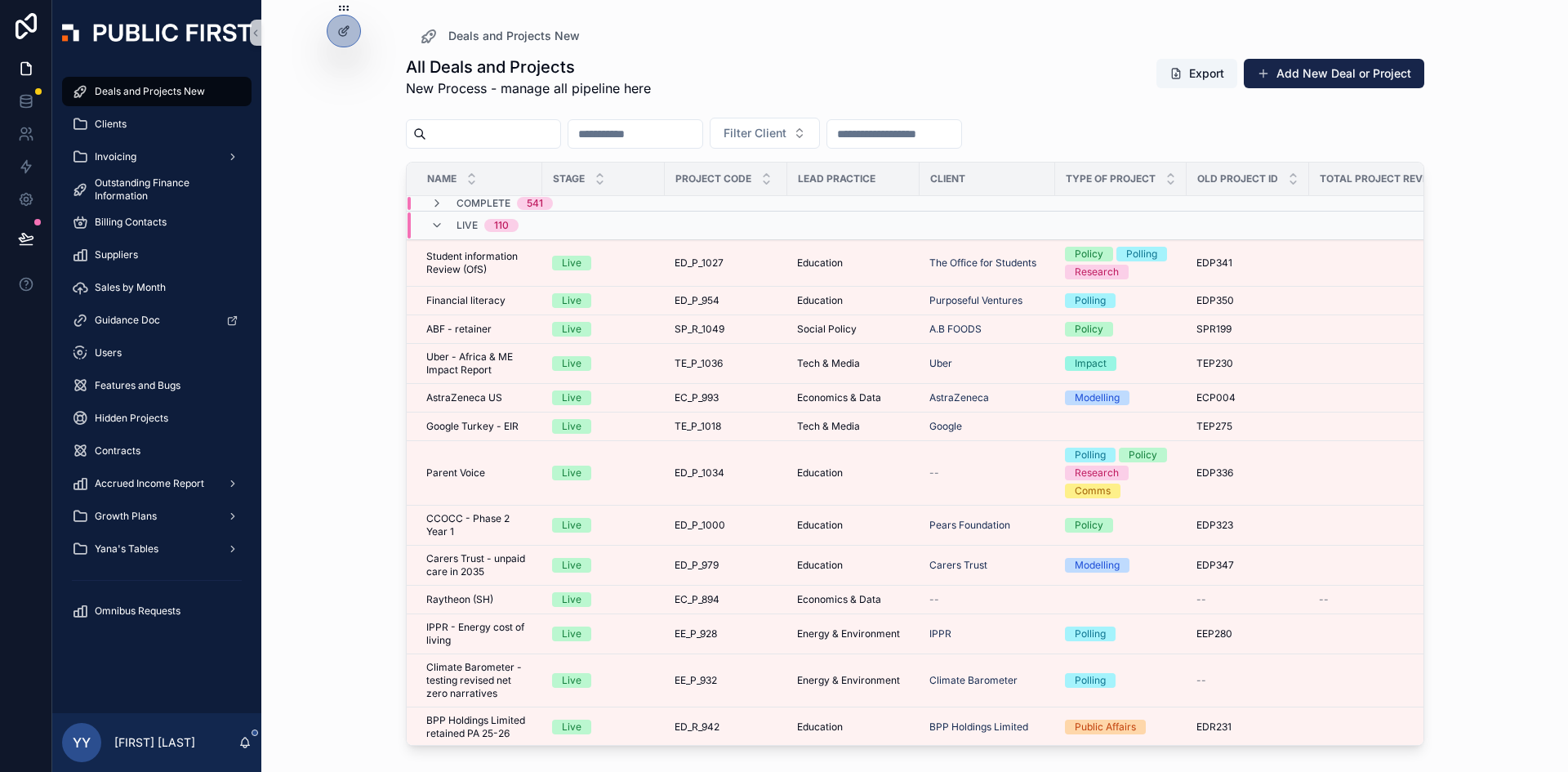 scroll, scrollTop: 0, scrollLeft: 0, axis: both 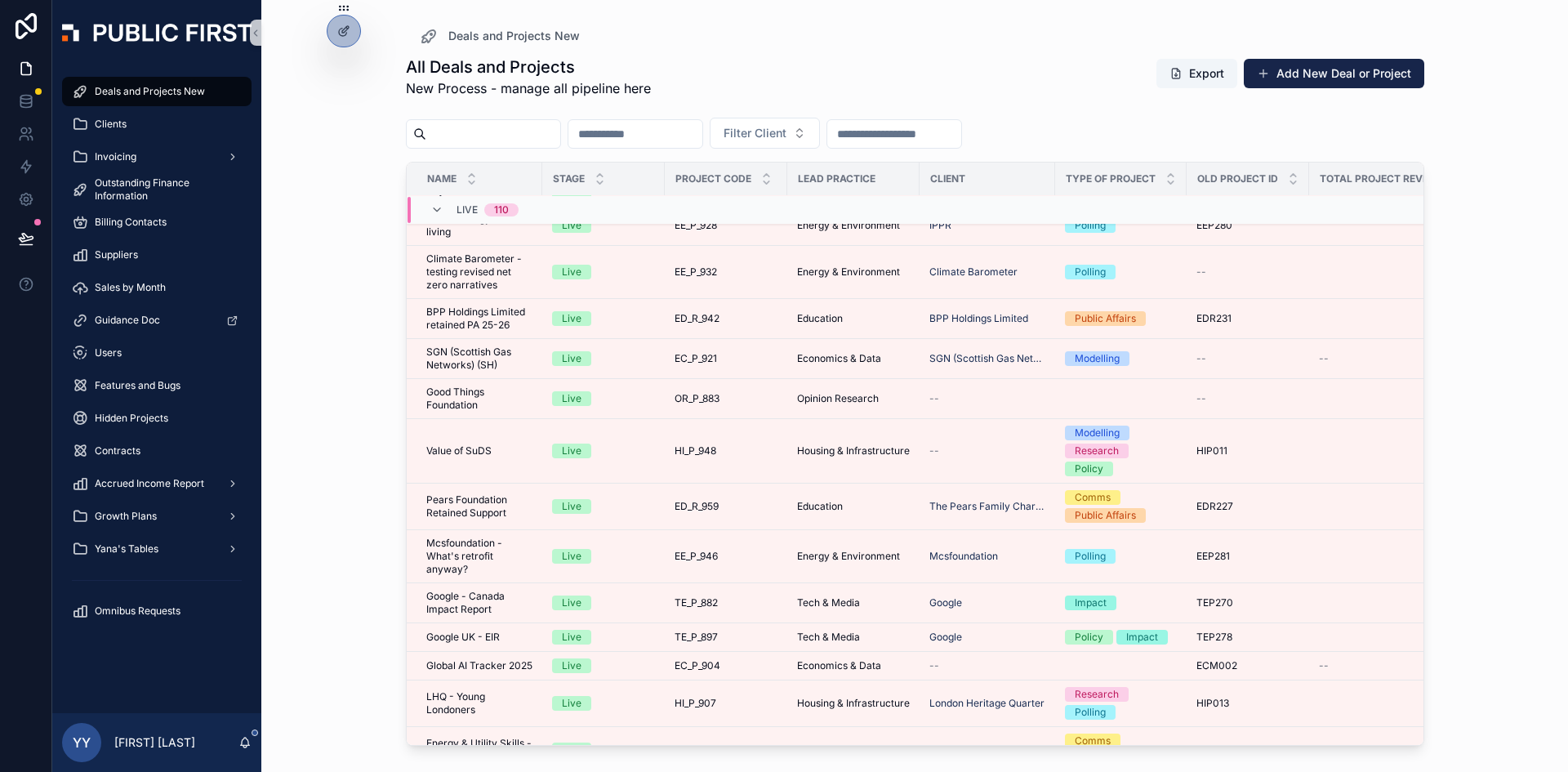 click at bounding box center [493, 134] 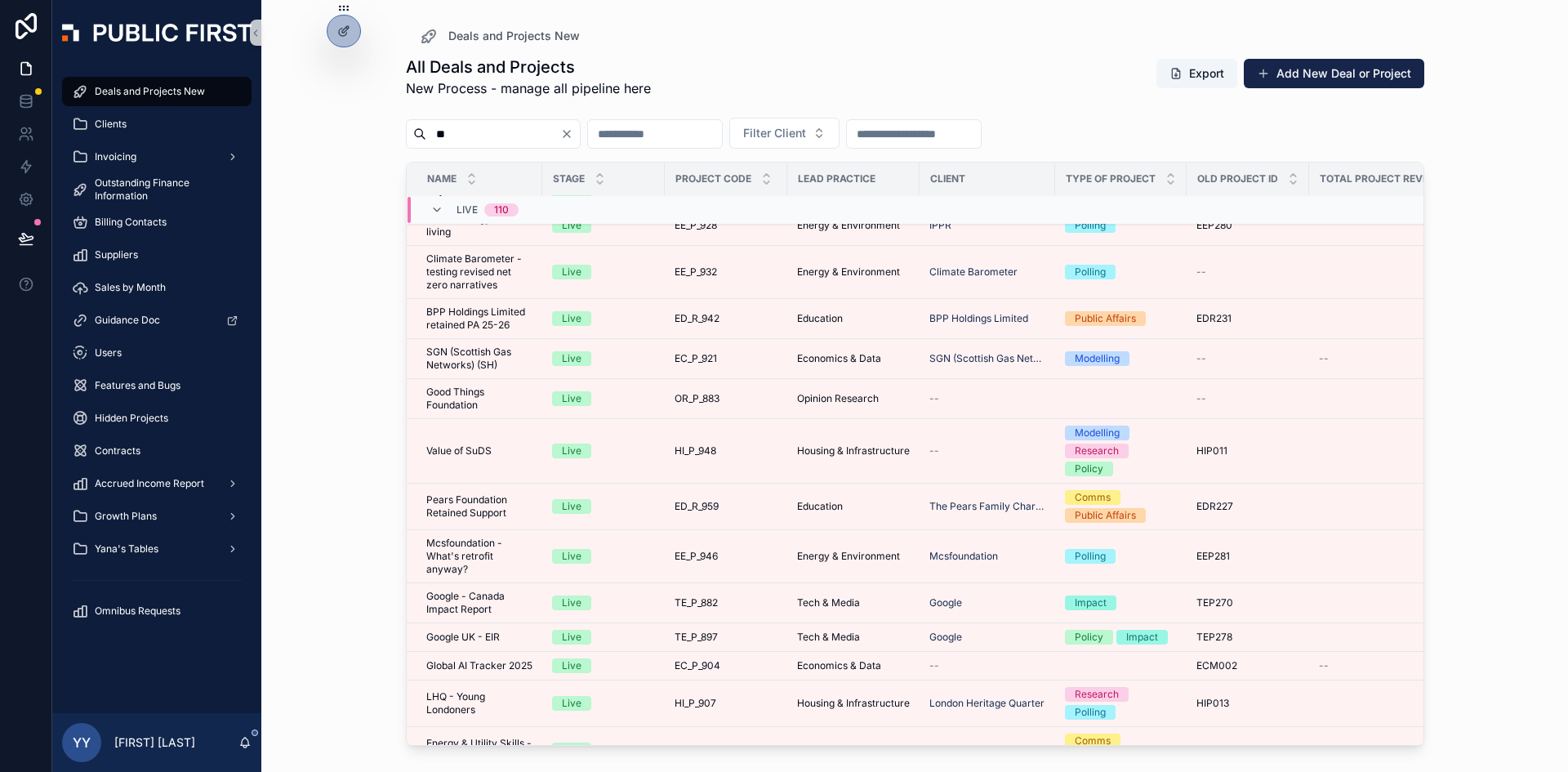 type on "***" 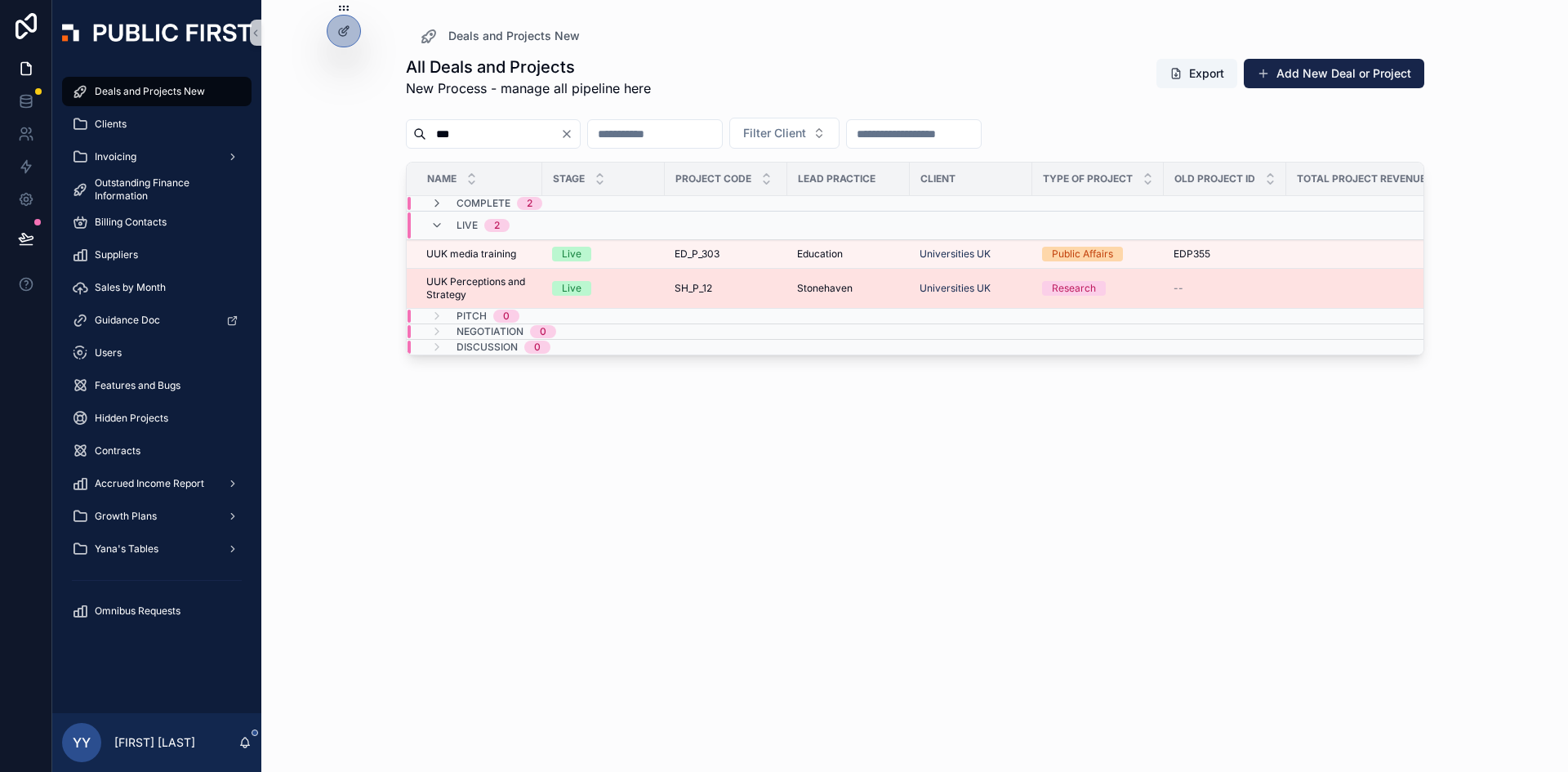 click on "Live" at bounding box center [604, 288] 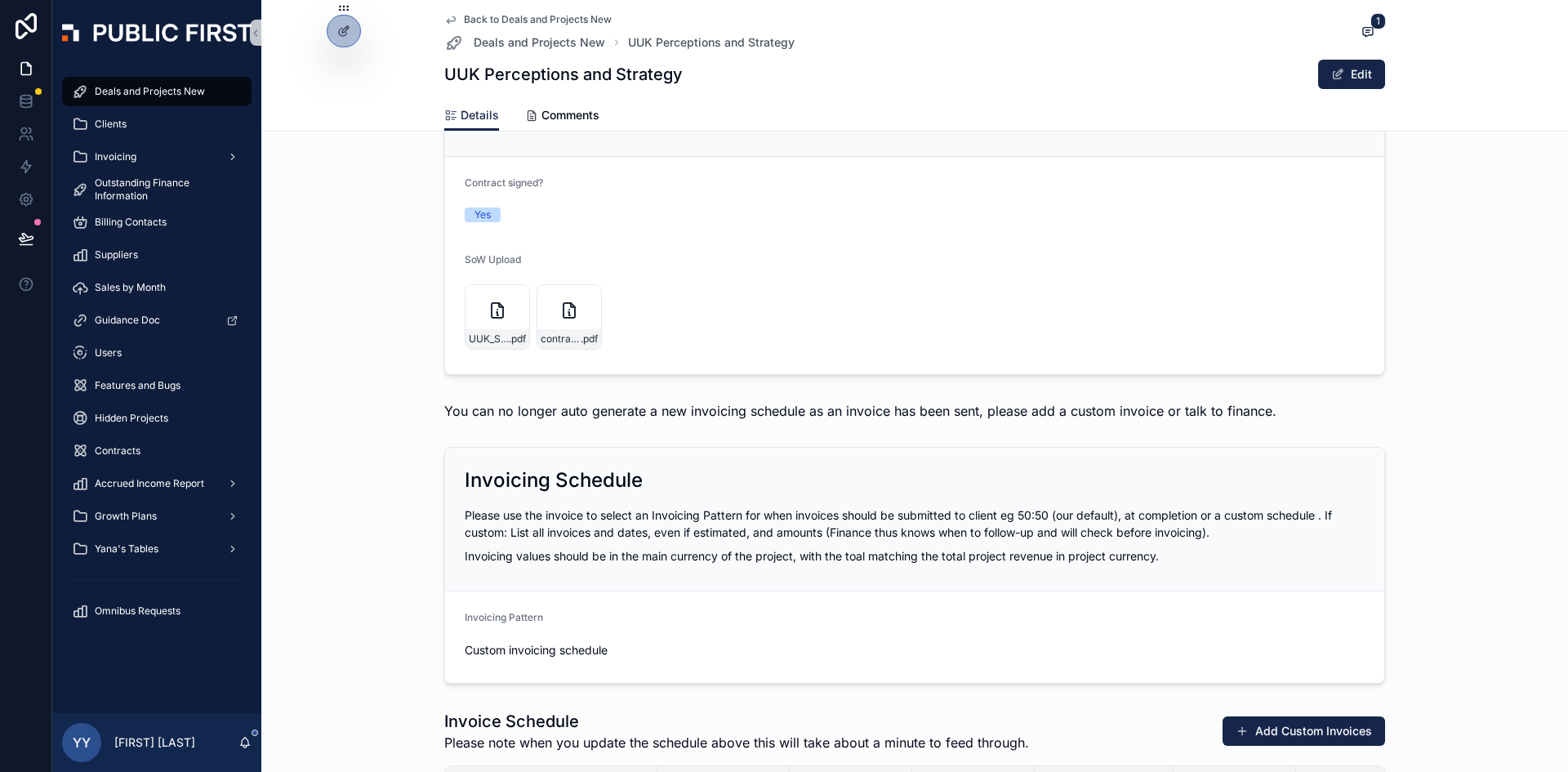 scroll, scrollTop: 1961, scrollLeft: 0, axis: vertical 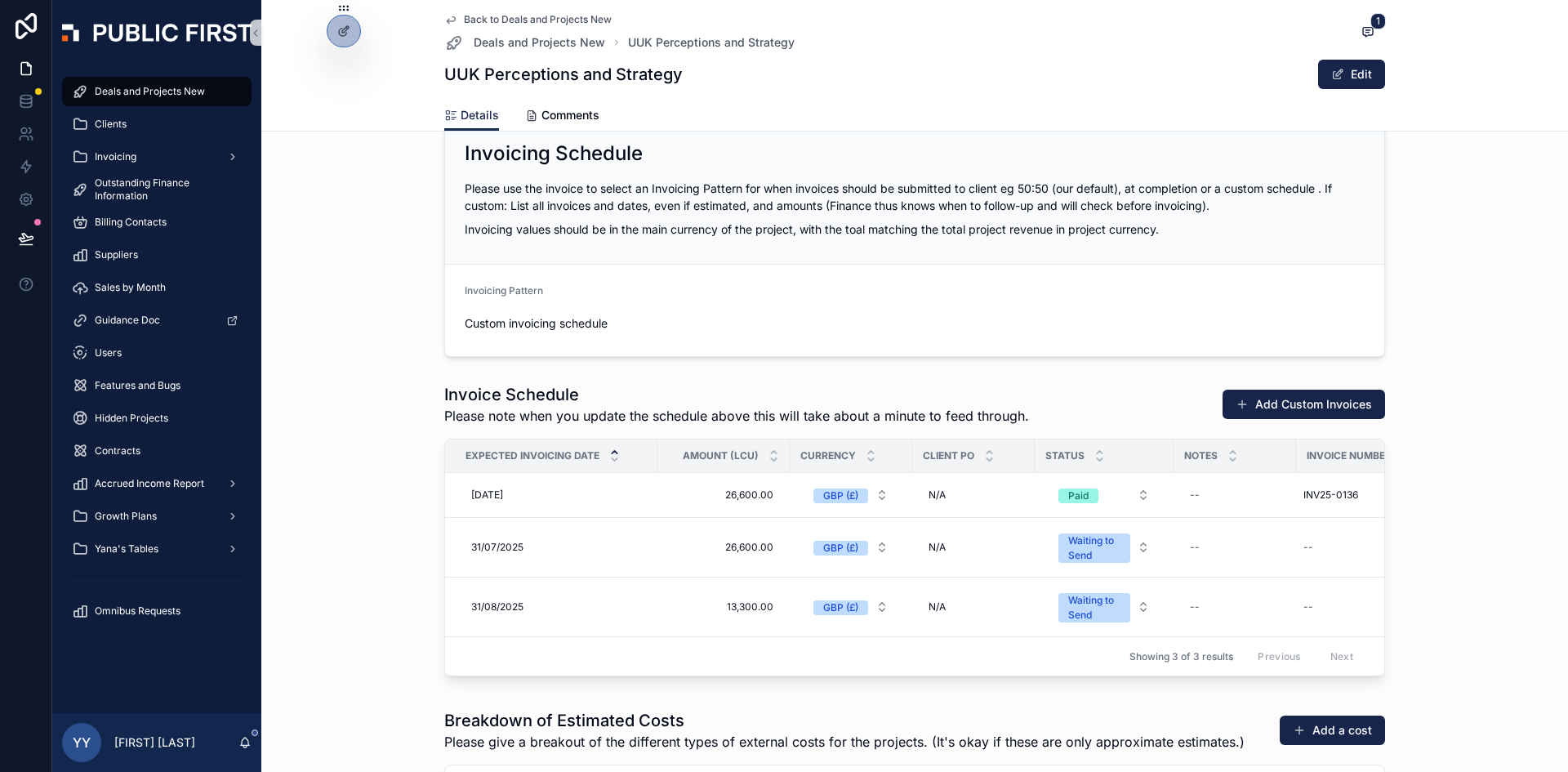 click on "Deals and Projects New" at bounding box center (149, 91) 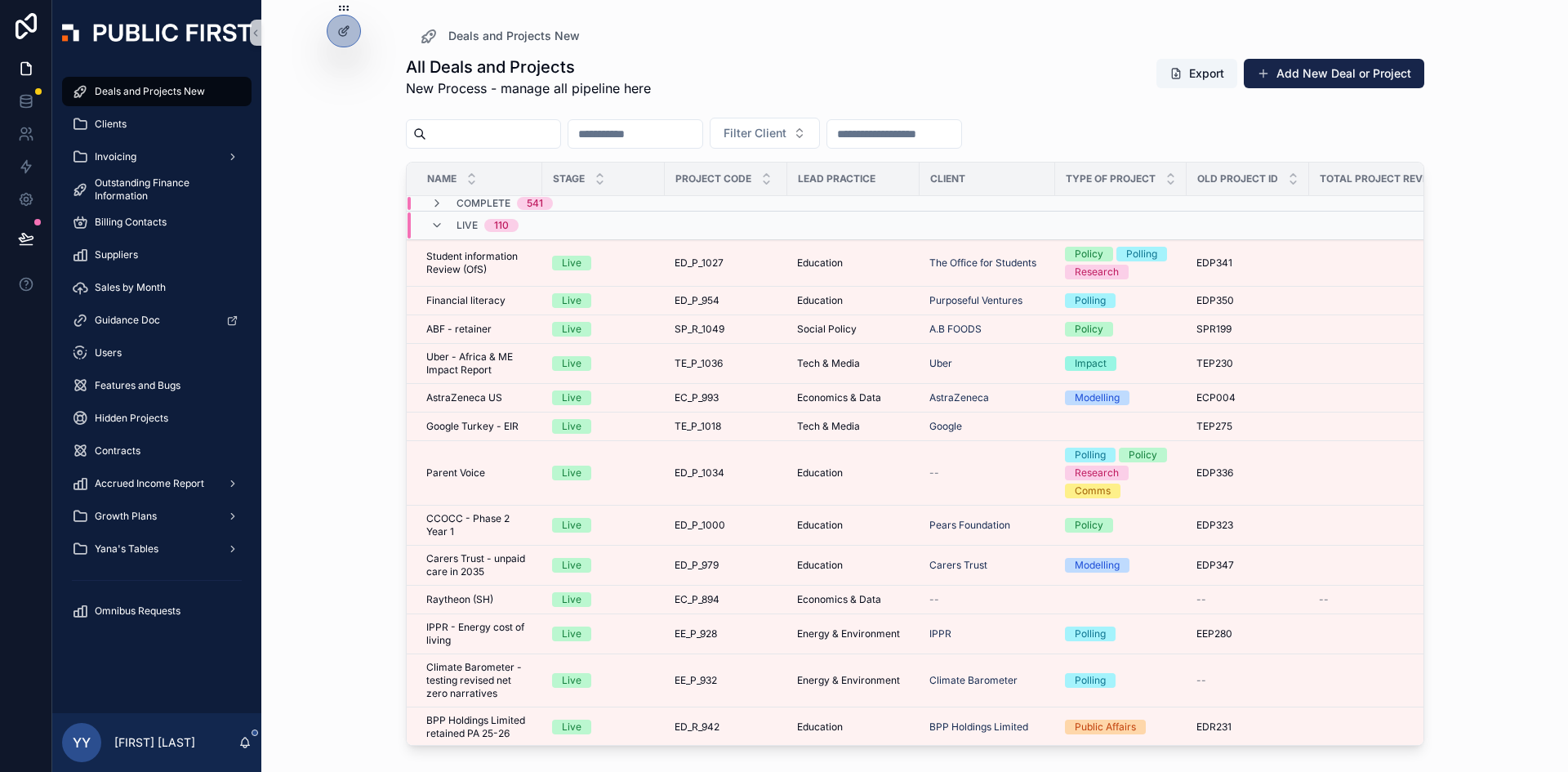 scroll, scrollTop: 0, scrollLeft: 0, axis: both 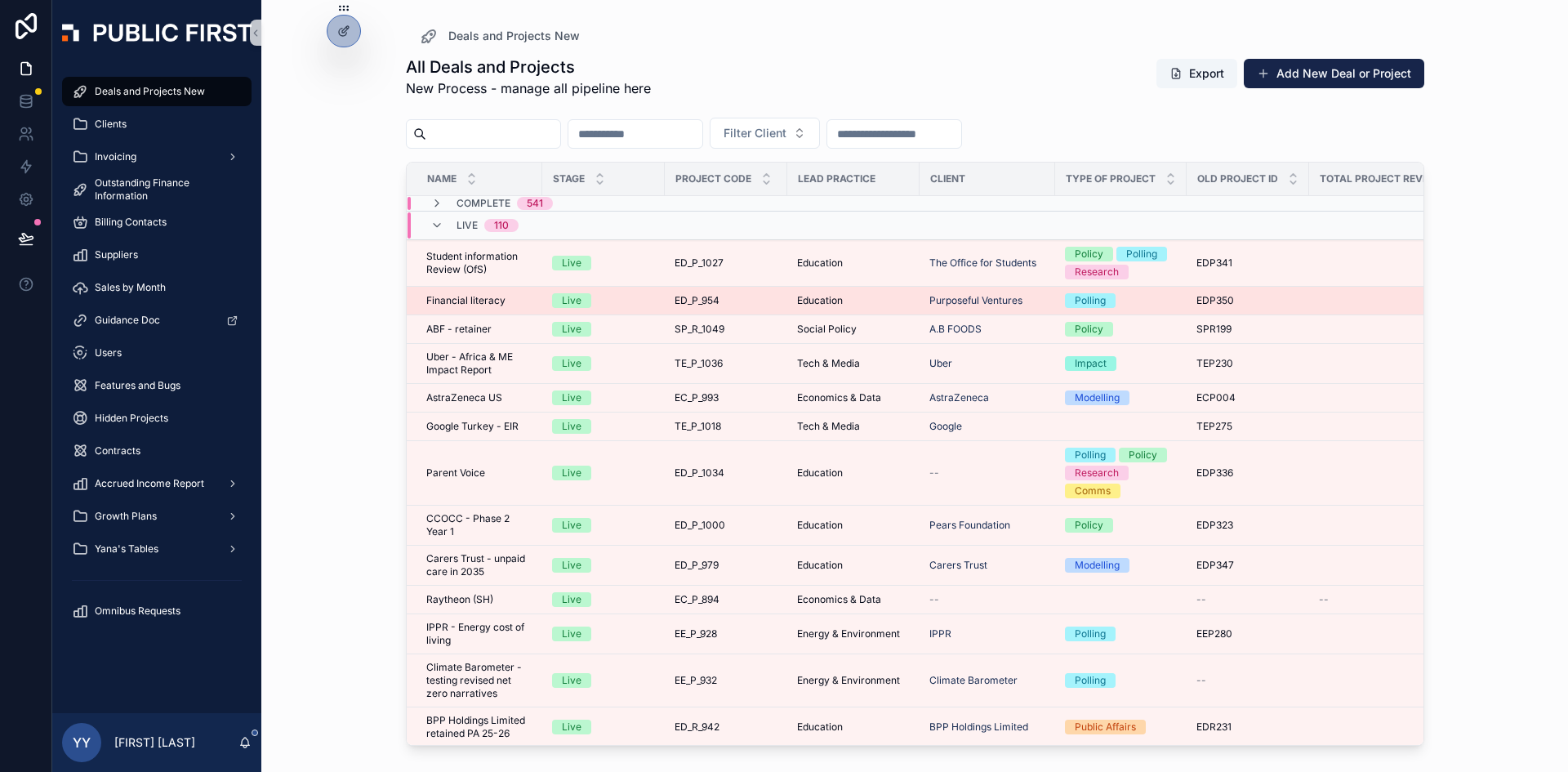 click on "ED_P_954 ED_P_954" at bounding box center (726, 301) 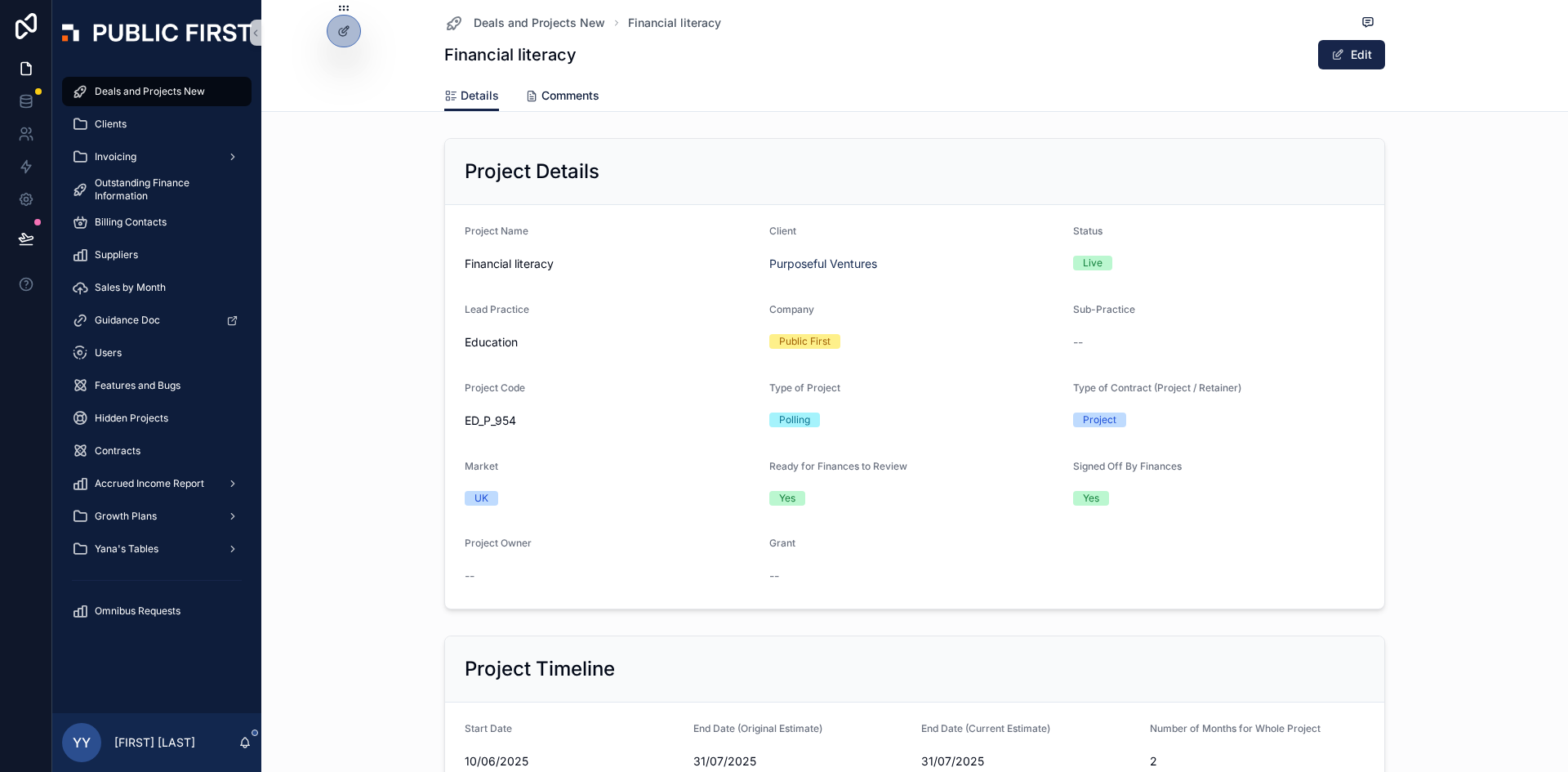 click on "Comments" at bounding box center (570, 96) 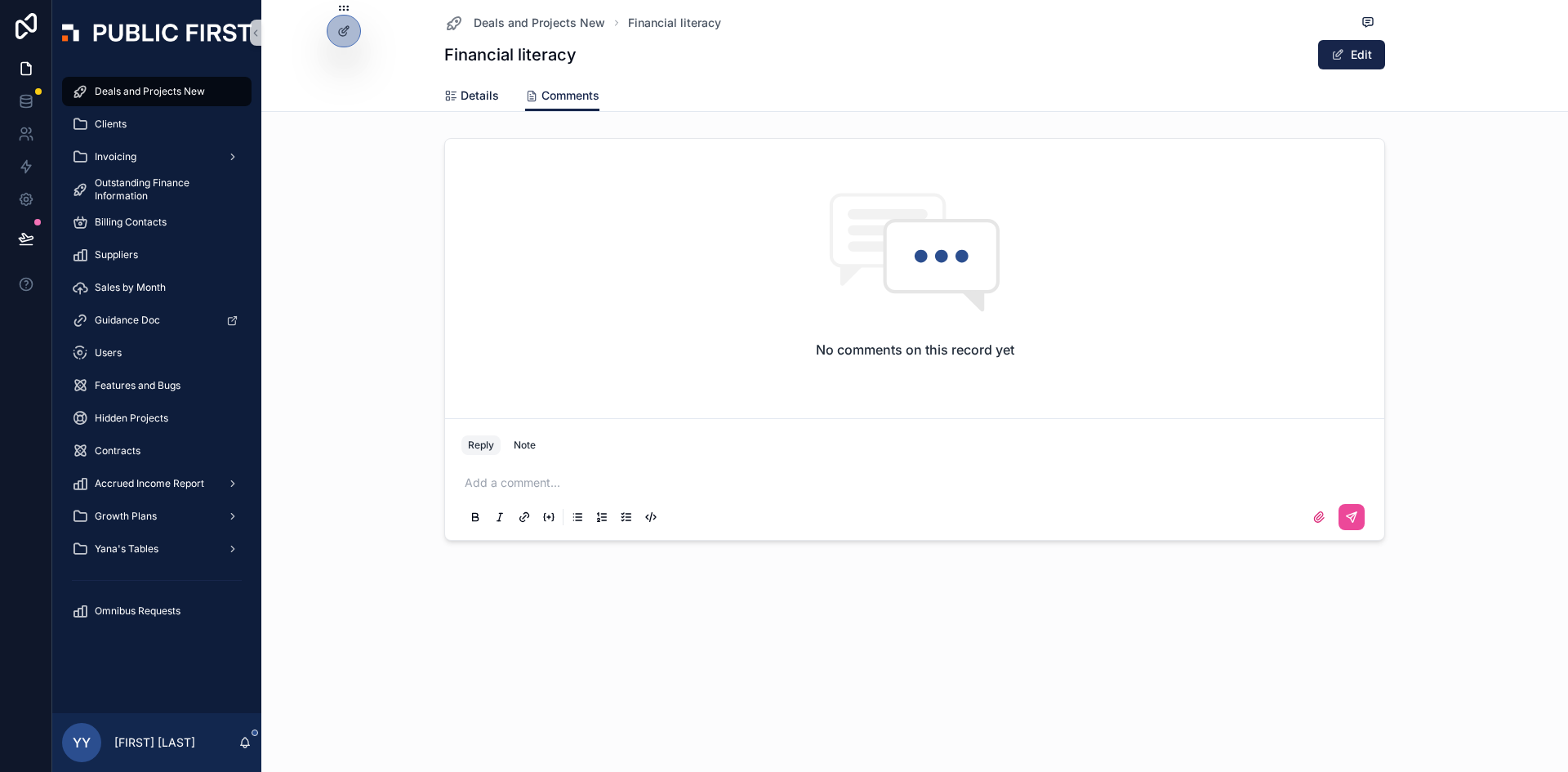 click on "Details" at bounding box center [479, 96] 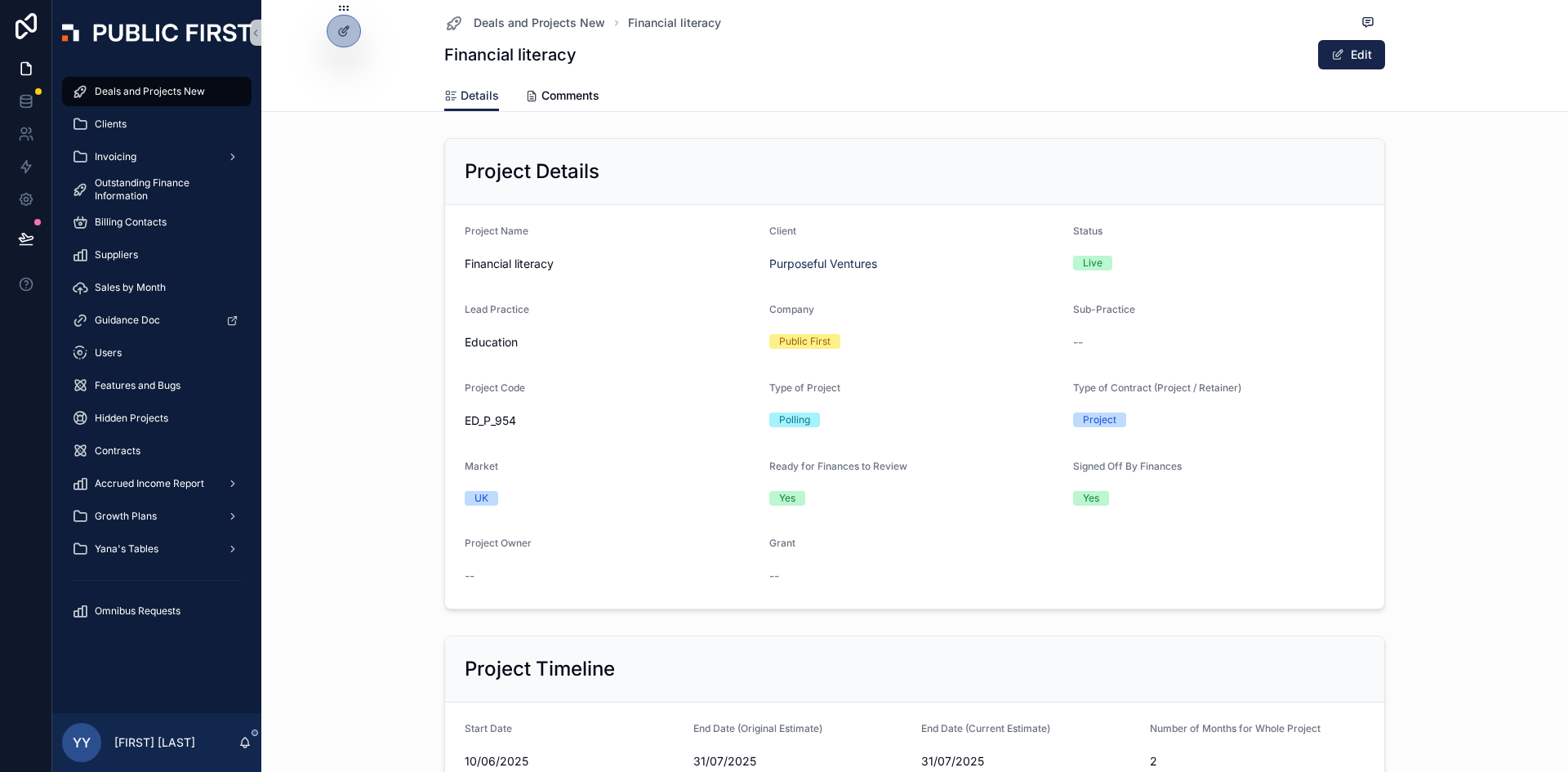 drag, startPoint x: 385, startPoint y: 163, endPoint x: 488, endPoint y: 141, distance: 105.32331 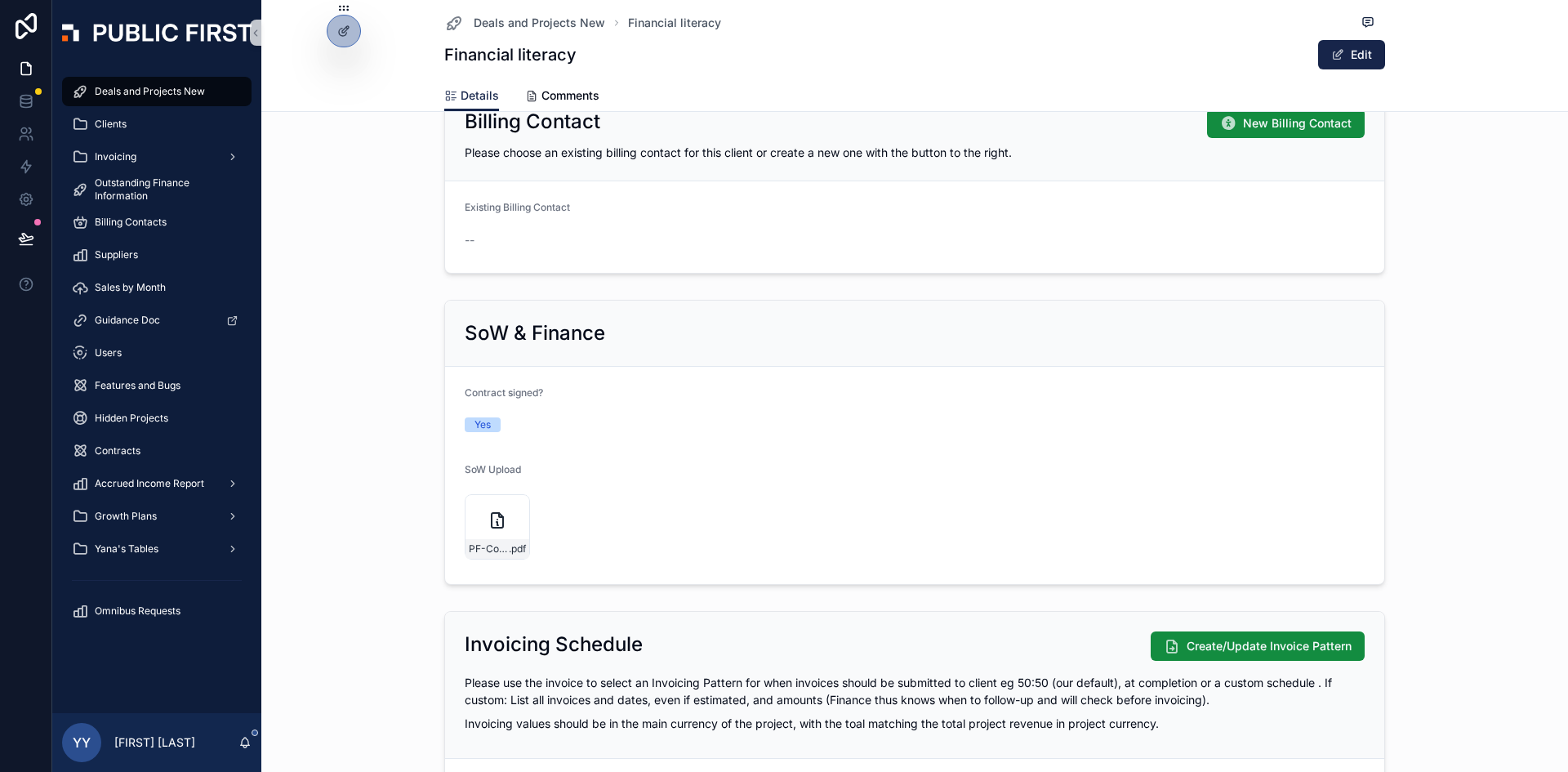scroll, scrollTop: 1389, scrollLeft: 0, axis: vertical 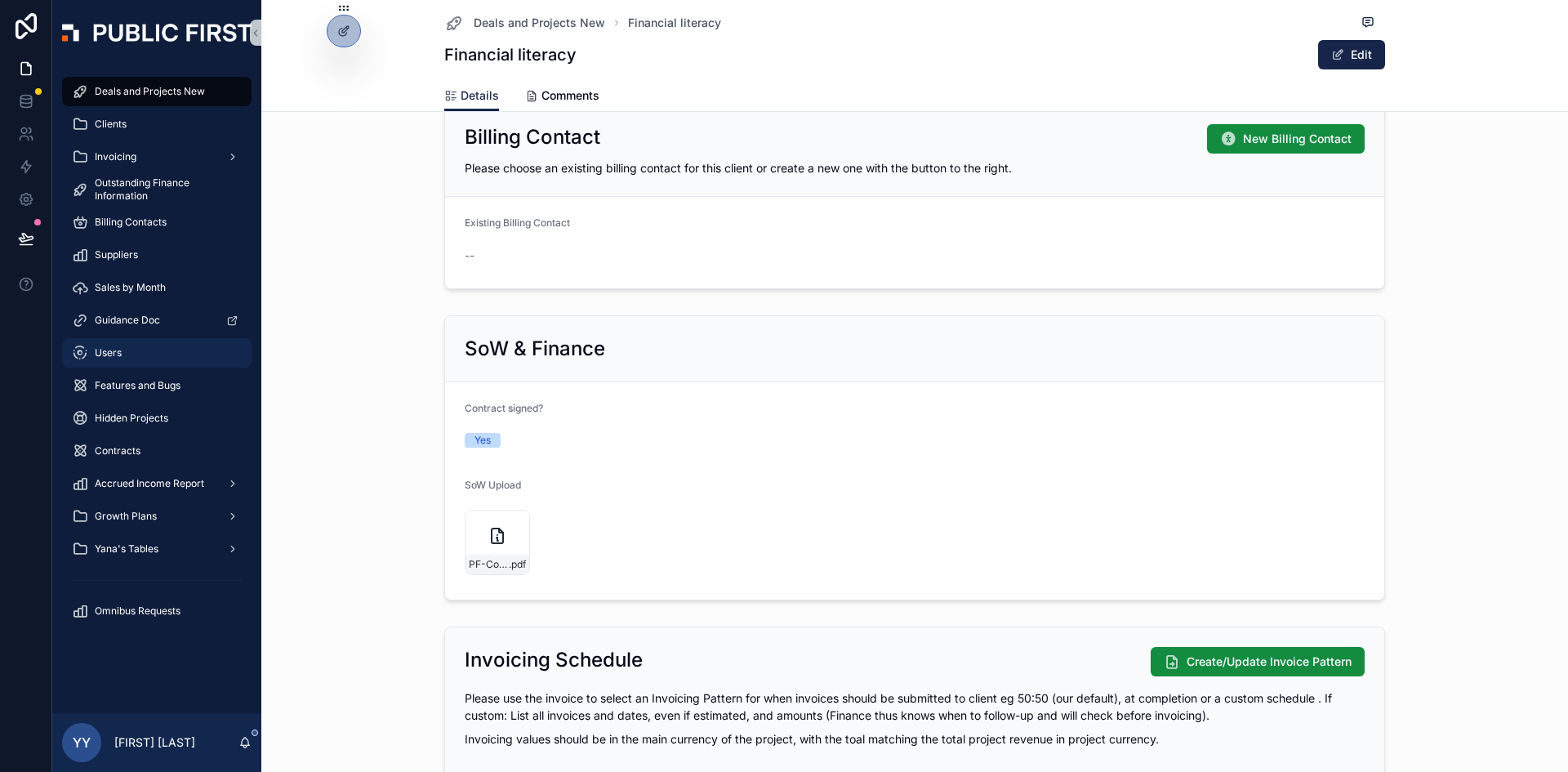 click on "Users" at bounding box center [157, 353] 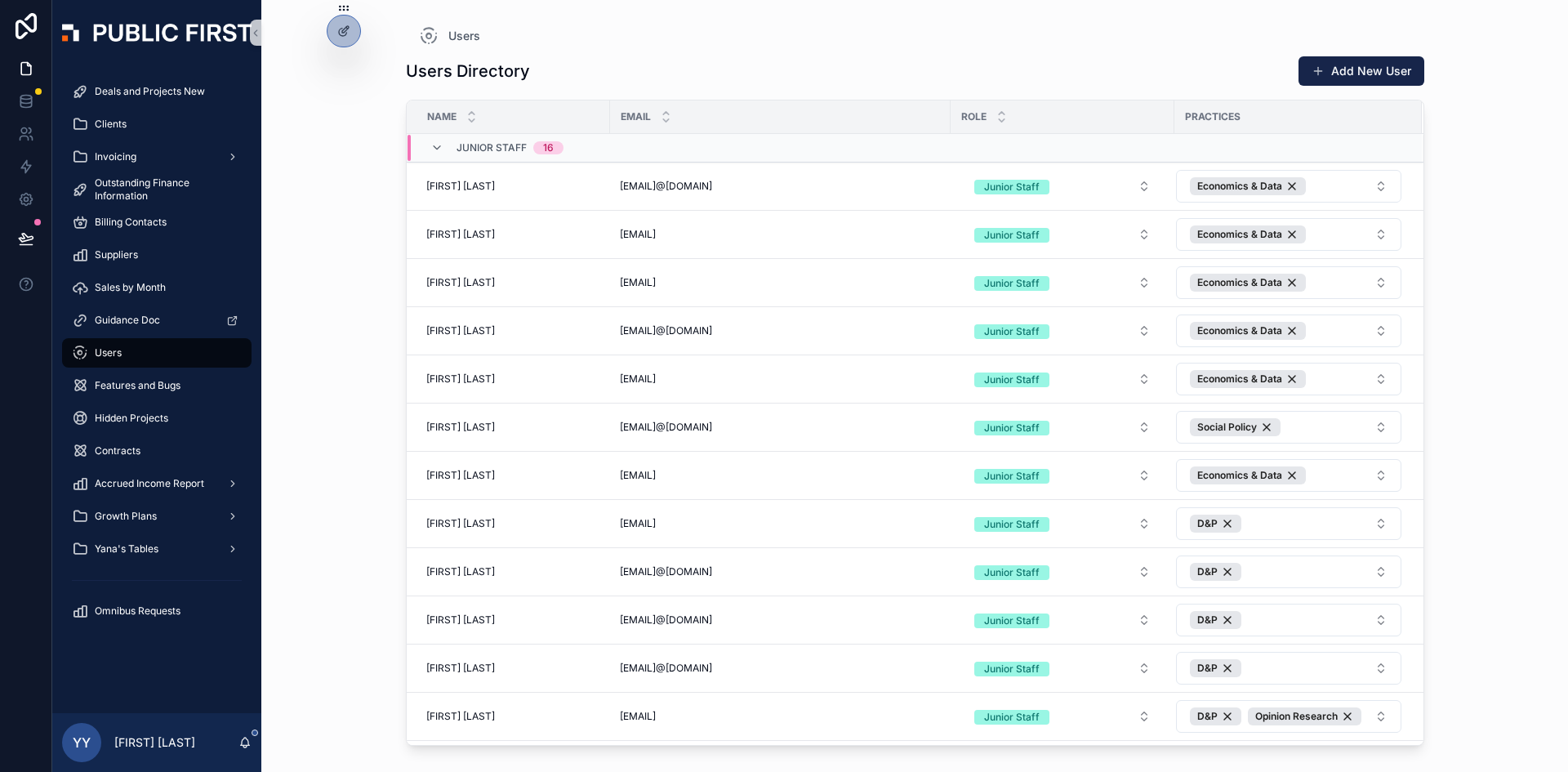 scroll, scrollTop: 0, scrollLeft: 0, axis: both 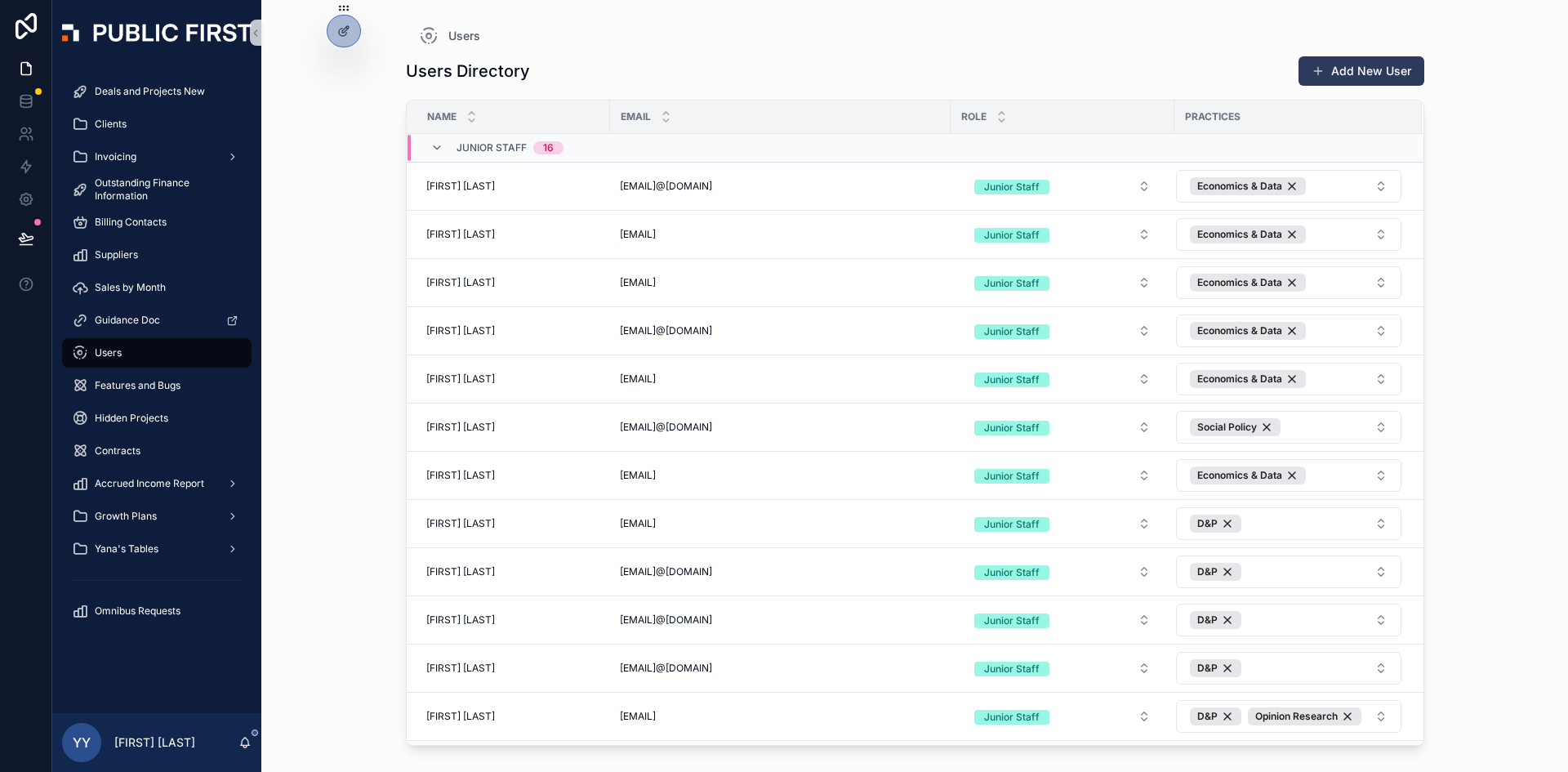 click on "Add New User" at bounding box center (1361, 71) 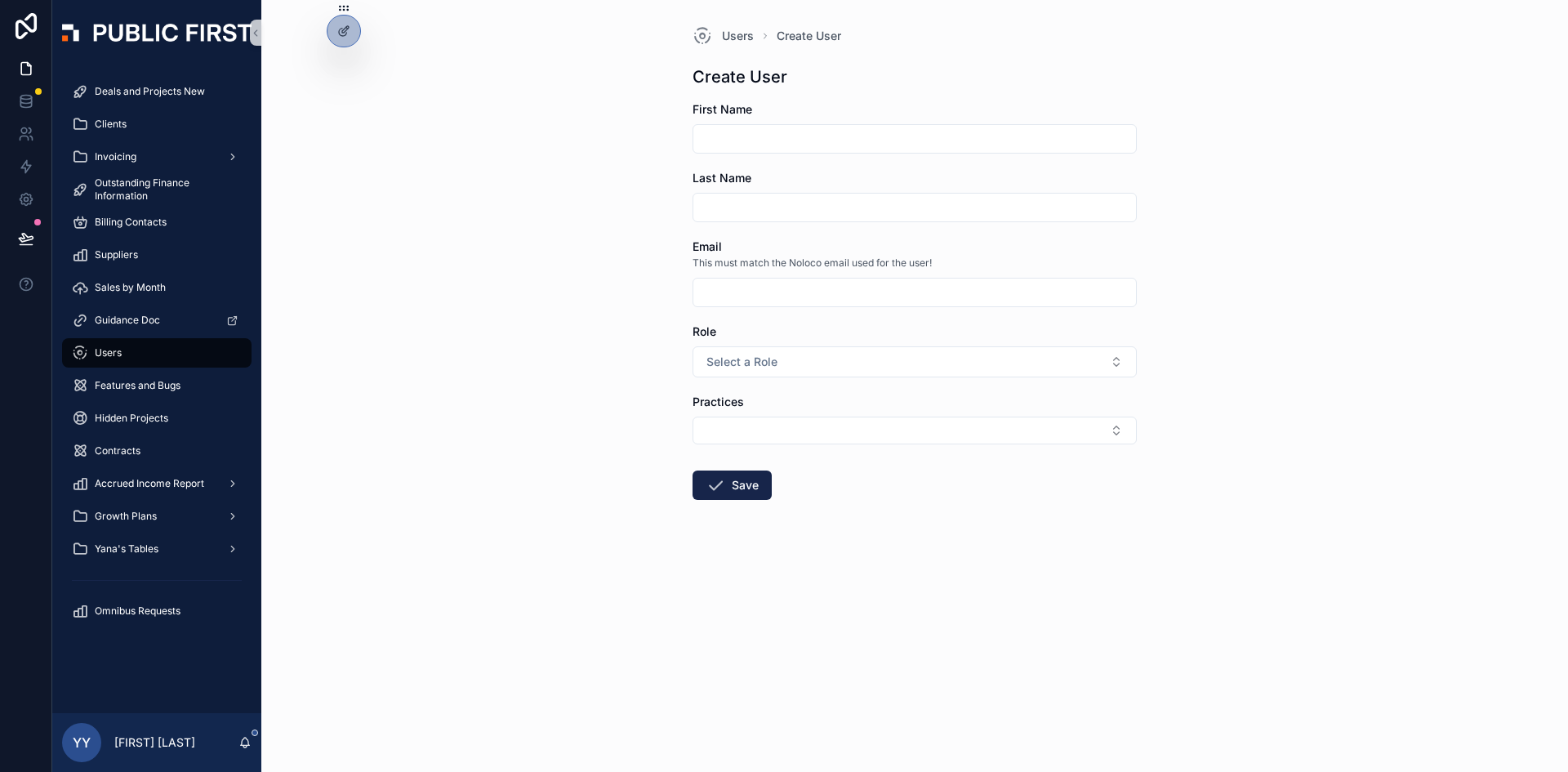 click at bounding box center (915, 292) 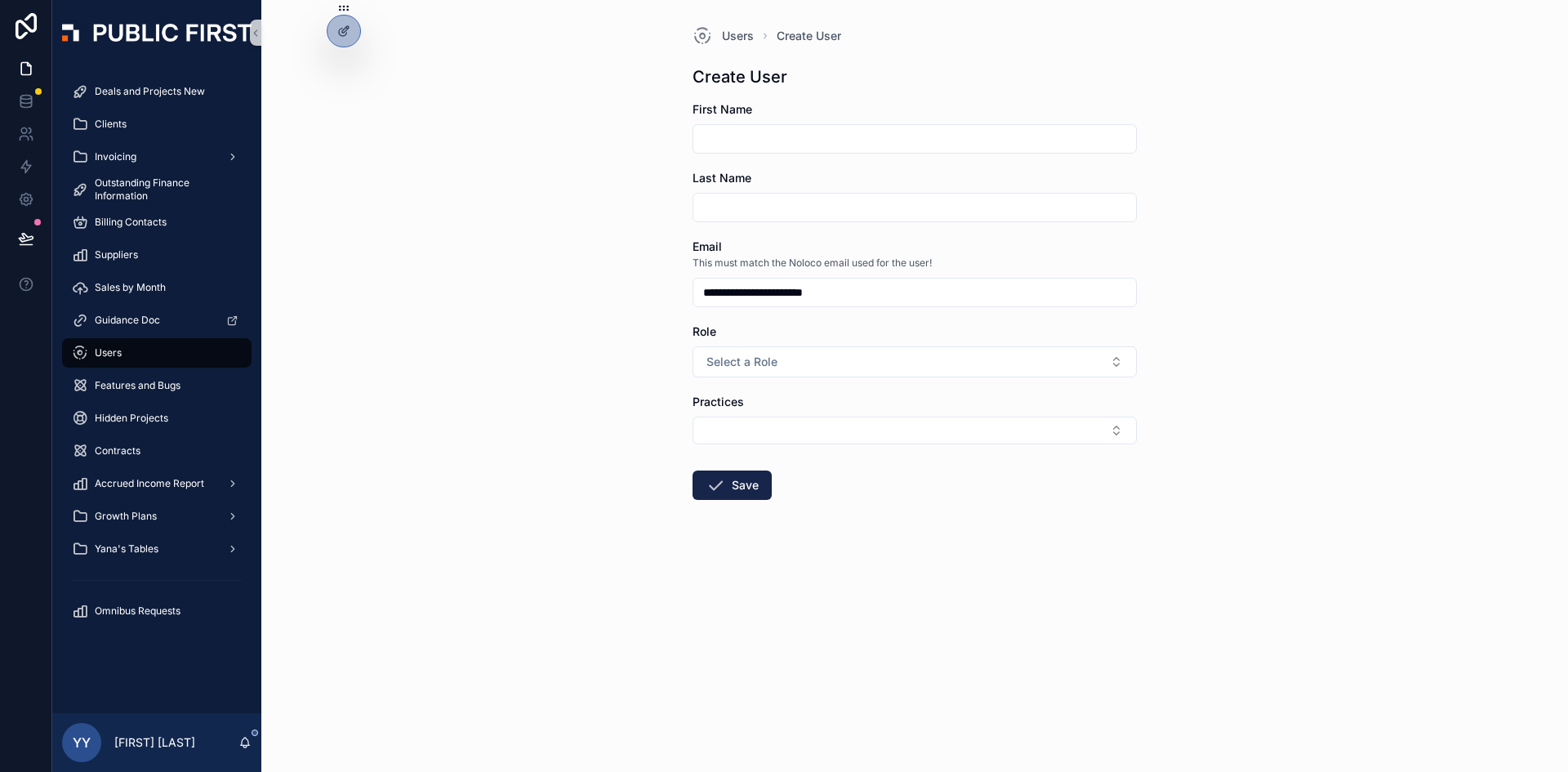 type on "**********" 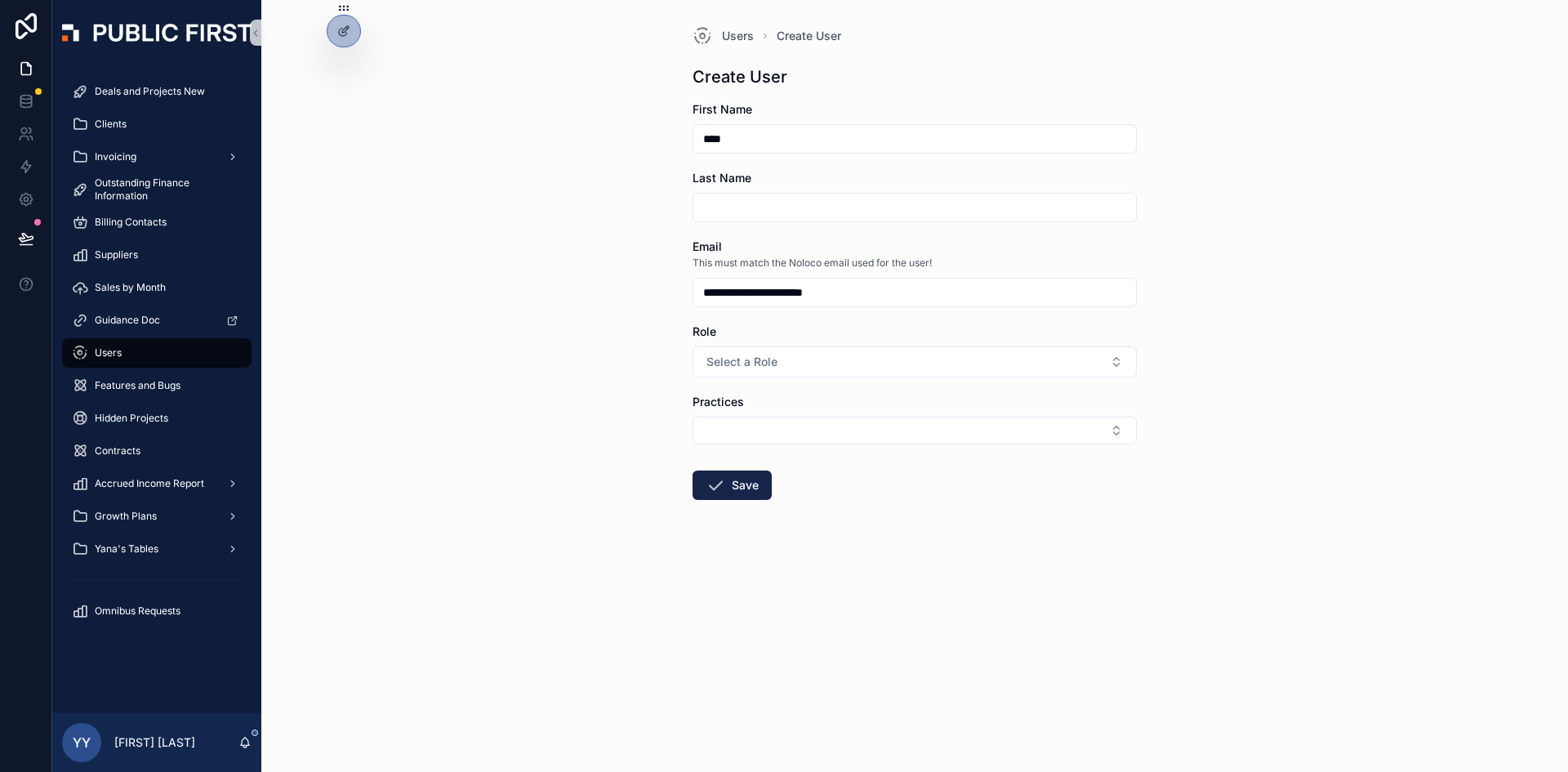 type on "****" 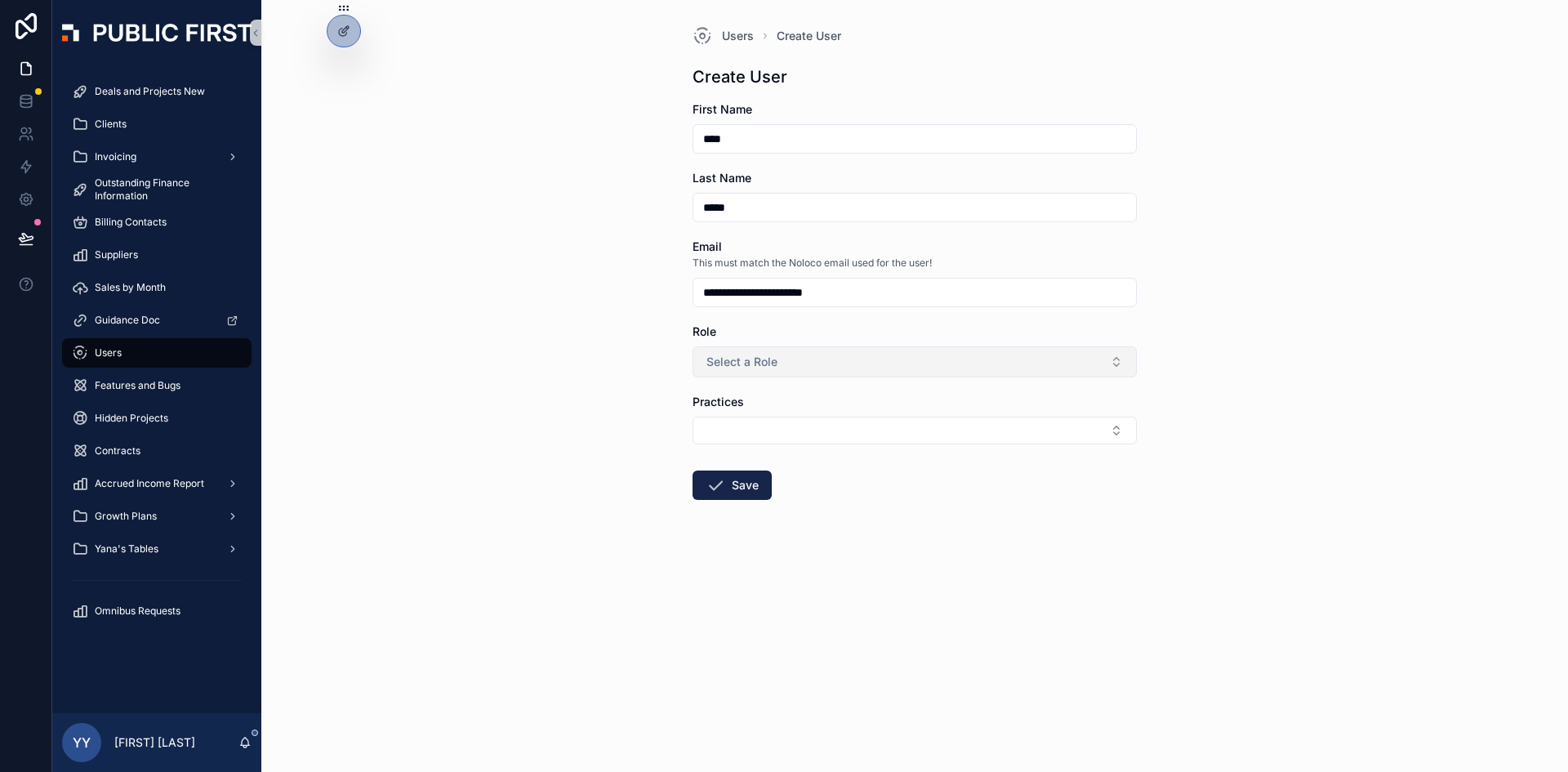type on "*****" 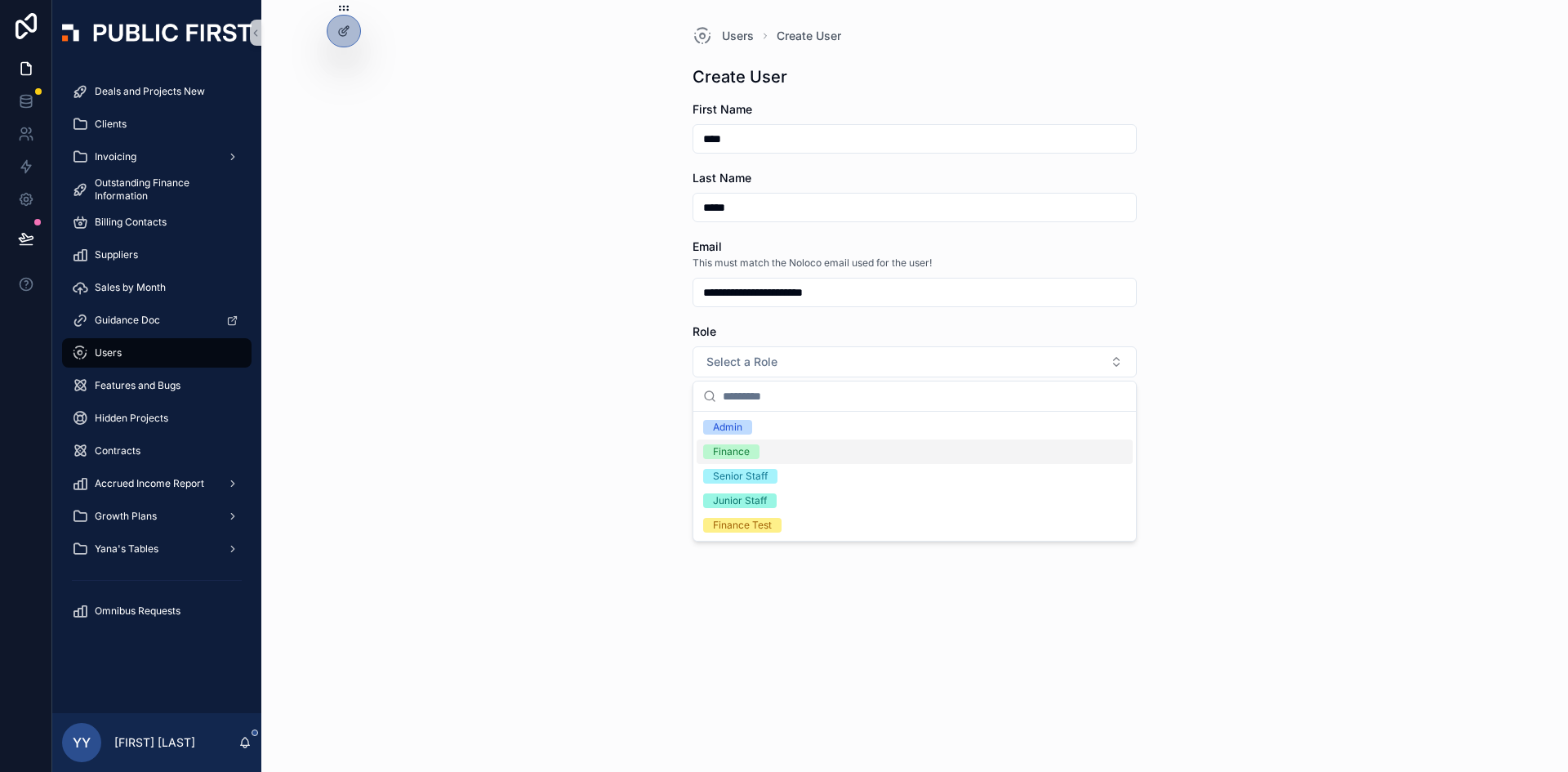 click on "Finance" at bounding box center [731, 452] 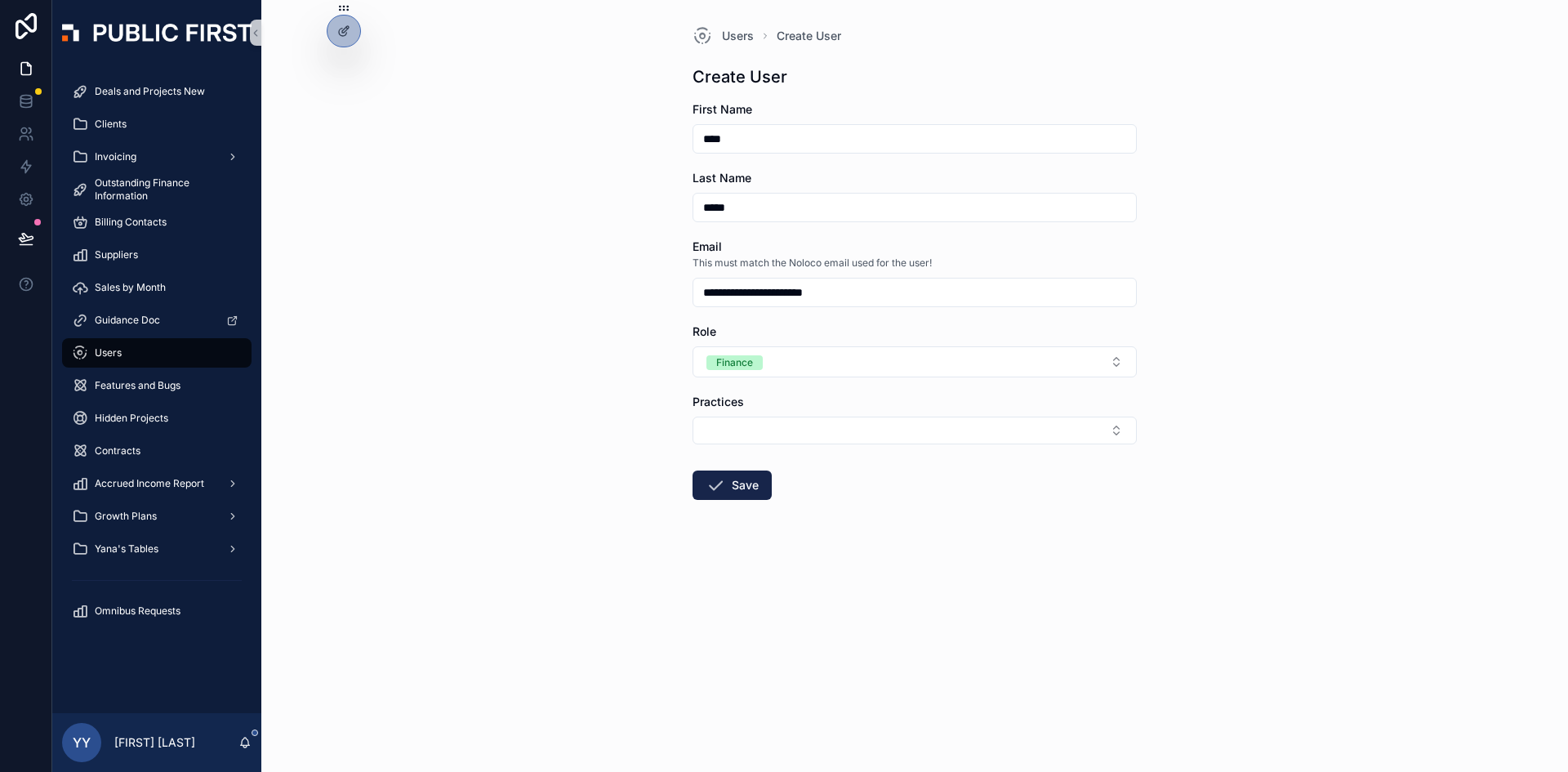 click on "**********" at bounding box center [915, 386] 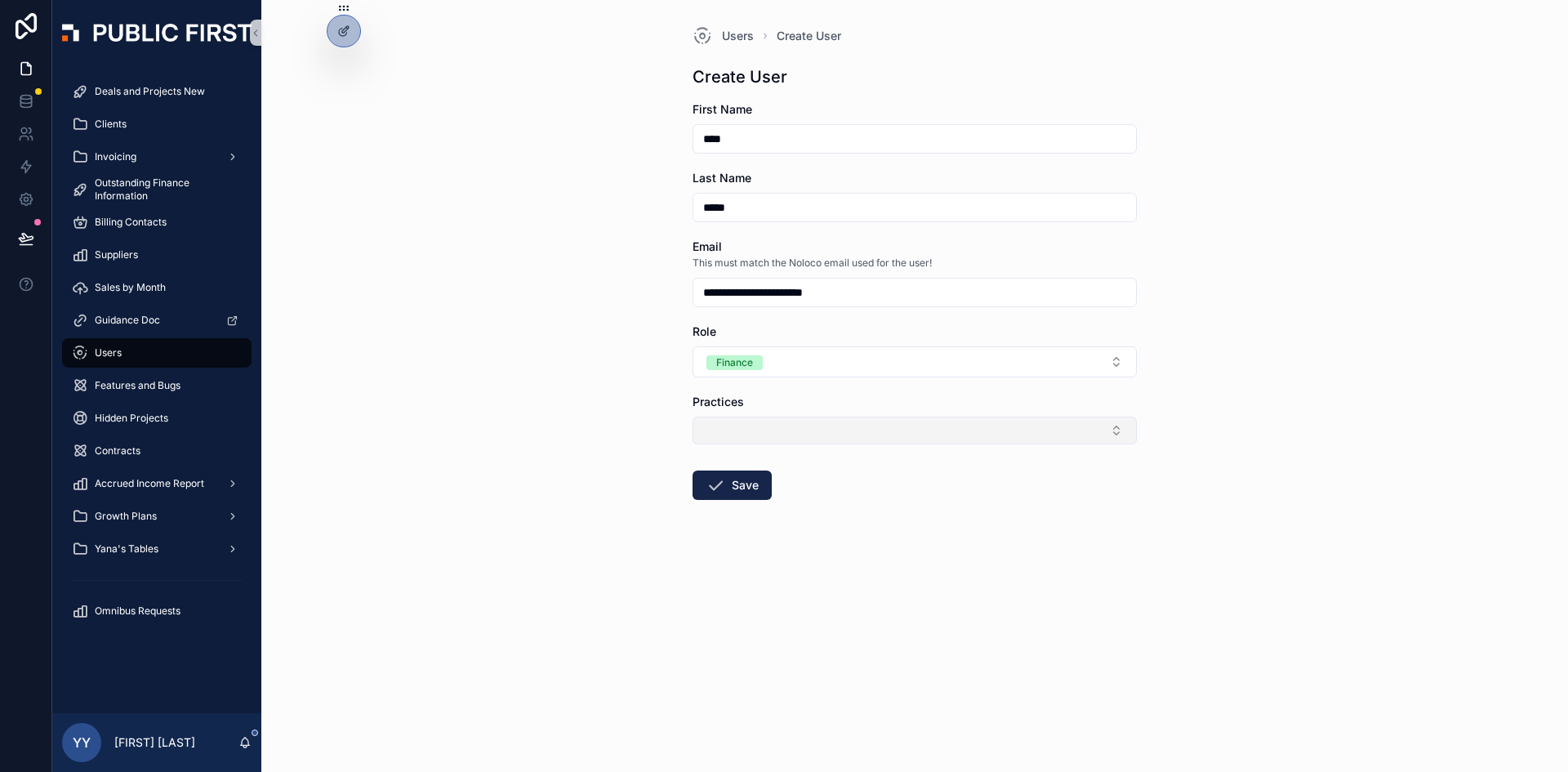 click at bounding box center [915, 431] 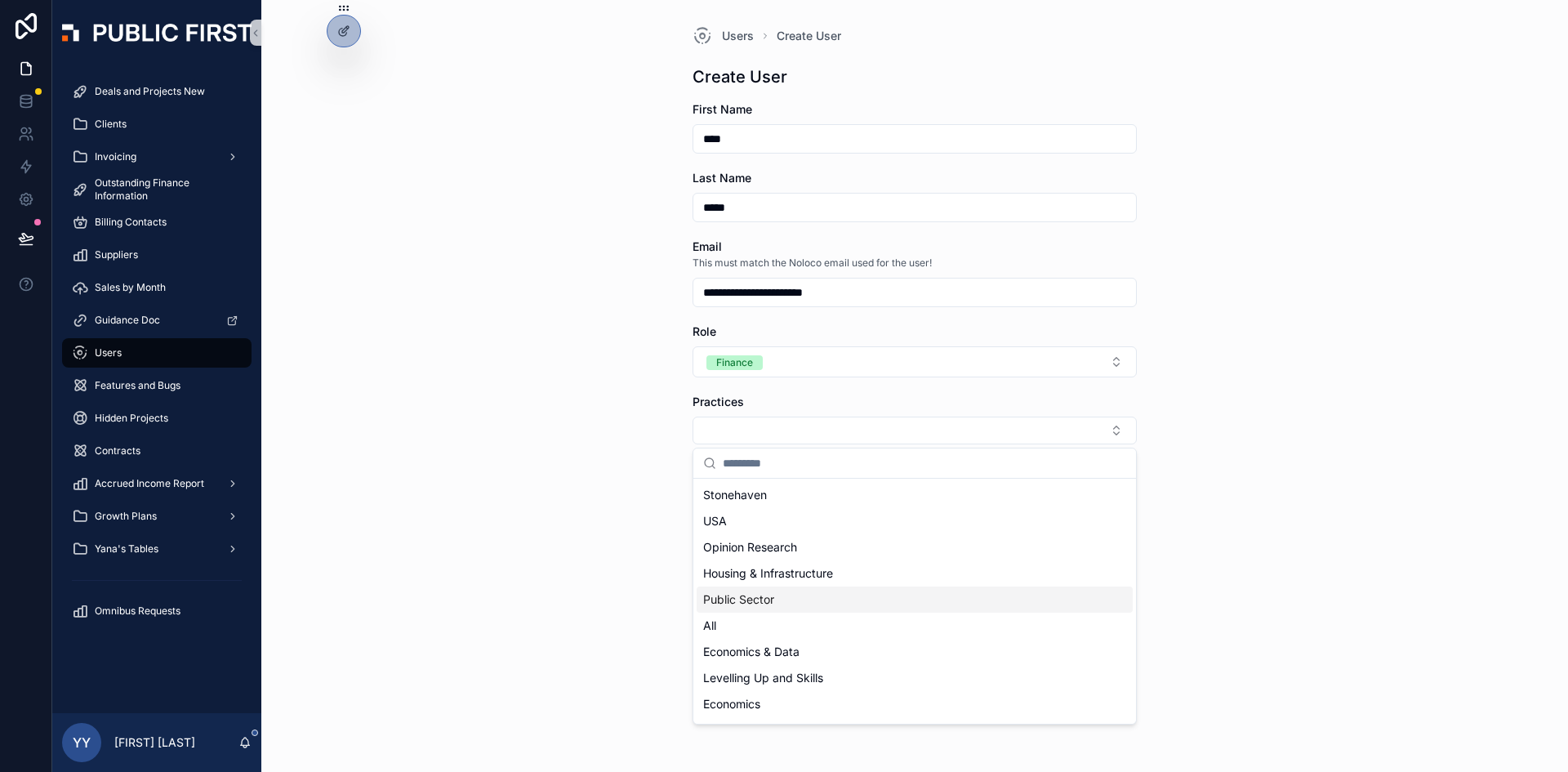 click on "**********" at bounding box center [915, 386] 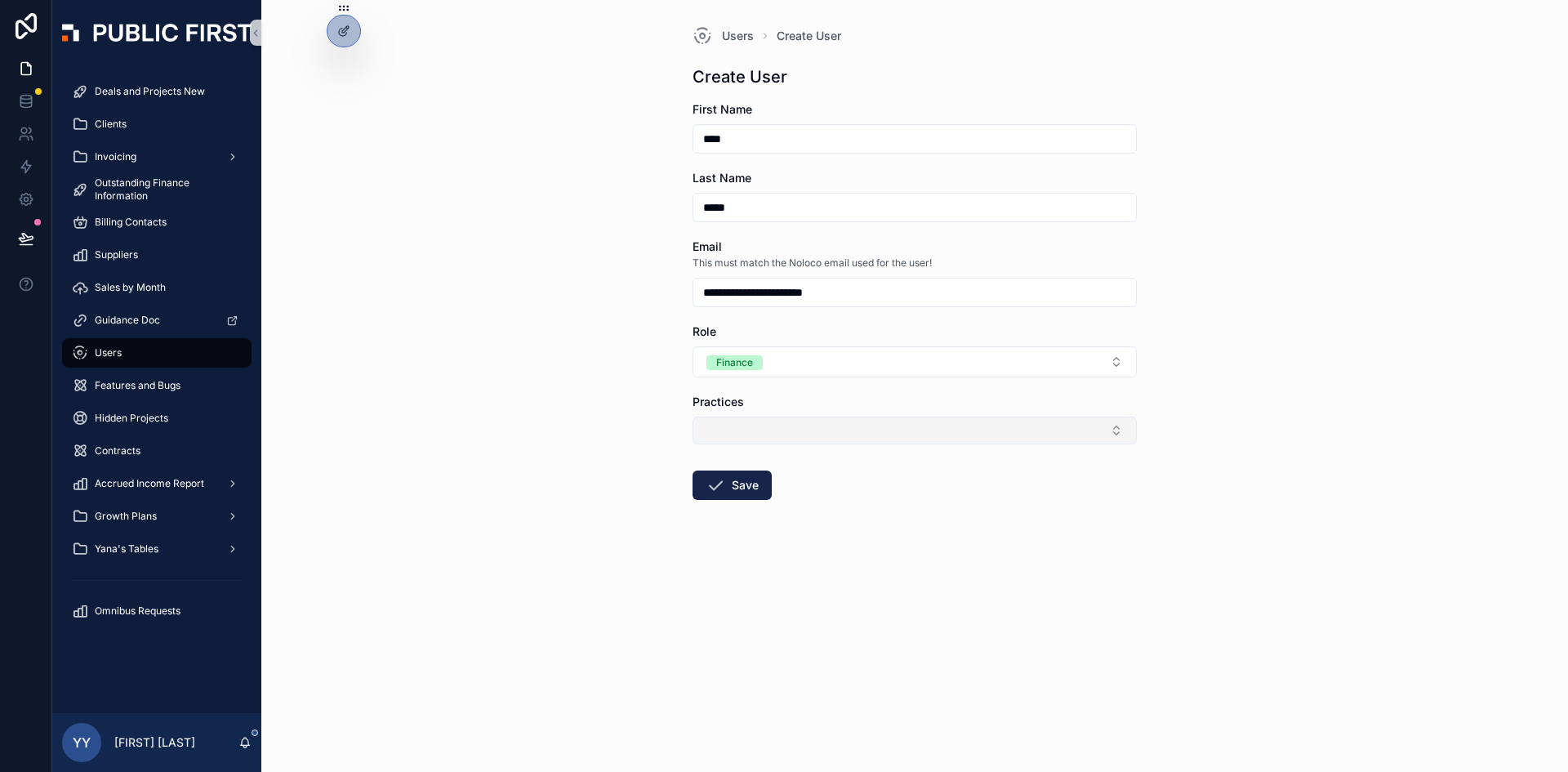 click at bounding box center (915, 431) 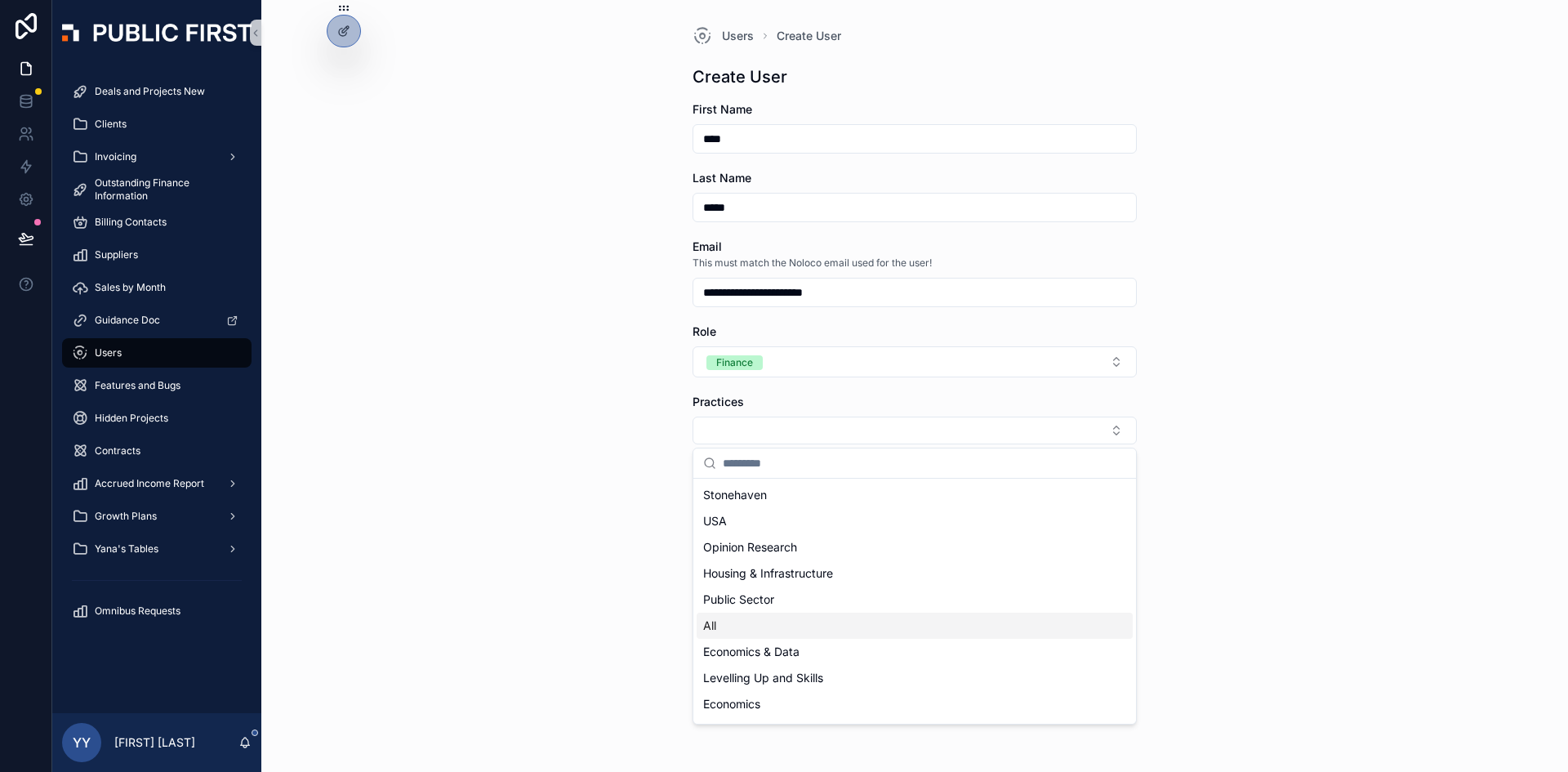 click on "All" at bounding box center (915, 626) 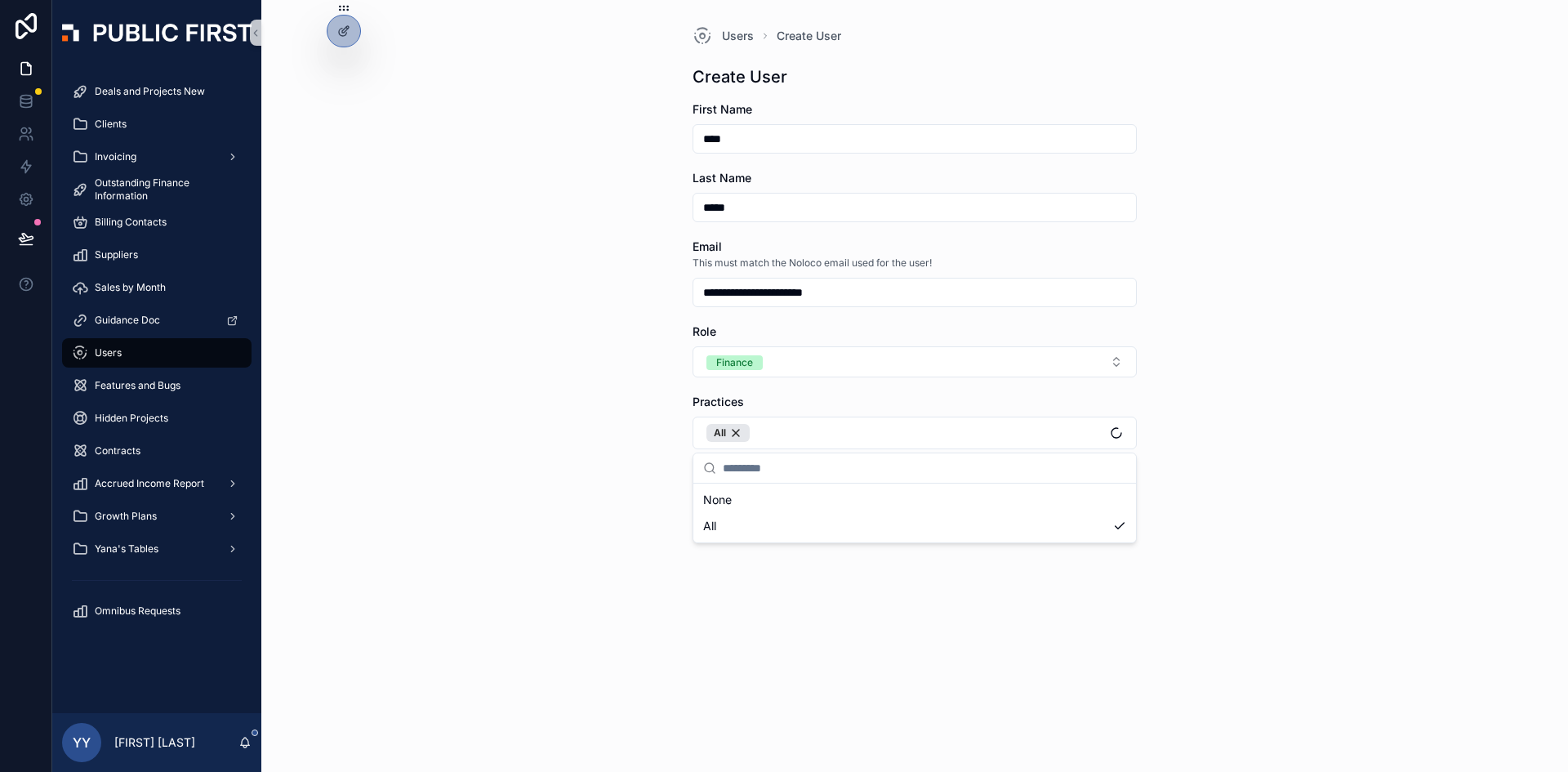 click on "**********" at bounding box center (915, 386) 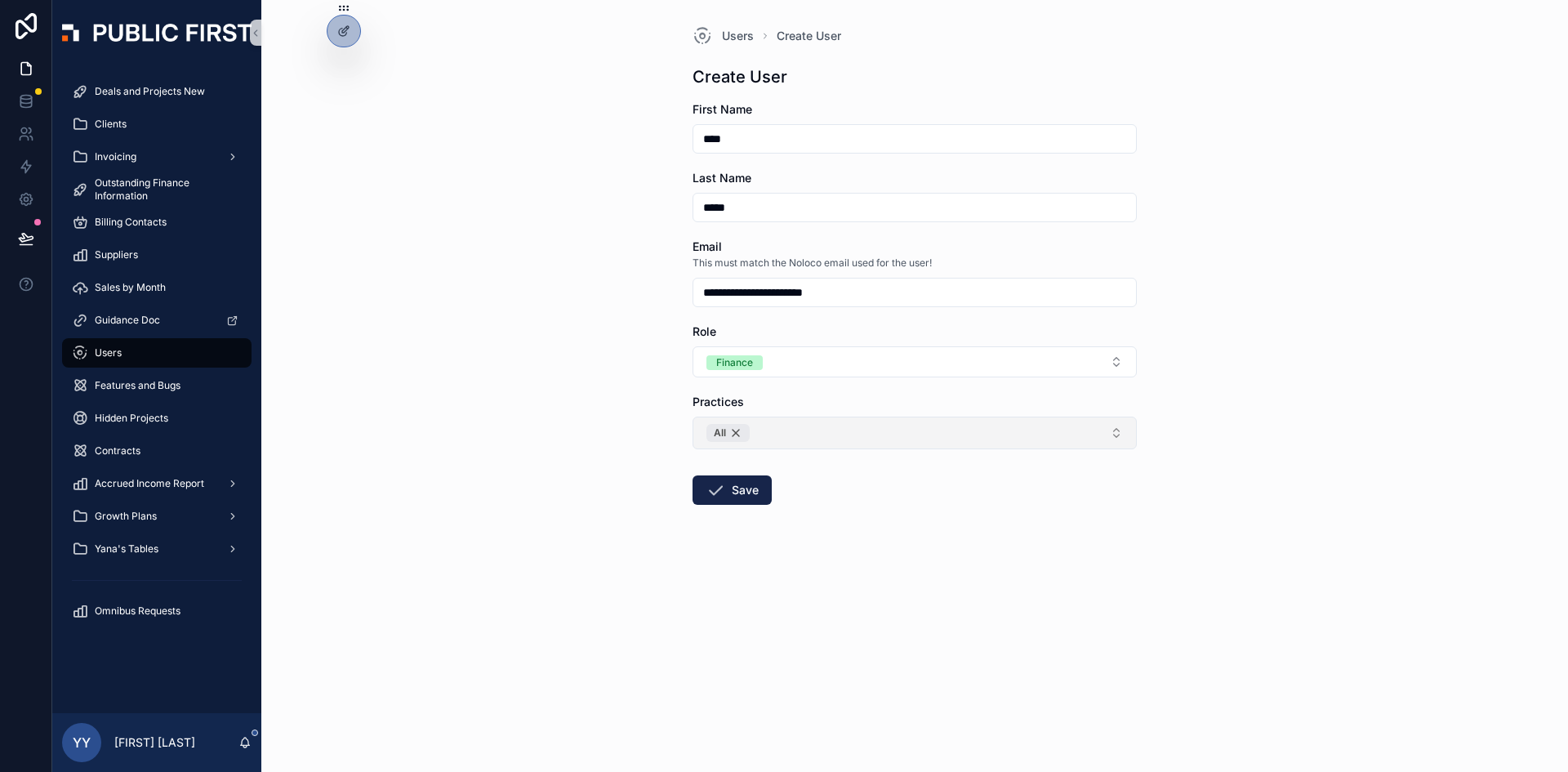 click on "All" at bounding box center [728, 433] 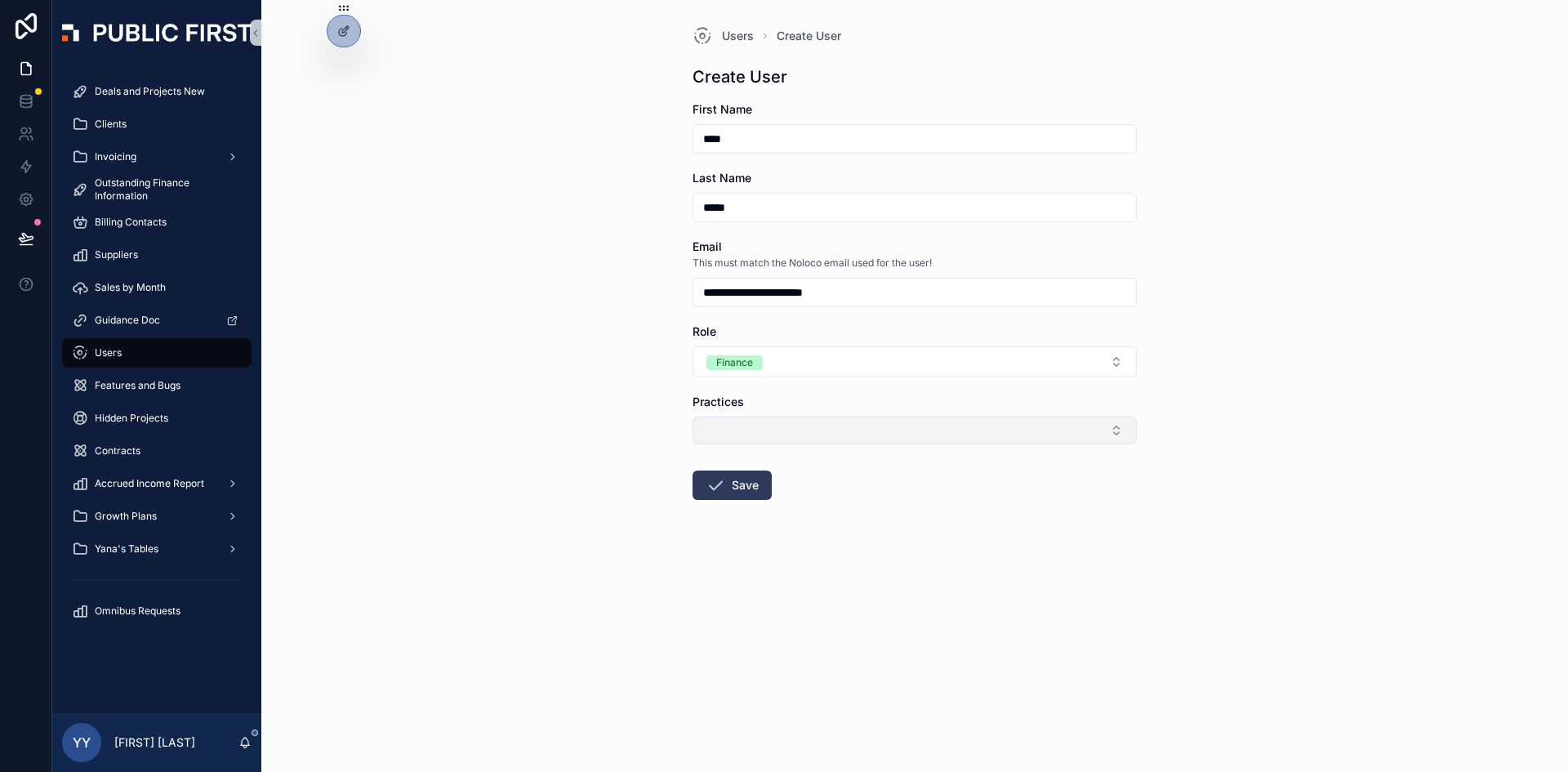 click on "Save" at bounding box center (732, 485) 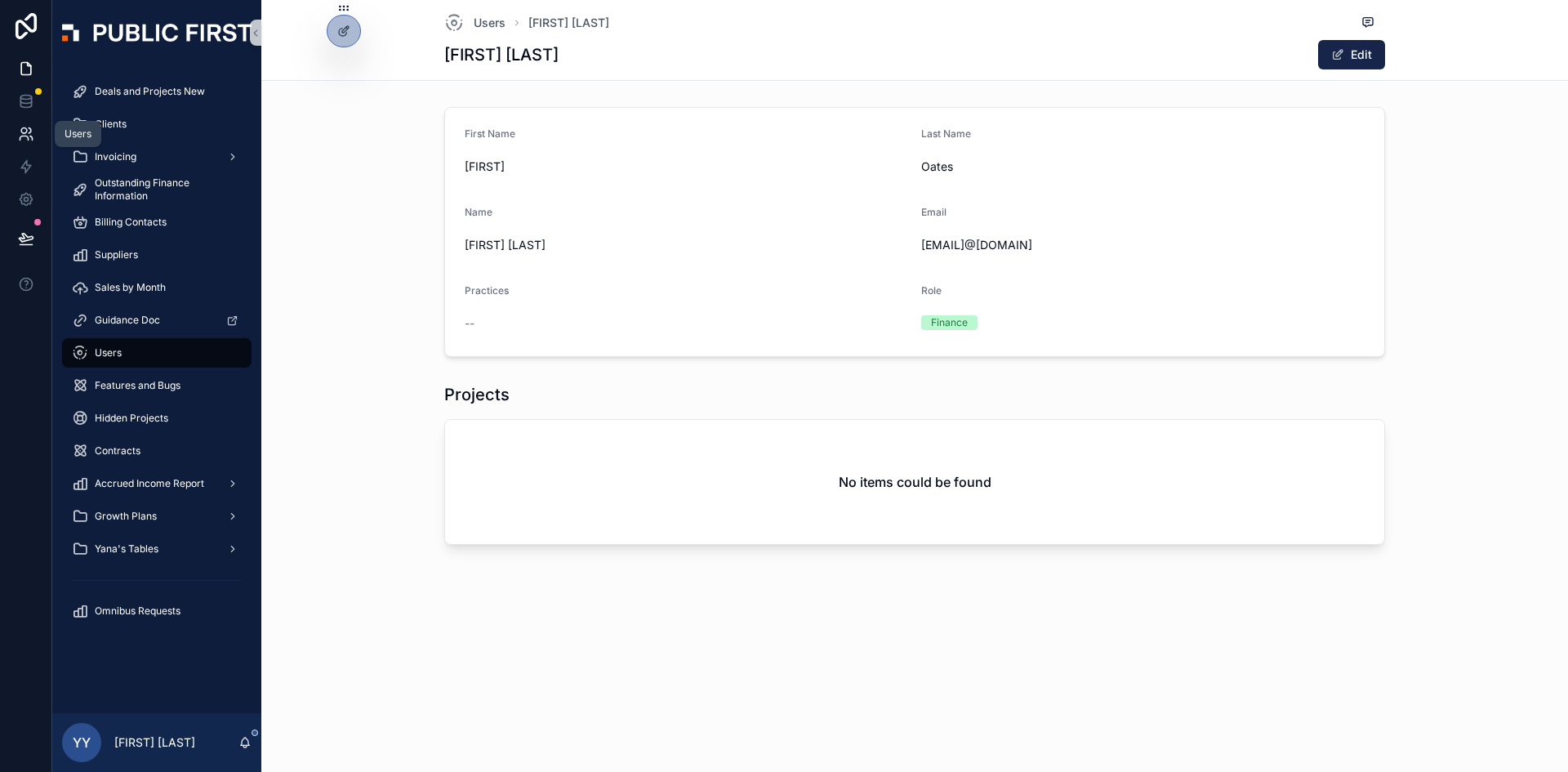 click 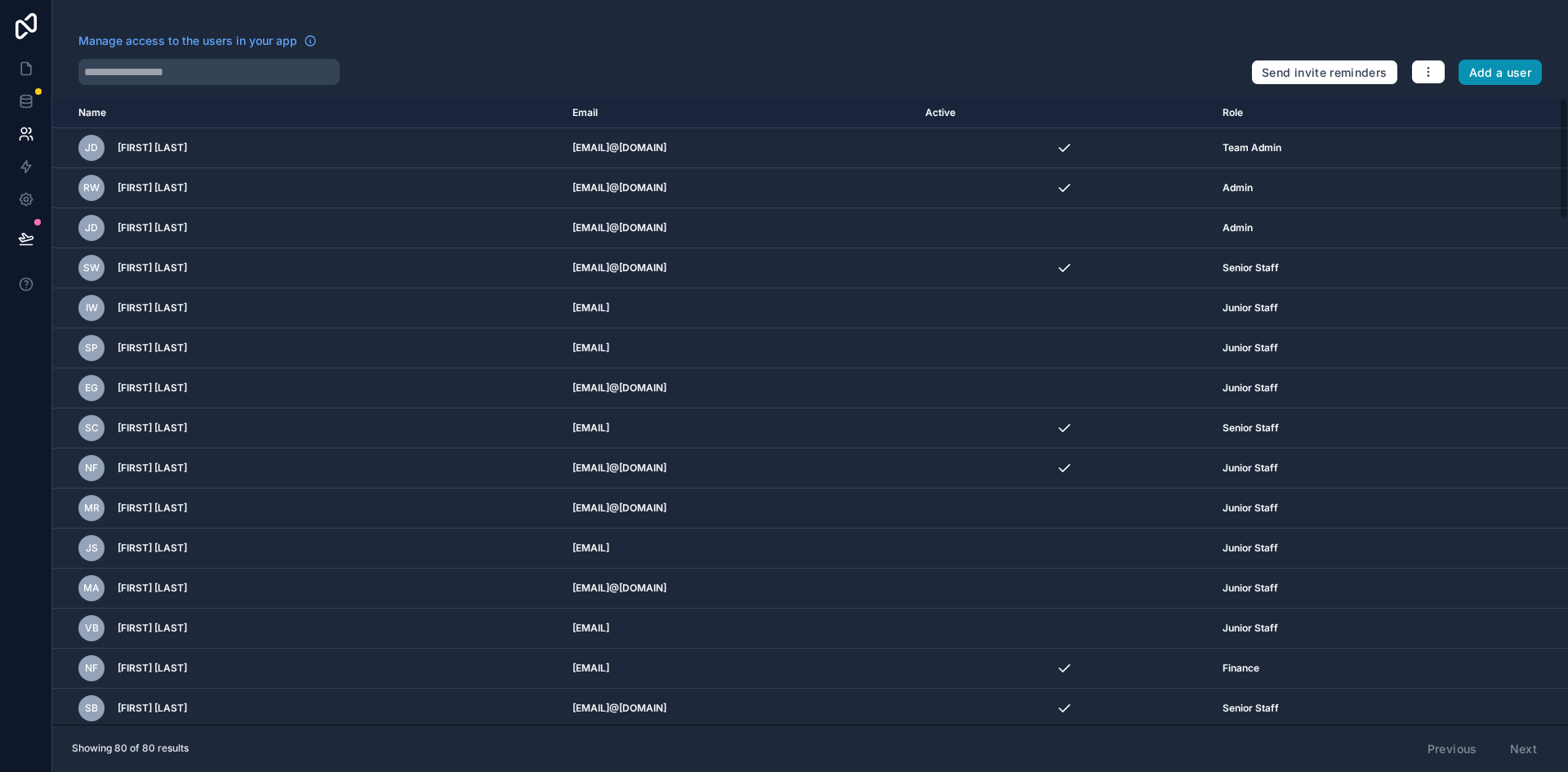 click on "Add a user" at bounding box center [1500, 73] 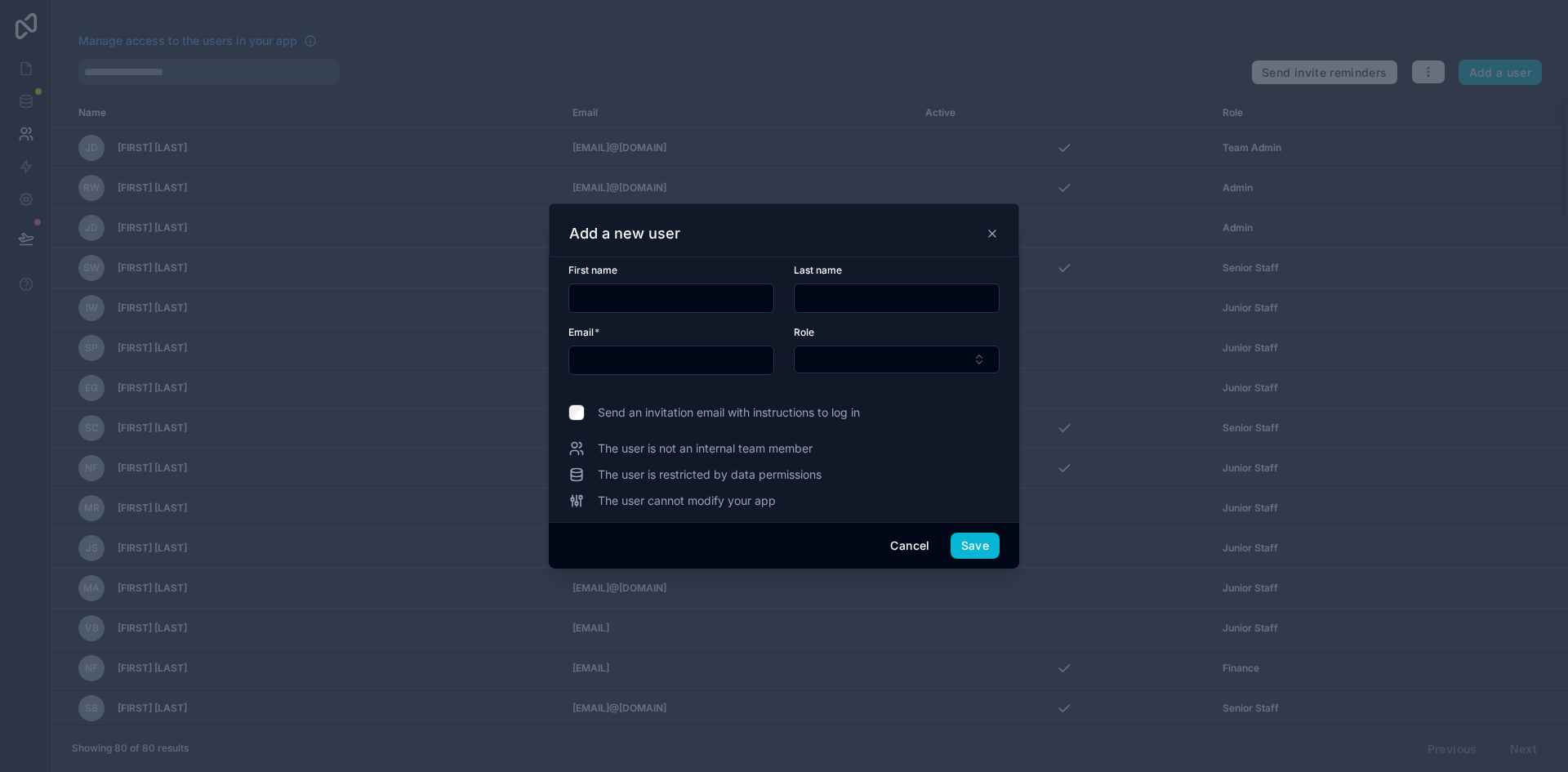 click at bounding box center (671, 298) 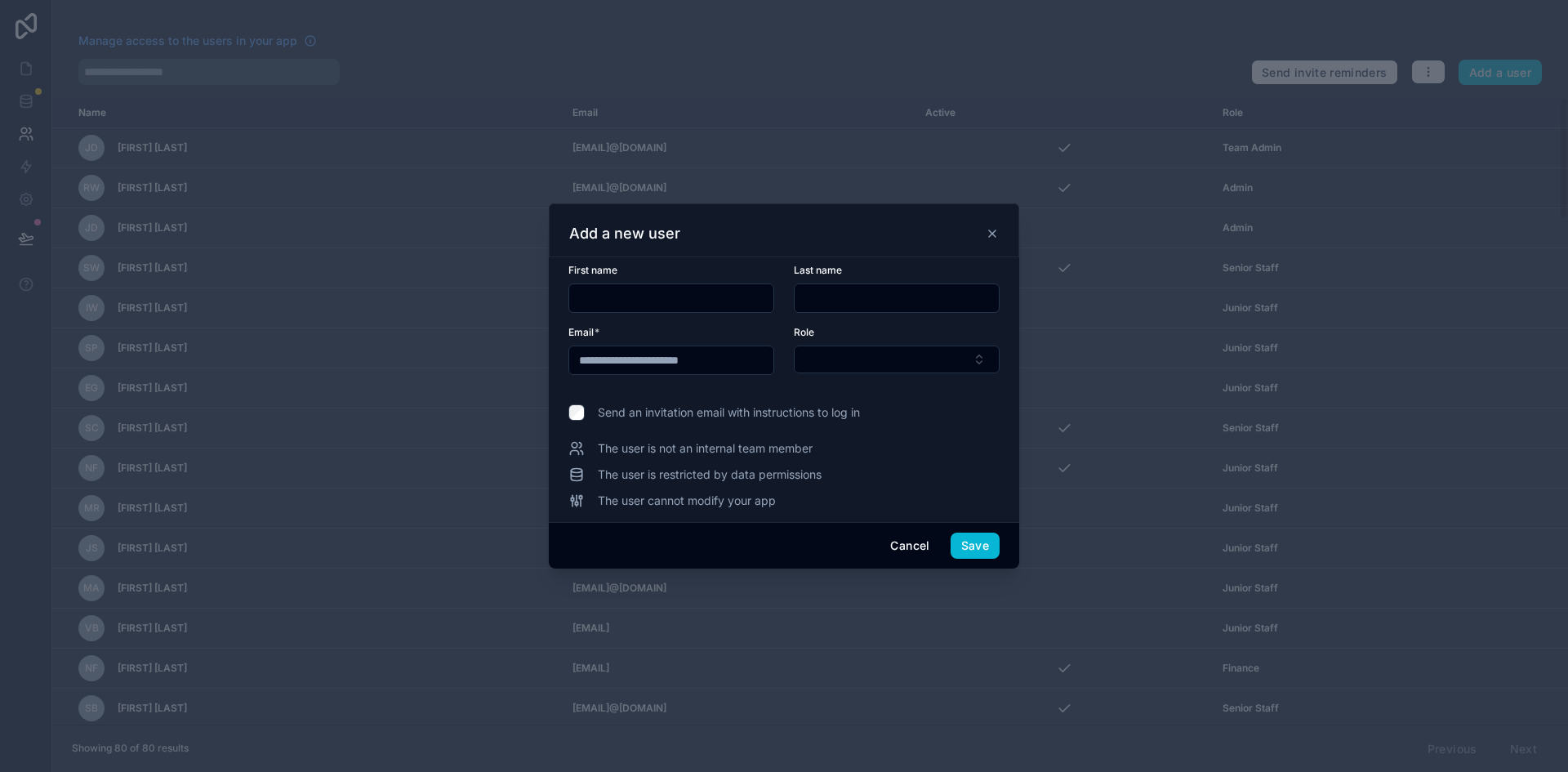 type on "**********" 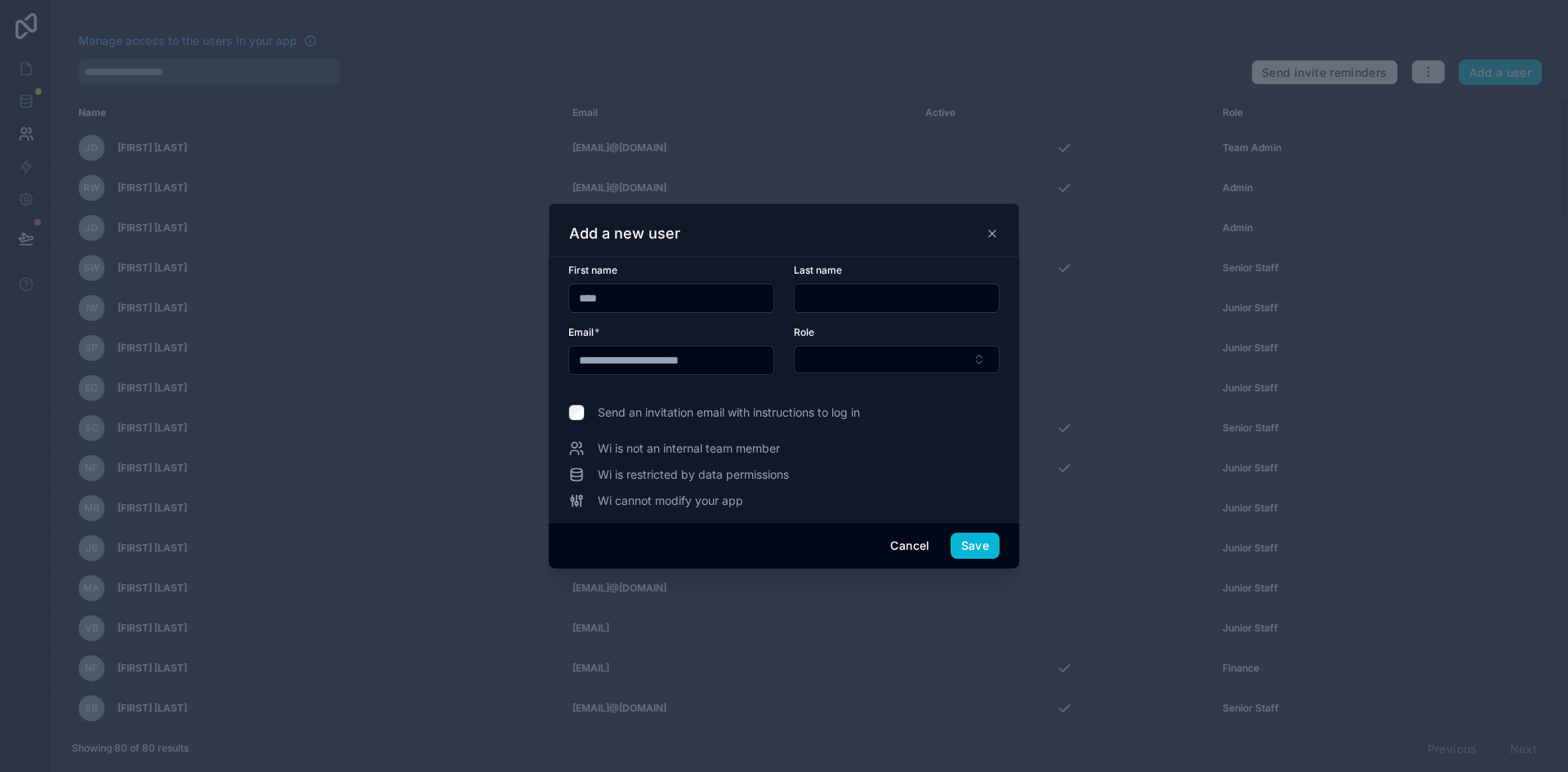 type on "****" 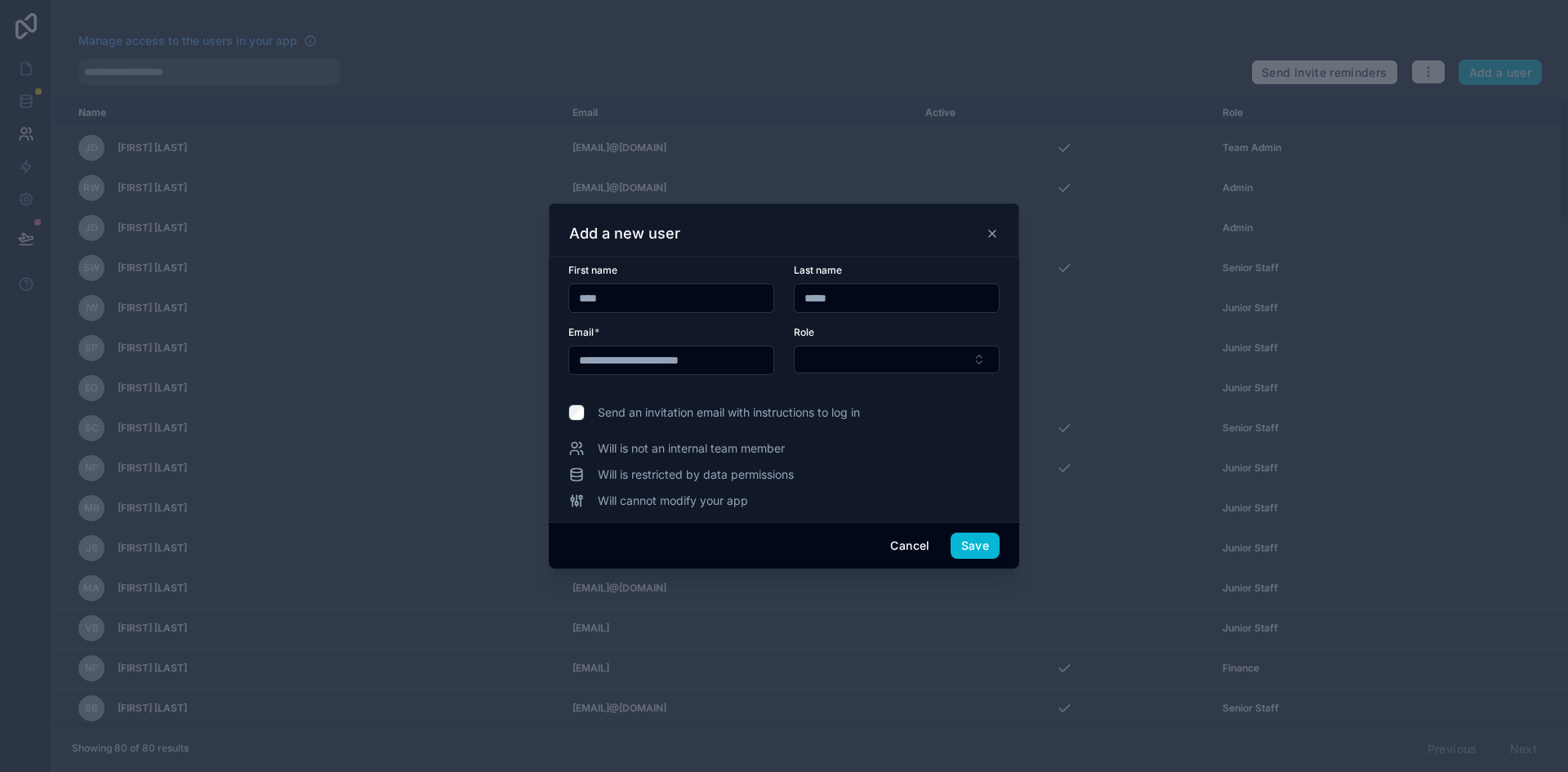 click on "*****" at bounding box center [897, 298] 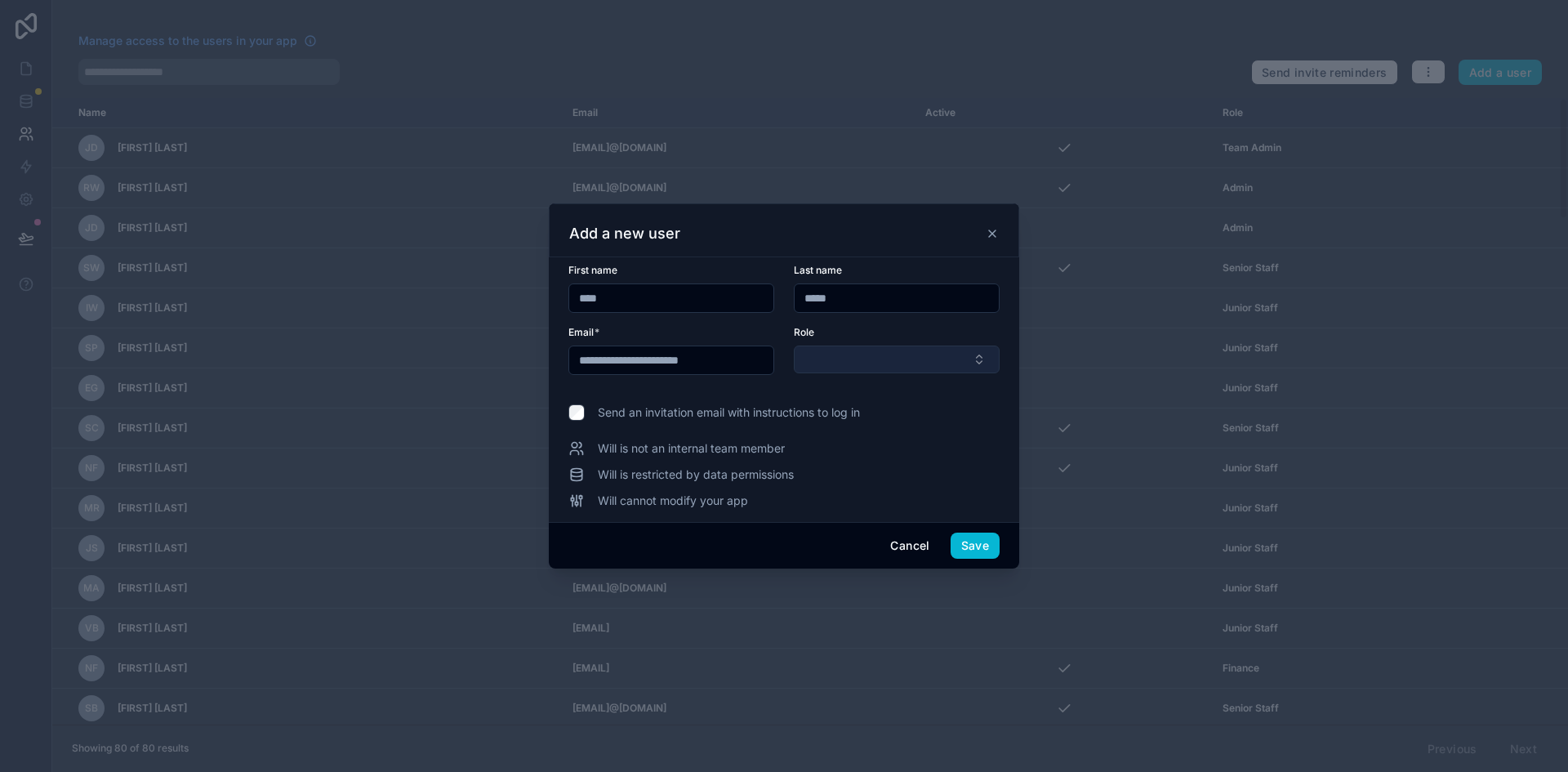 type on "*****" 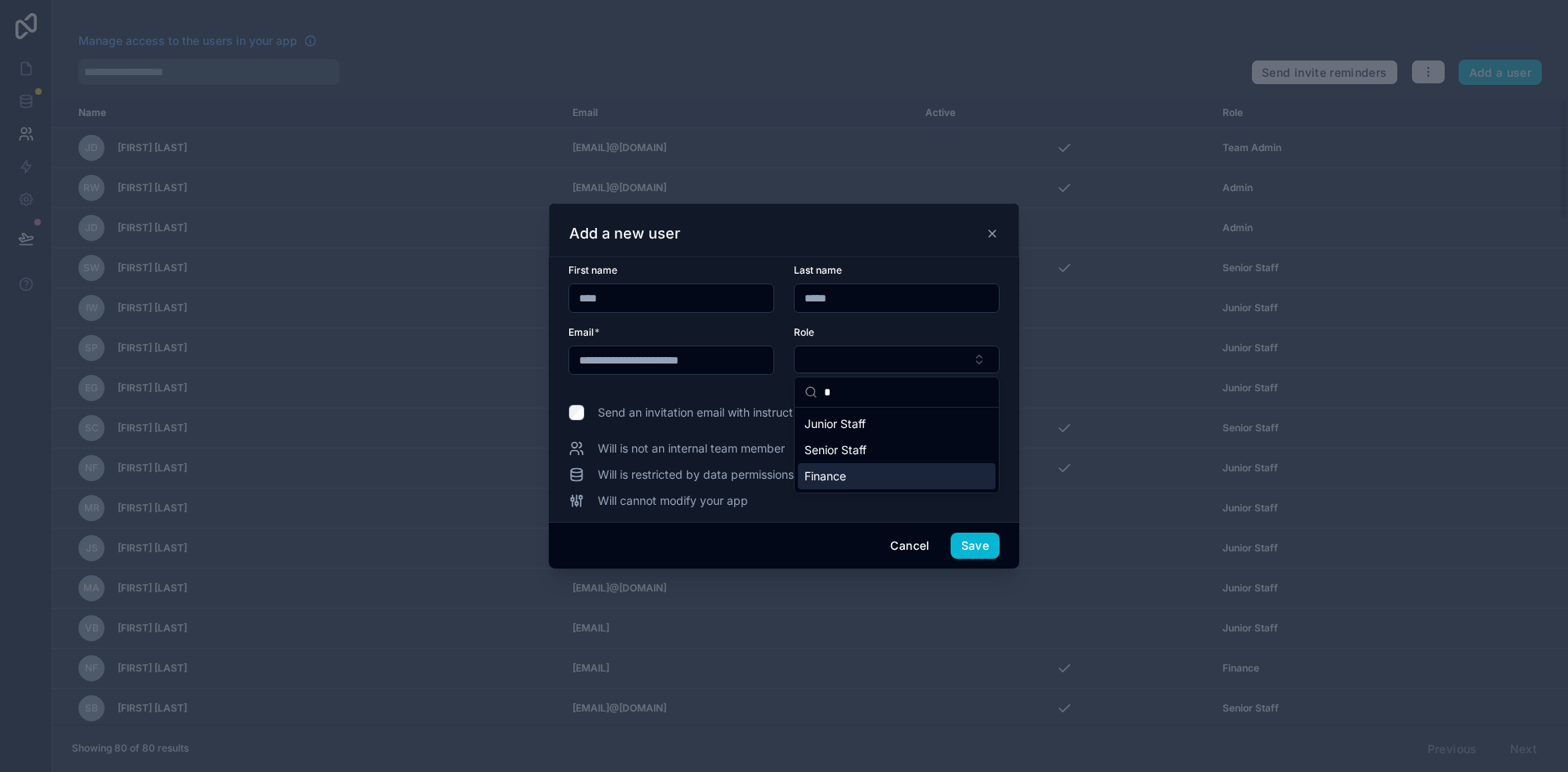 type on "*" 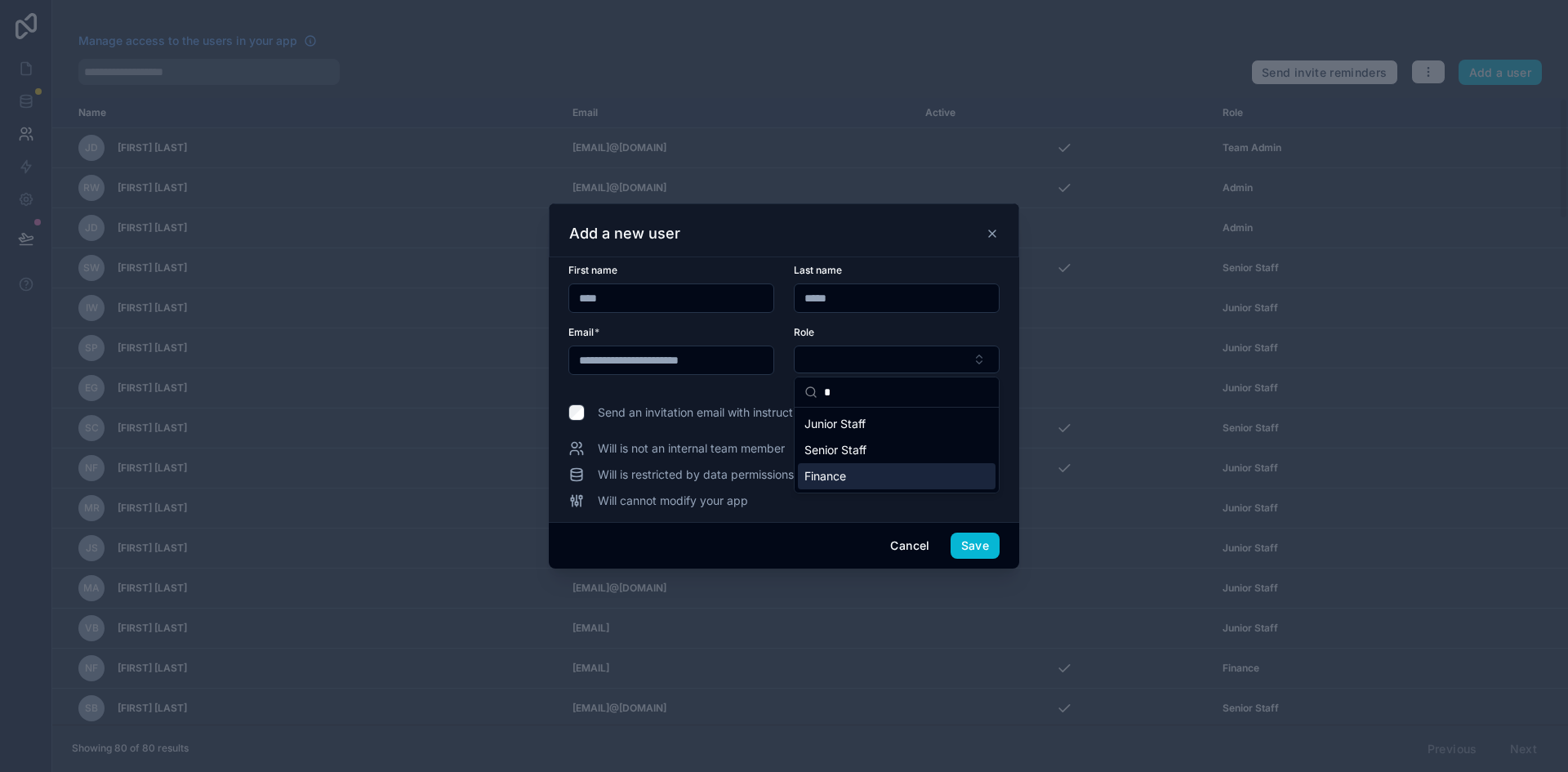 click on "Finance" at bounding box center [825, 476] 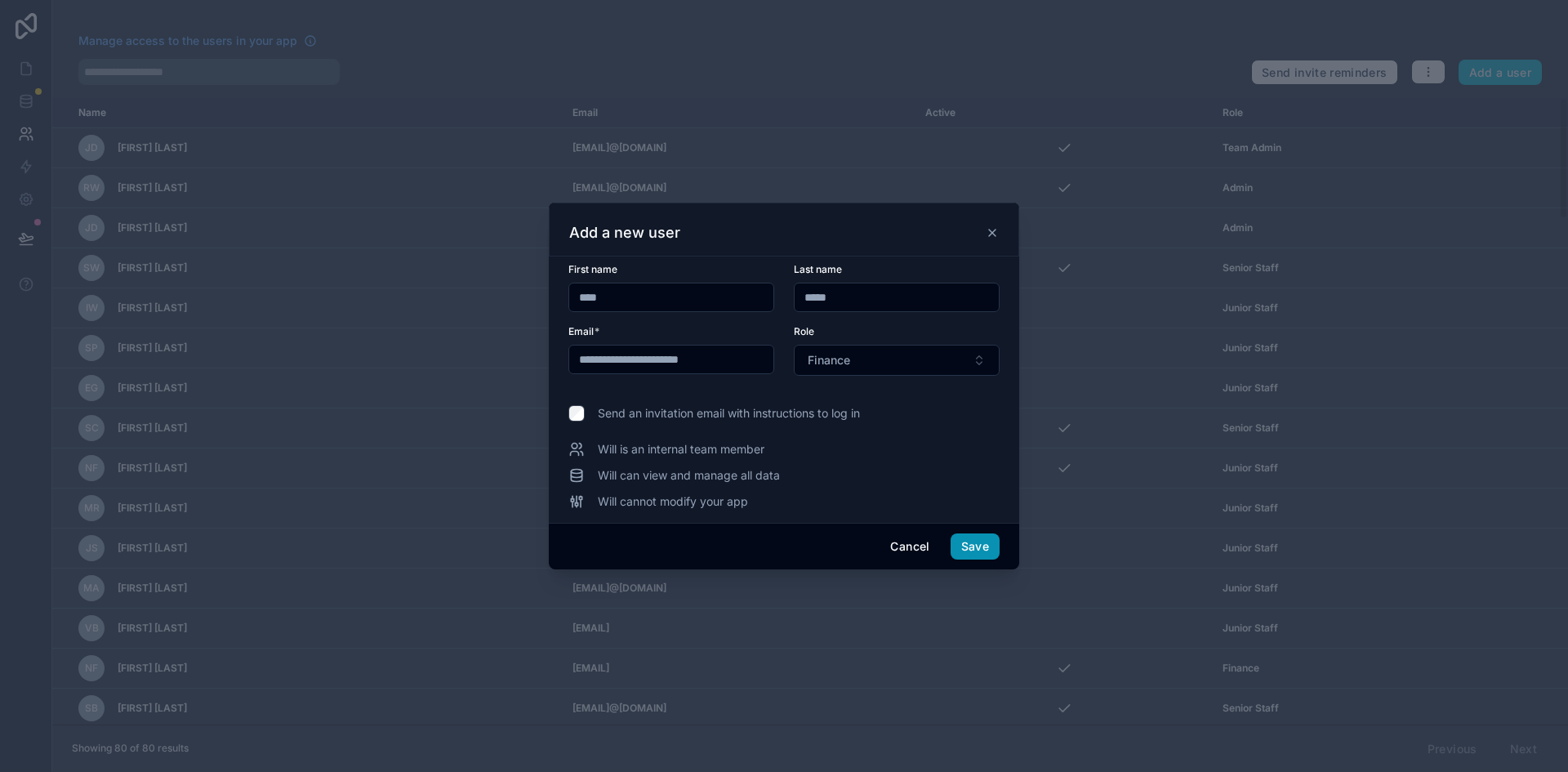 click on "Save" at bounding box center (975, 547) 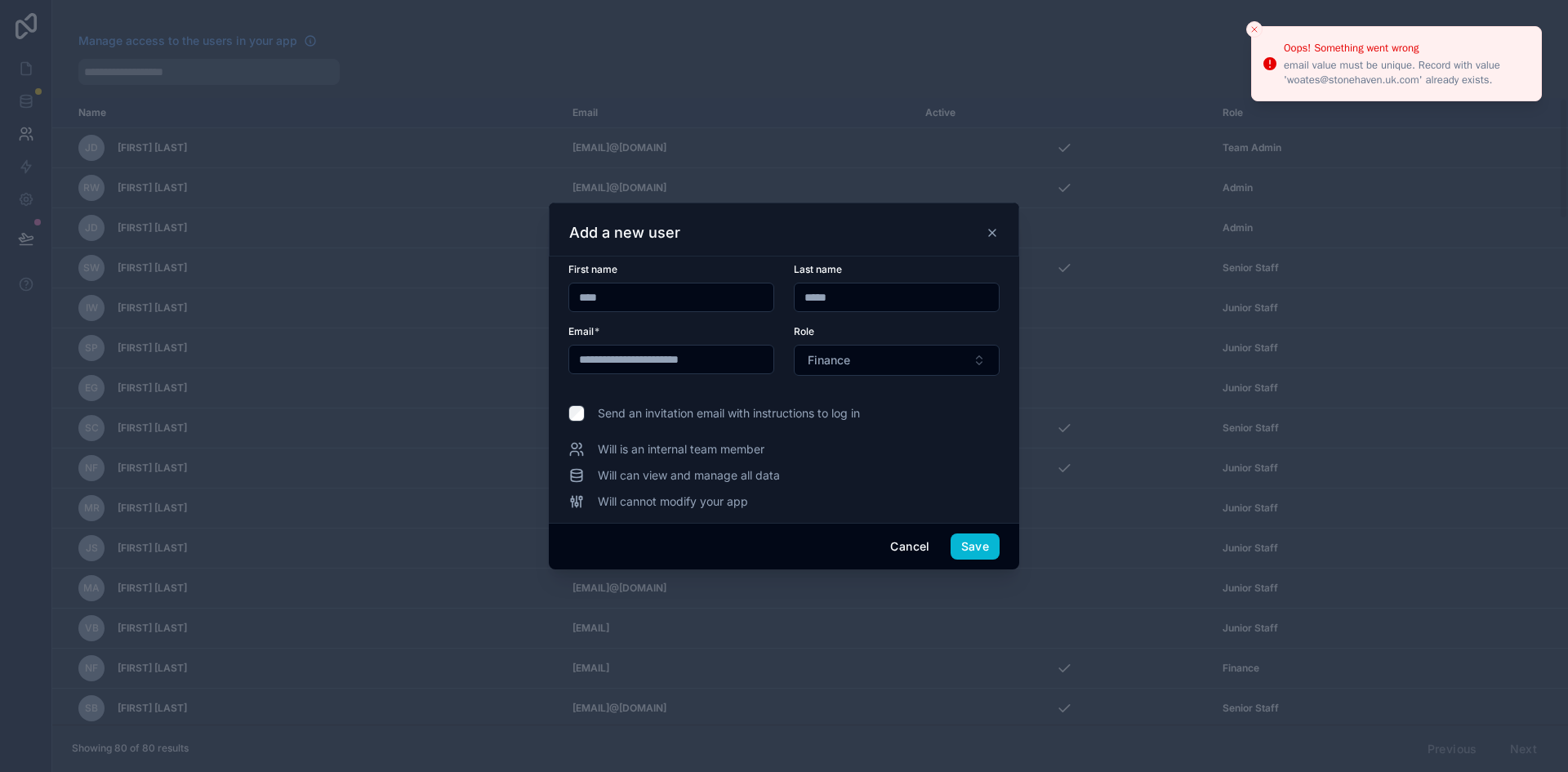 click 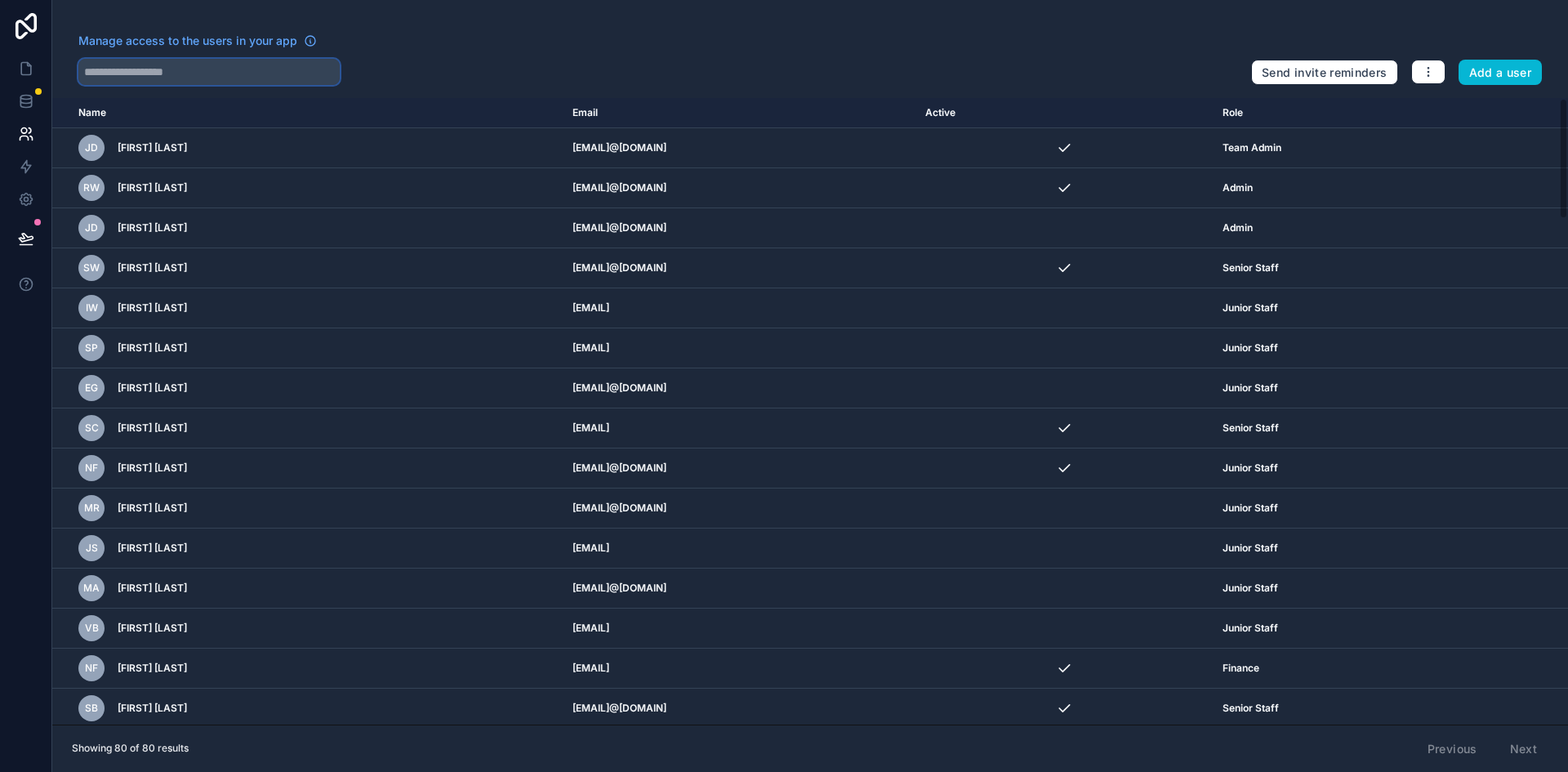 click at bounding box center (209, 72) 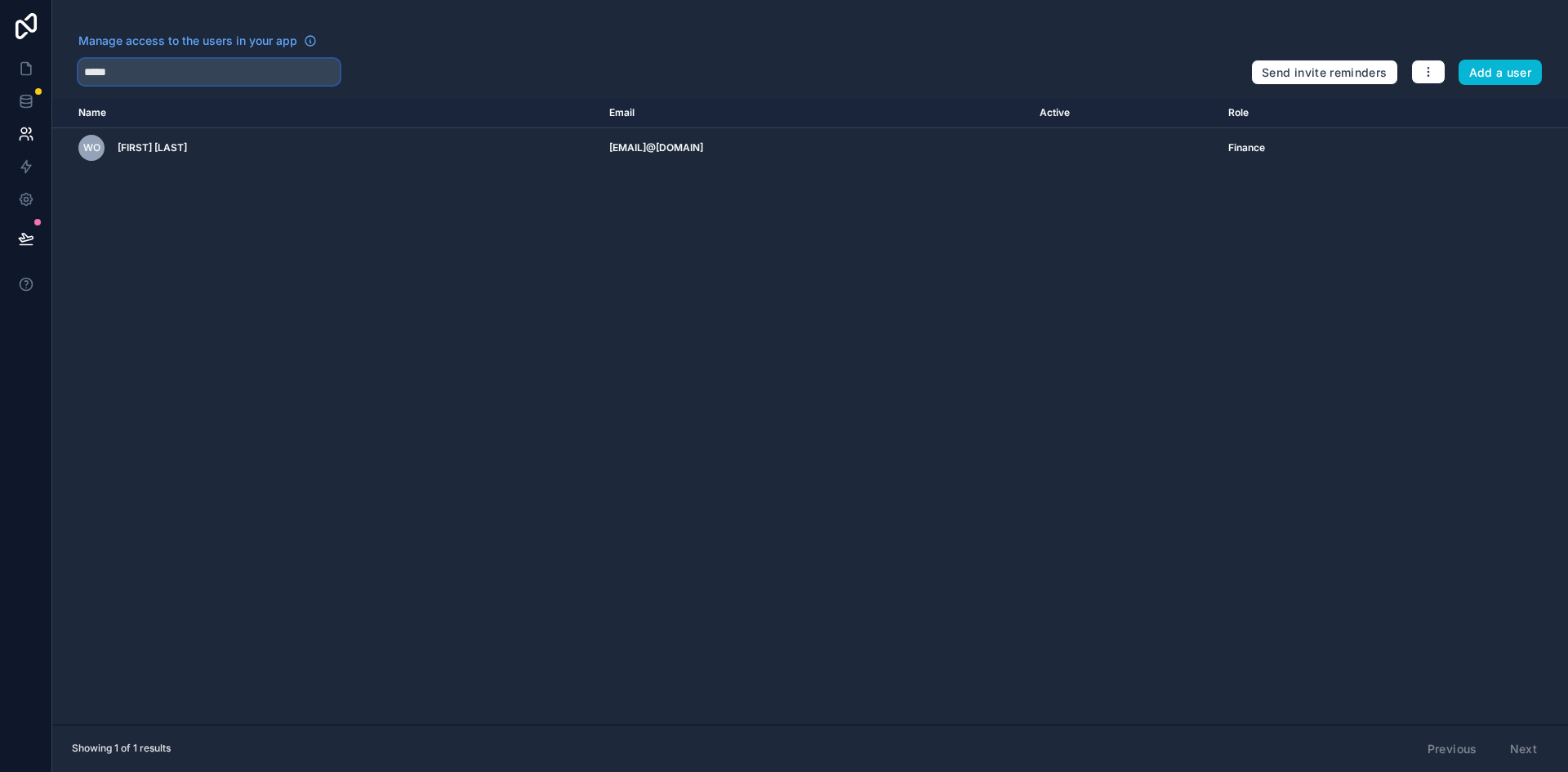 type on "*****" 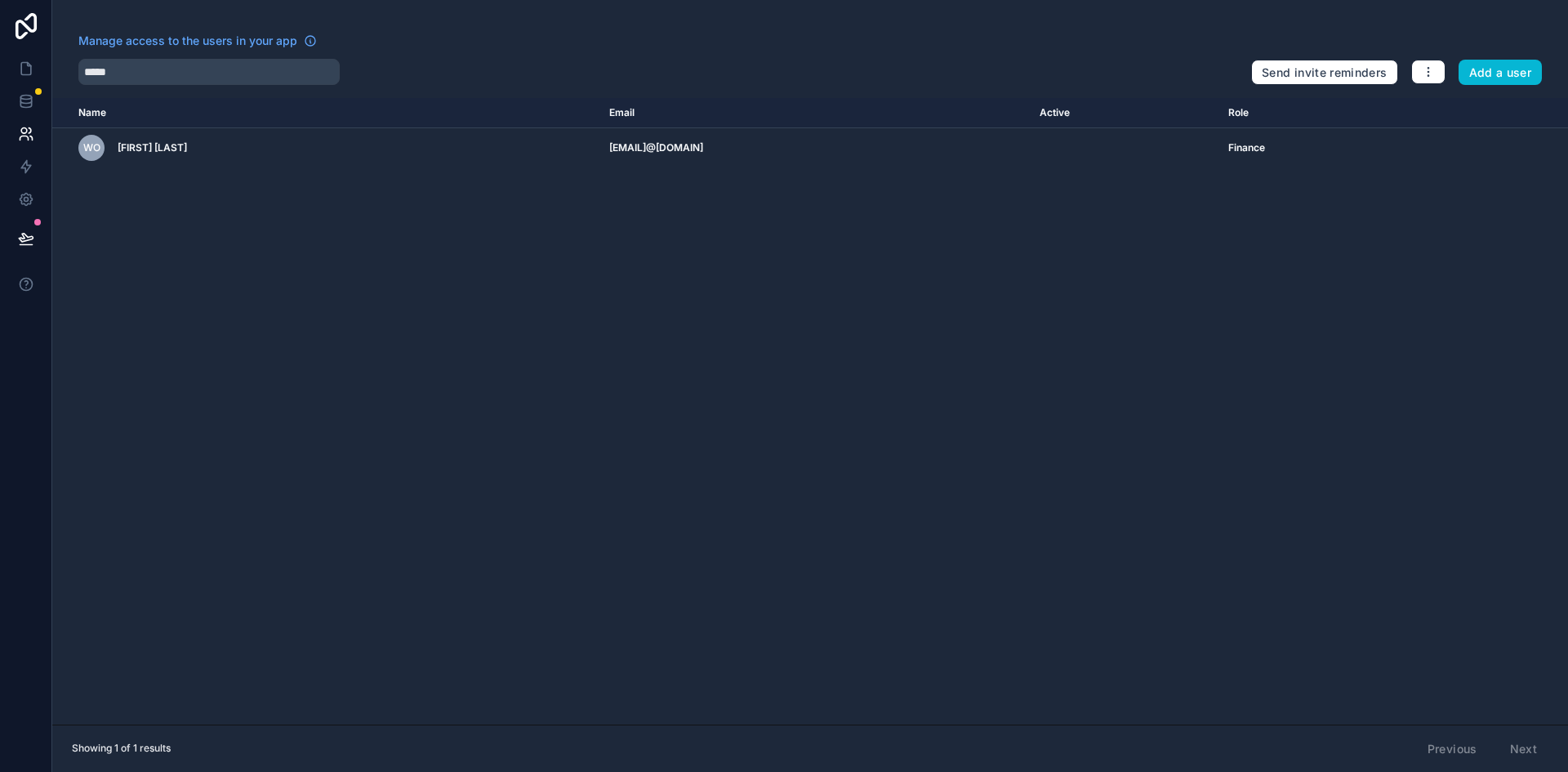 click on "Name Email Active Role userTable.email WO Will Oates woates@stonehaven.uk.com Finance" at bounding box center (810, 411) 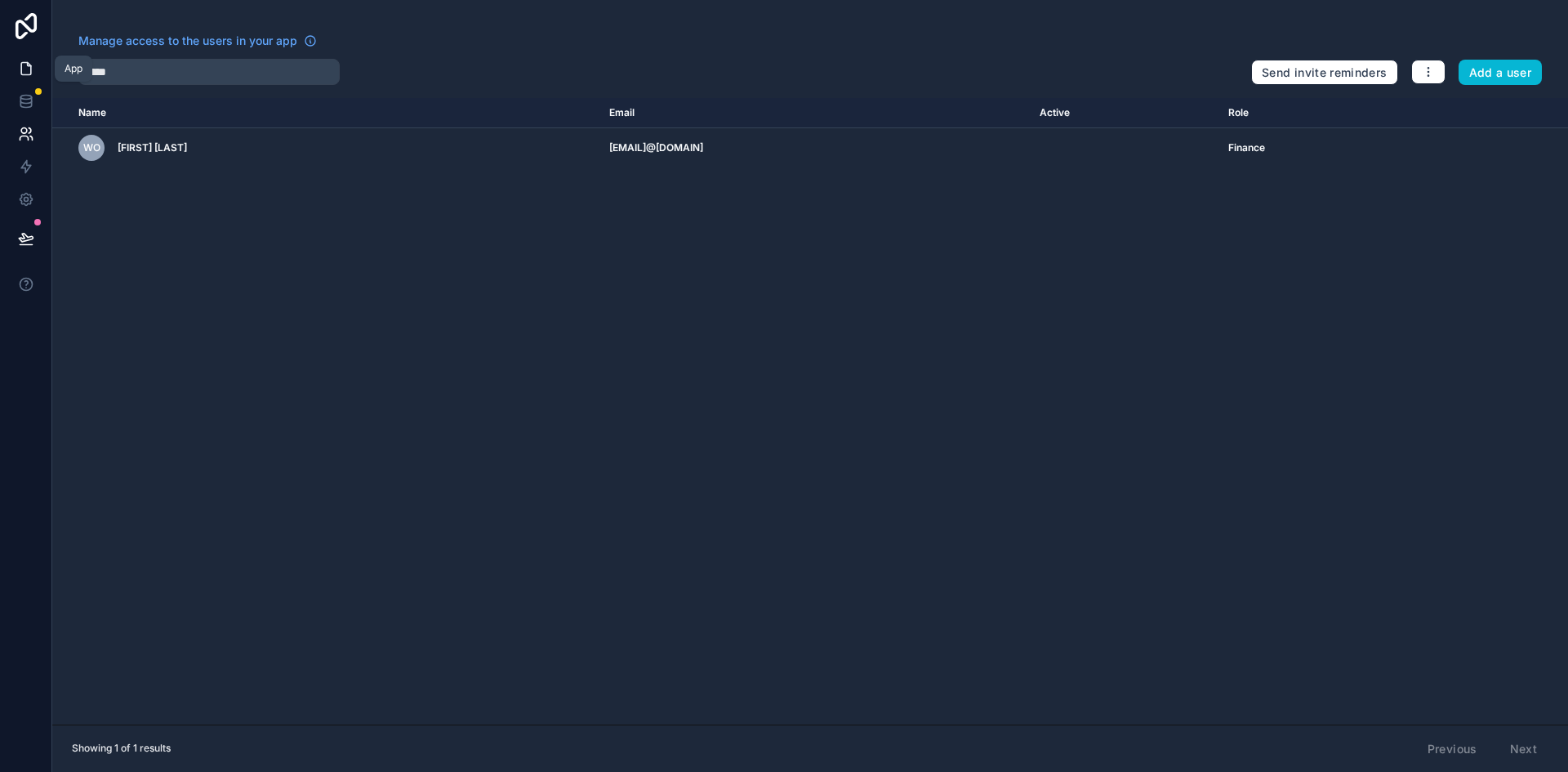 click 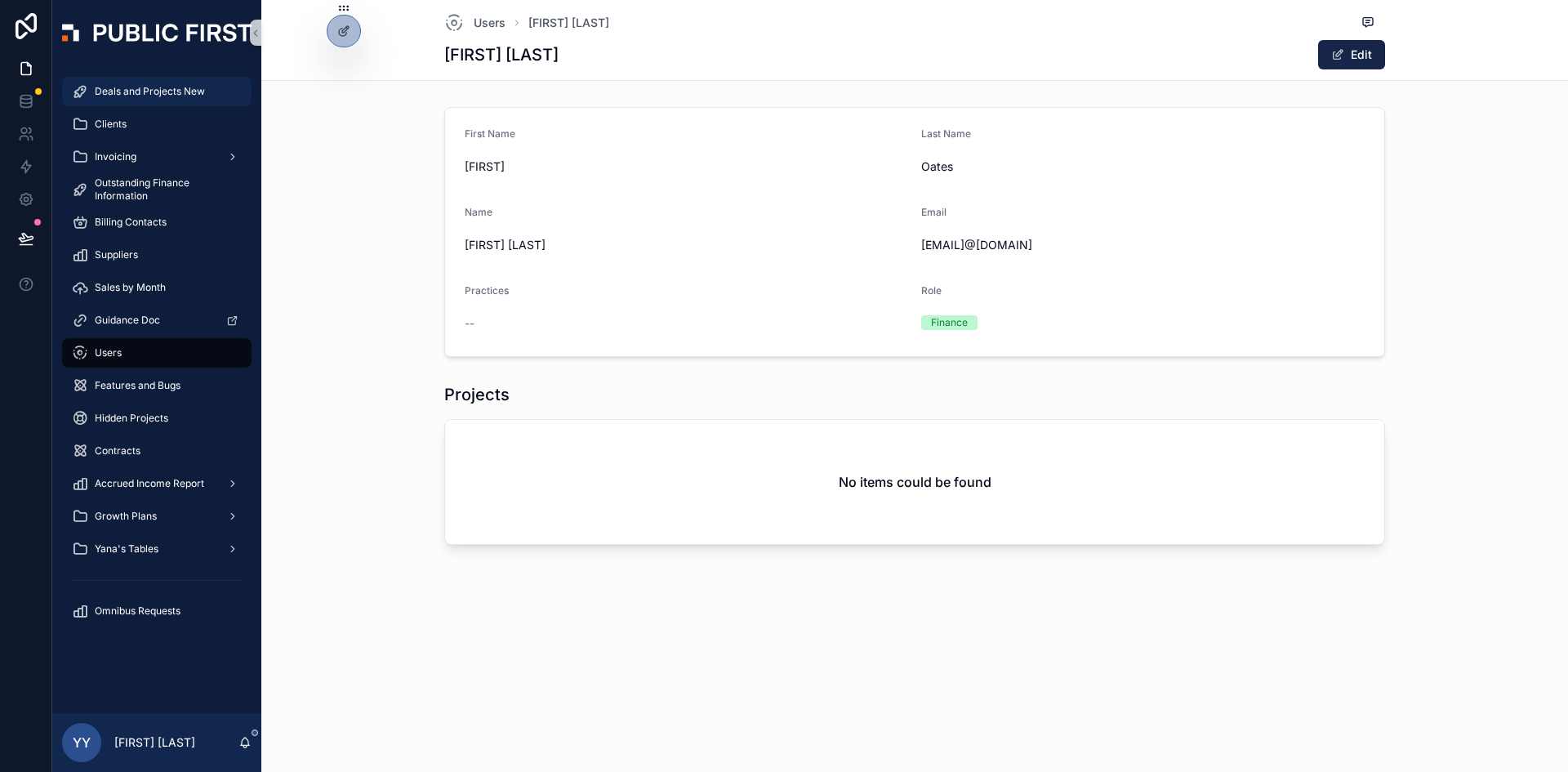 click on "Deals and Projects New" at bounding box center [149, 91] 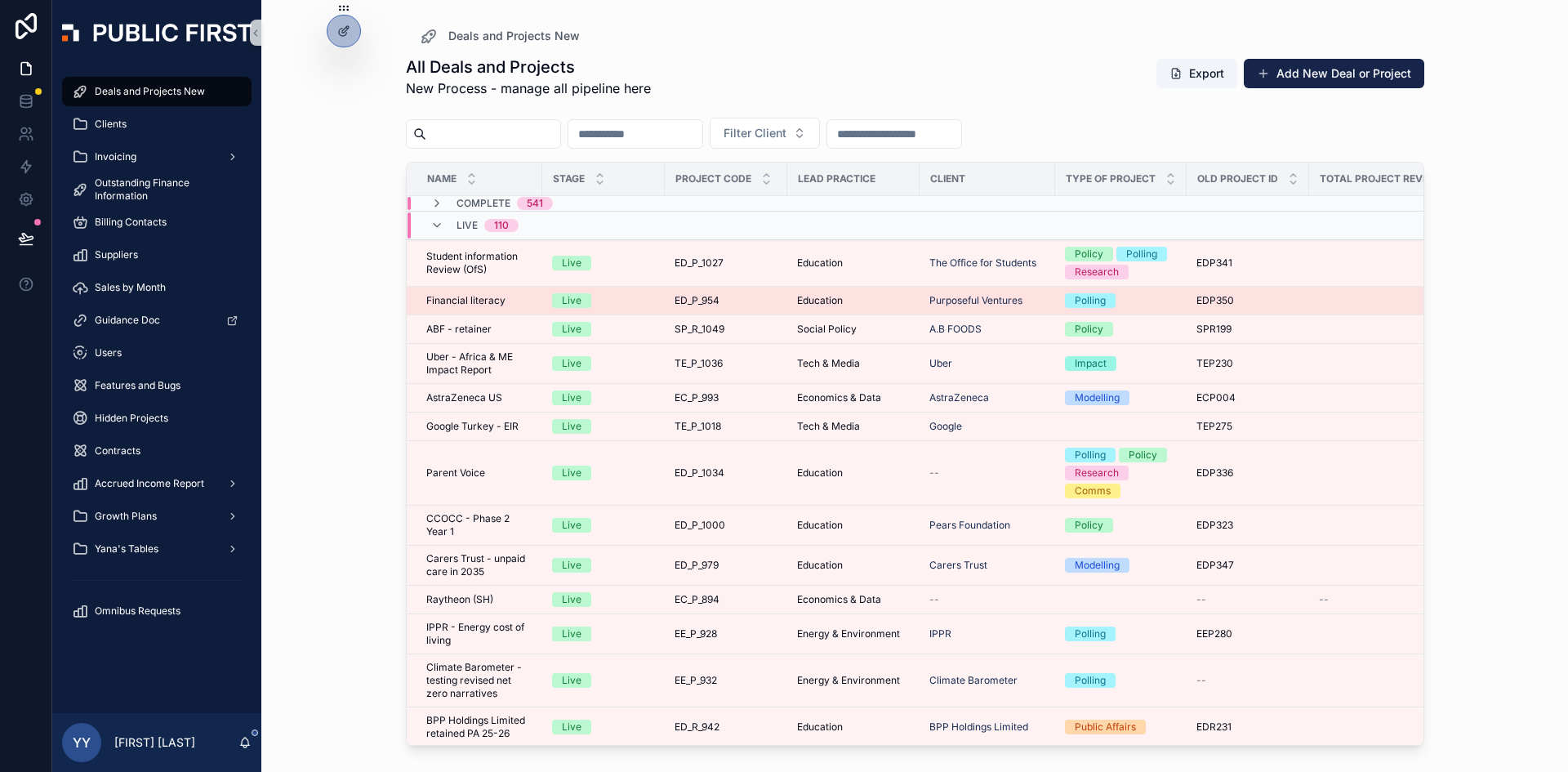 click on "Live" at bounding box center [604, 301] 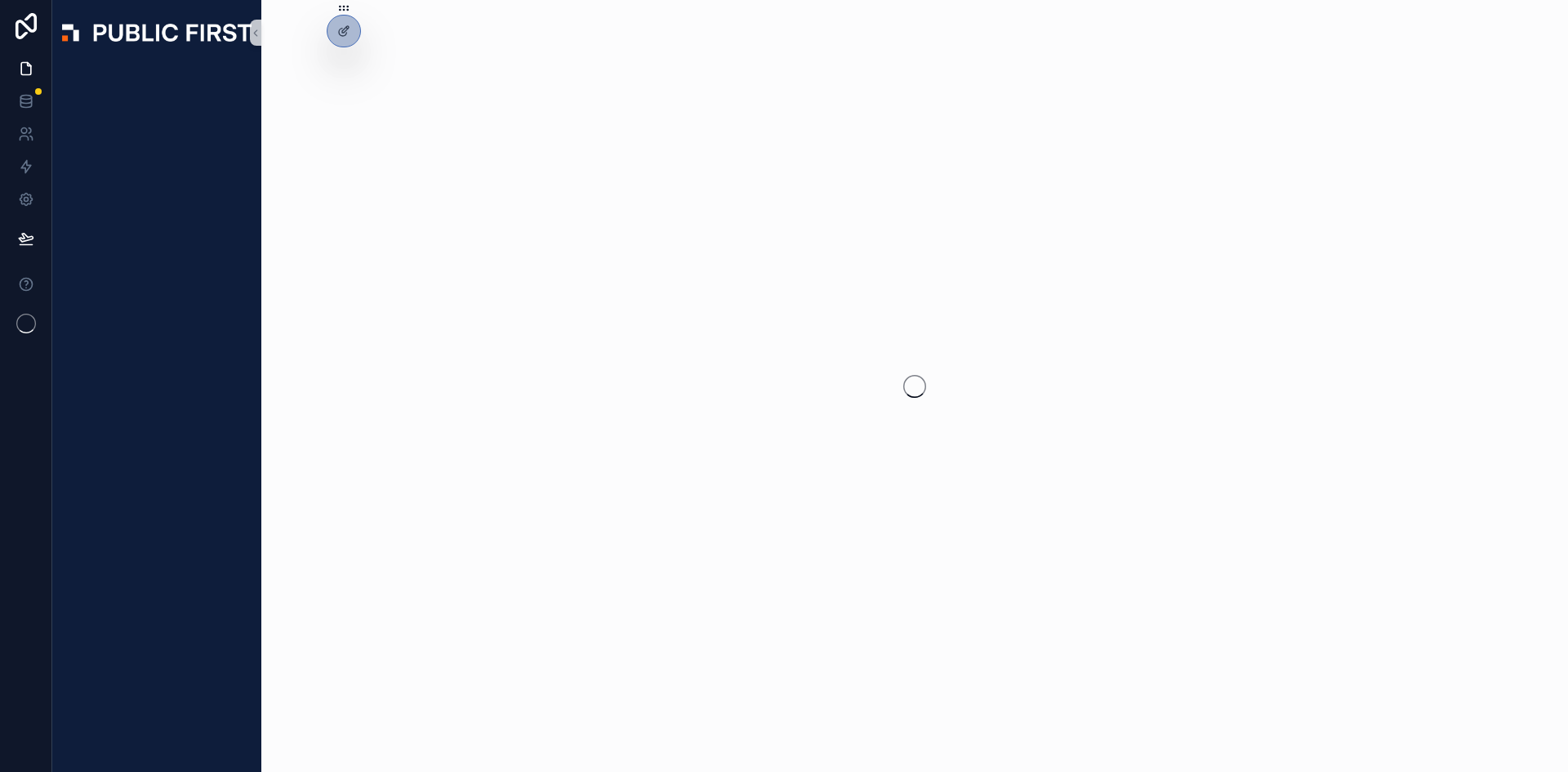 scroll, scrollTop: 0, scrollLeft: 0, axis: both 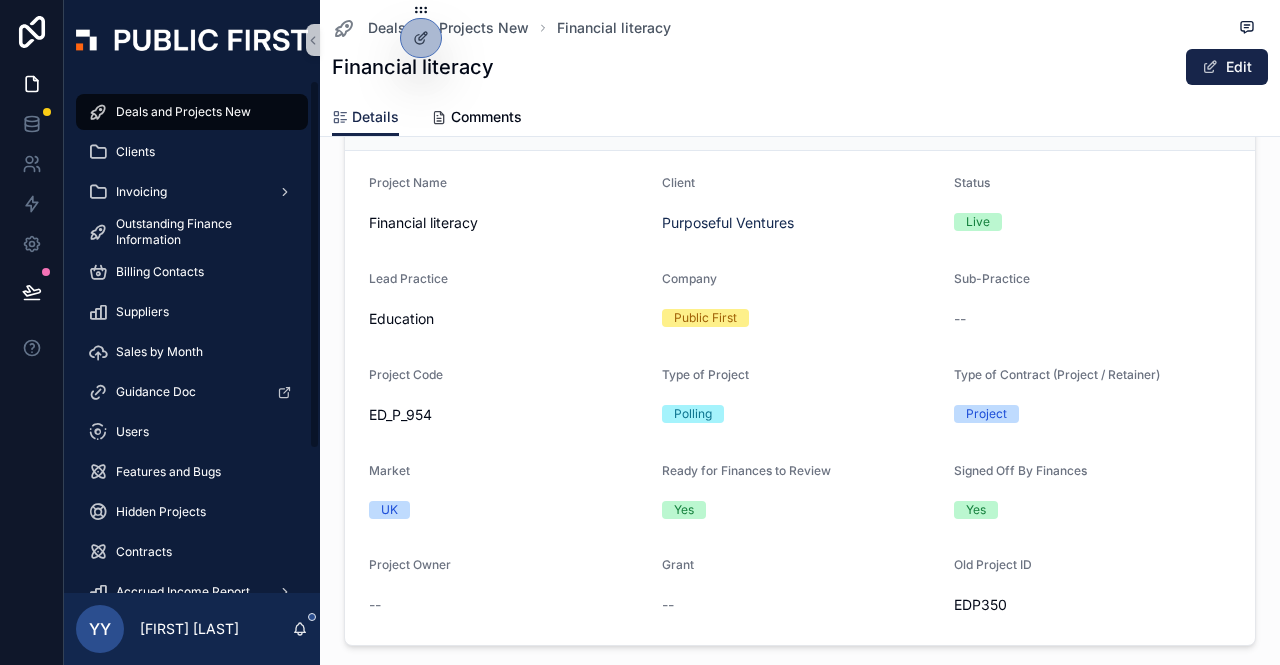 click on "Deals and Projects New Clients Invoicing Outstanding Finance Information Billing Contacts Suppliers Sales by Month Guidance Doc Users Features and Bugs Hidden Projects Contracts Accrued Income Report Growth Plans [PERSON]'s Tables Omnibus Requests" at bounding box center (192, 336) 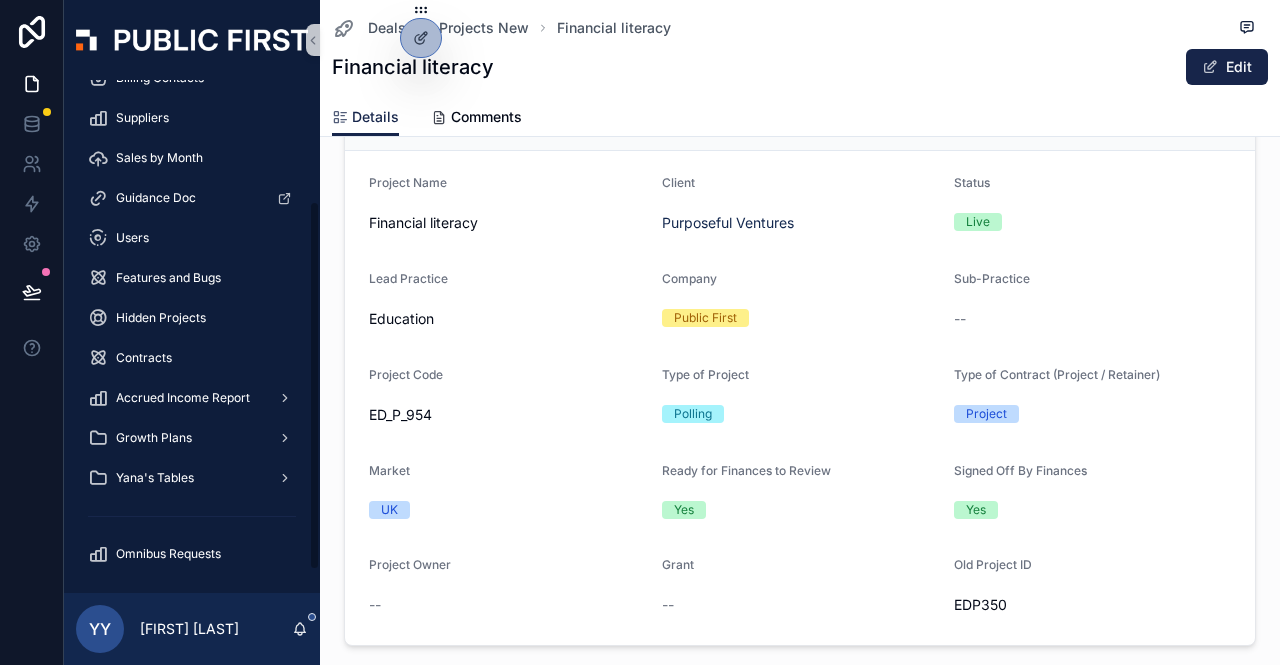 drag, startPoint x: 312, startPoint y: 238, endPoint x: 313, endPoint y: 377, distance: 139.0036 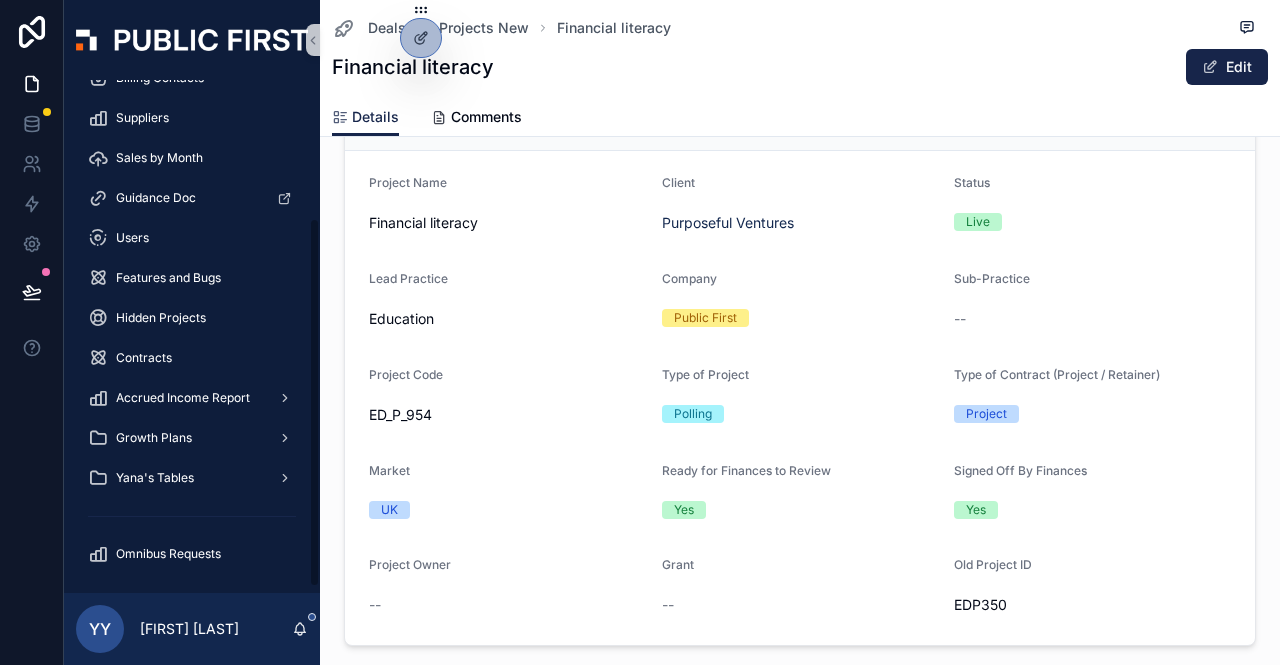 scroll, scrollTop: 191, scrollLeft: 0, axis: vertical 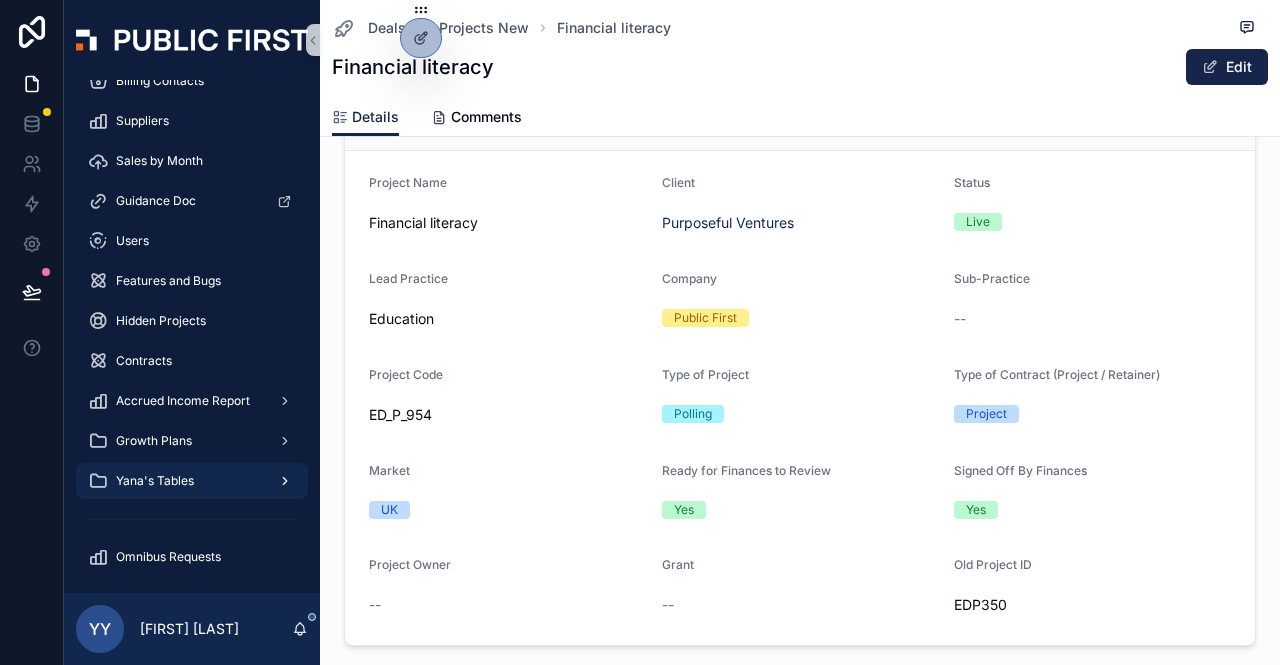 click on "Yana's Tables" at bounding box center [192, 481] 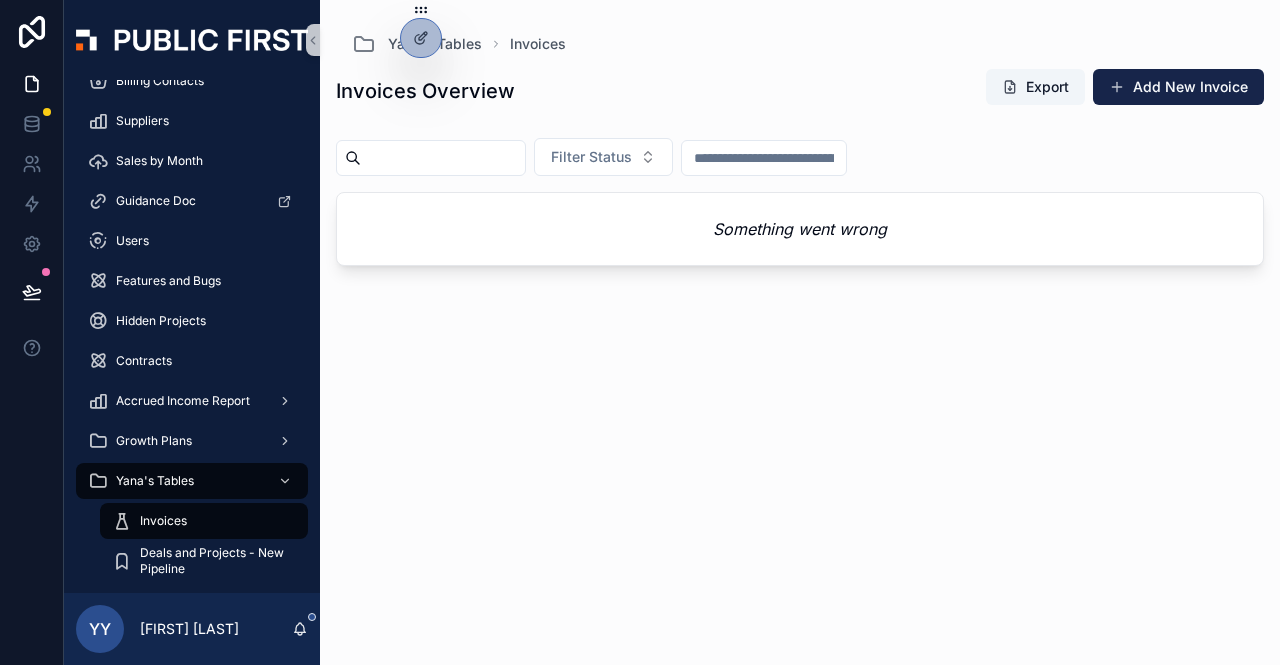click on "Invoices" at bounding box center (204, 521) 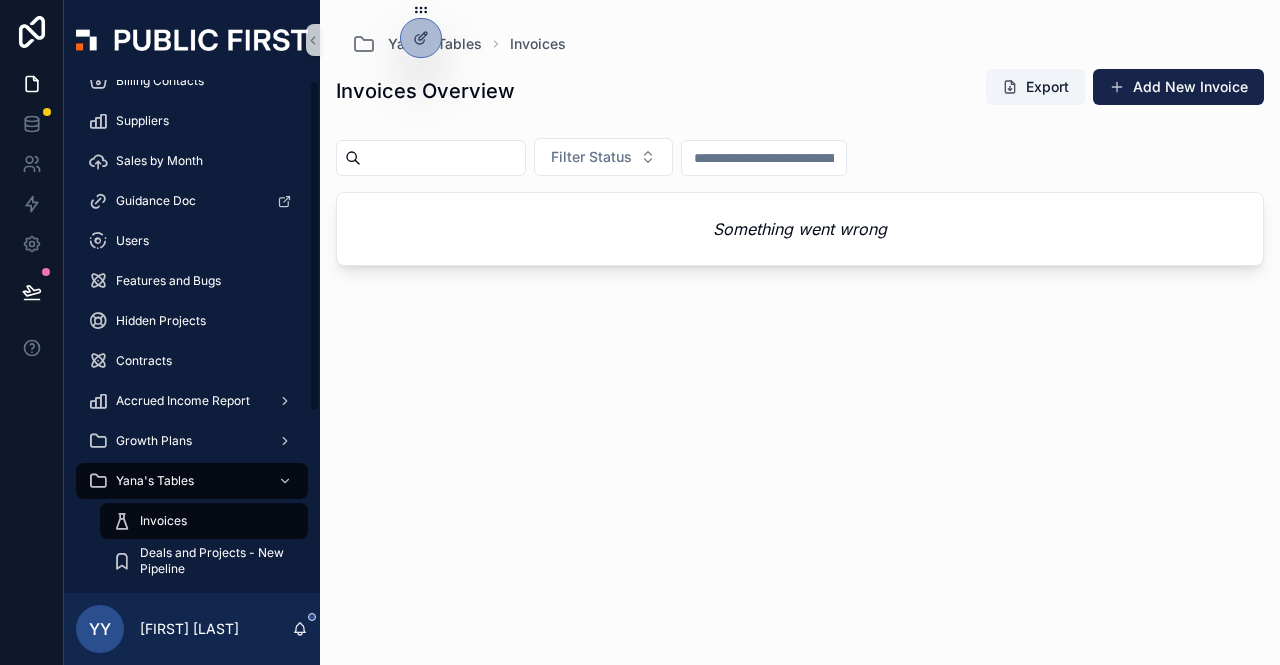 scroll, scrollTop: 0, scrollLeft: 0, axis: both 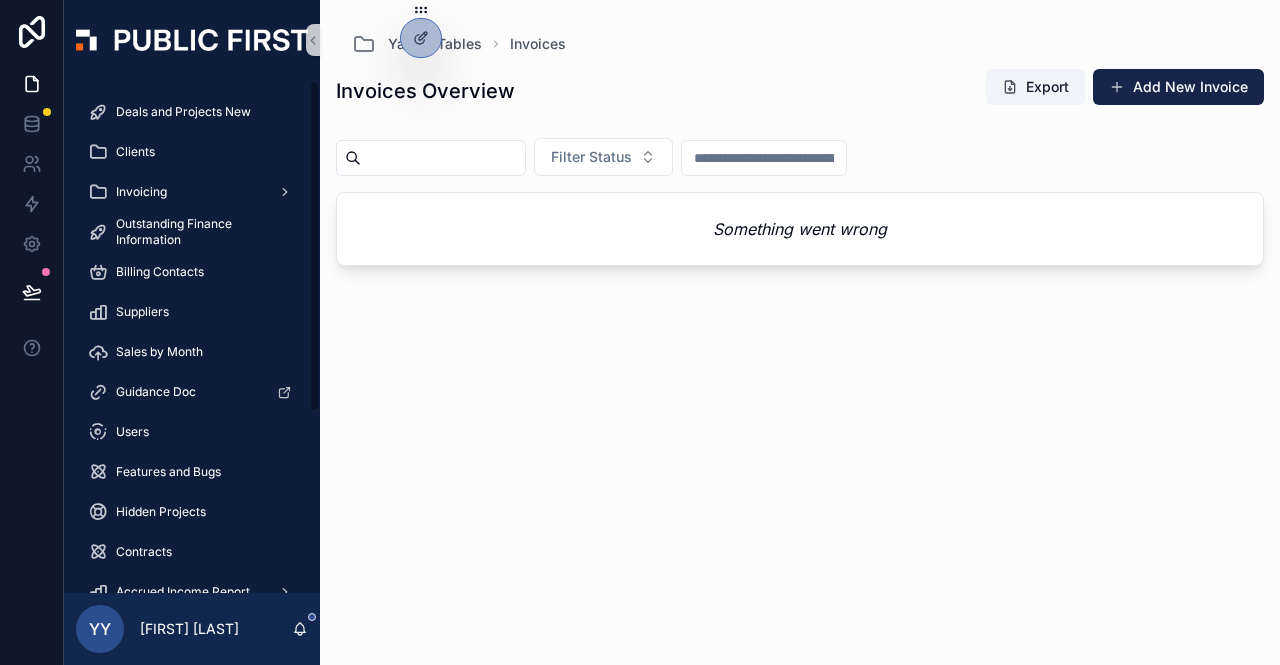 click on "Deals and Projects New Clients Invoicing Outstanding Finance Information Billing Contacts Suppliers Sales by Month Guidance Doc Users Features and Bugs Hidden Projects Contracts Accrued Income Report Growth Plans [PERSON]'s Tables Invoices Deals and Projects - New Pipeline Omnibus Requests" at bounding box center [192, 470] 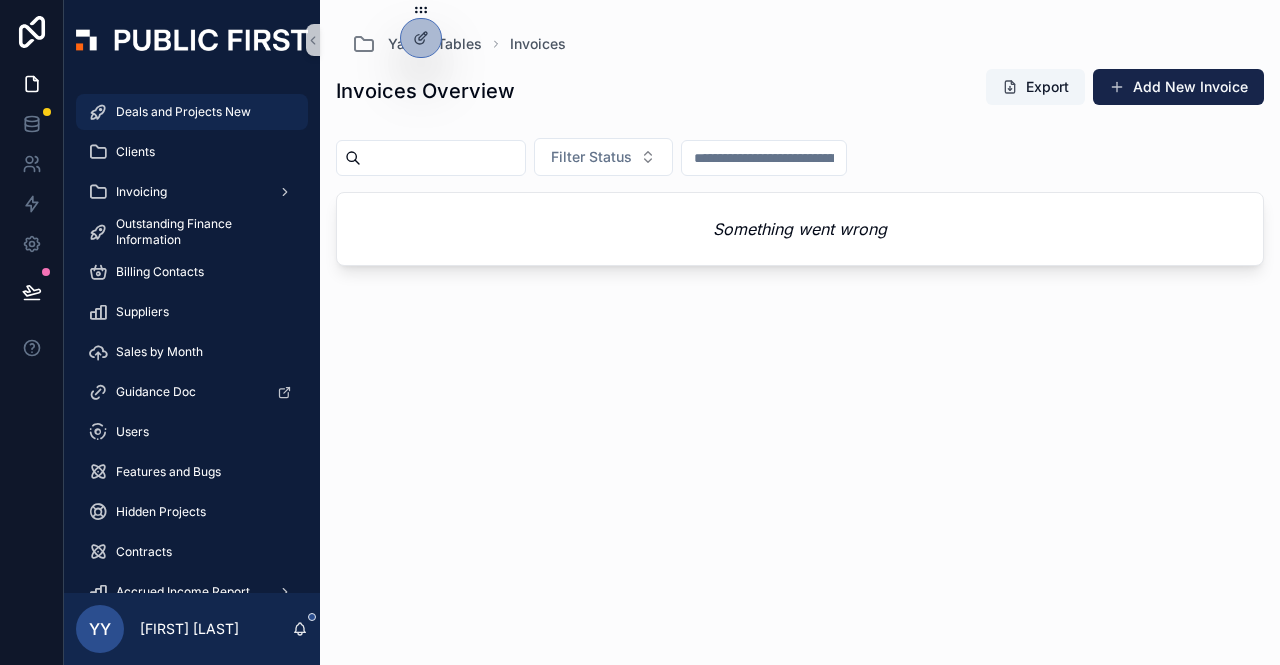 click on "Deals and Projects New" at bounding box center (183, 112) 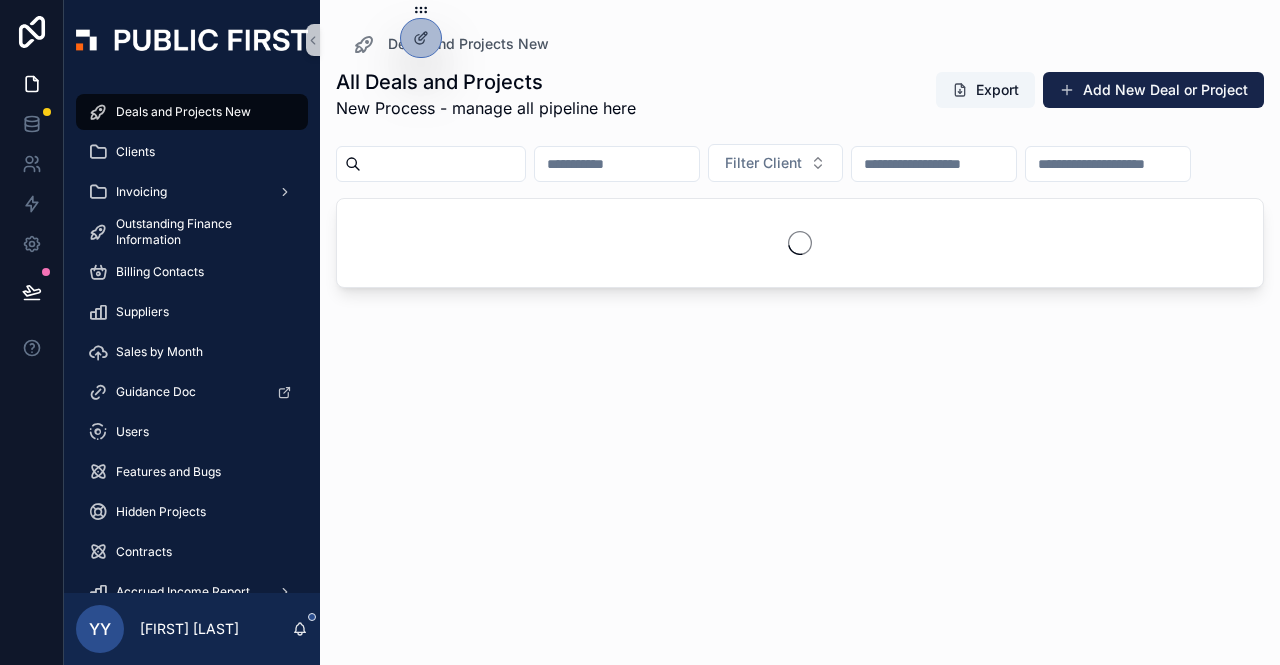 click at bounding box center [443, 164] 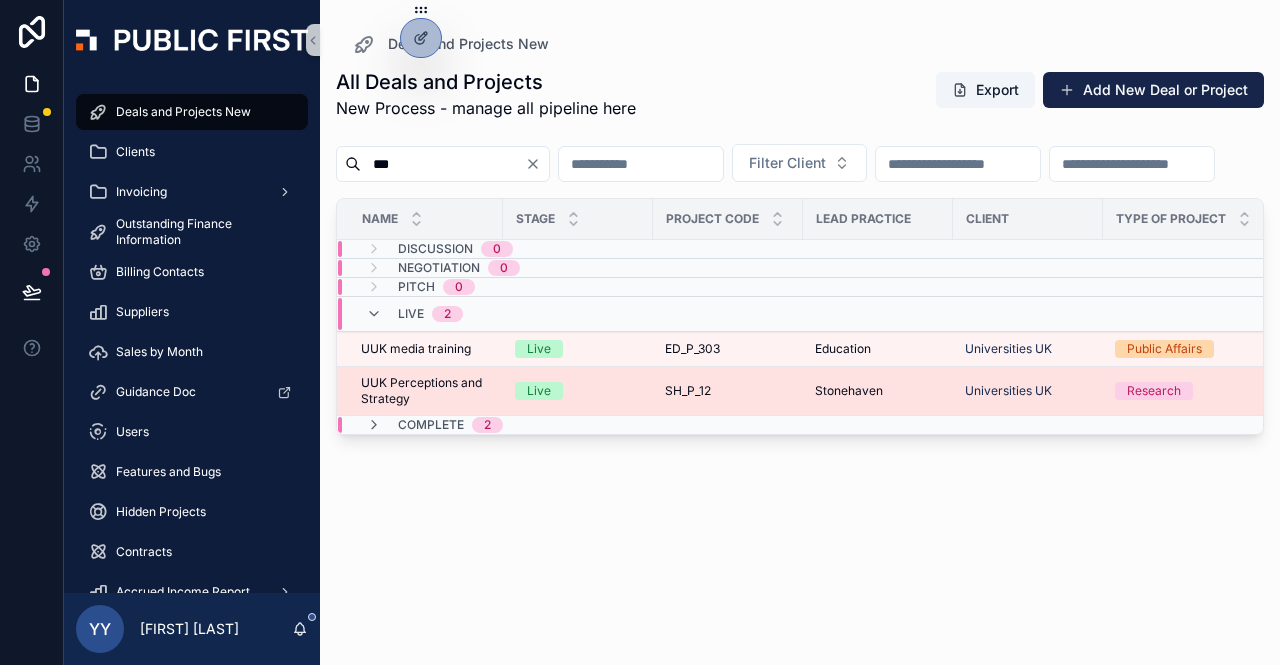type on "***" 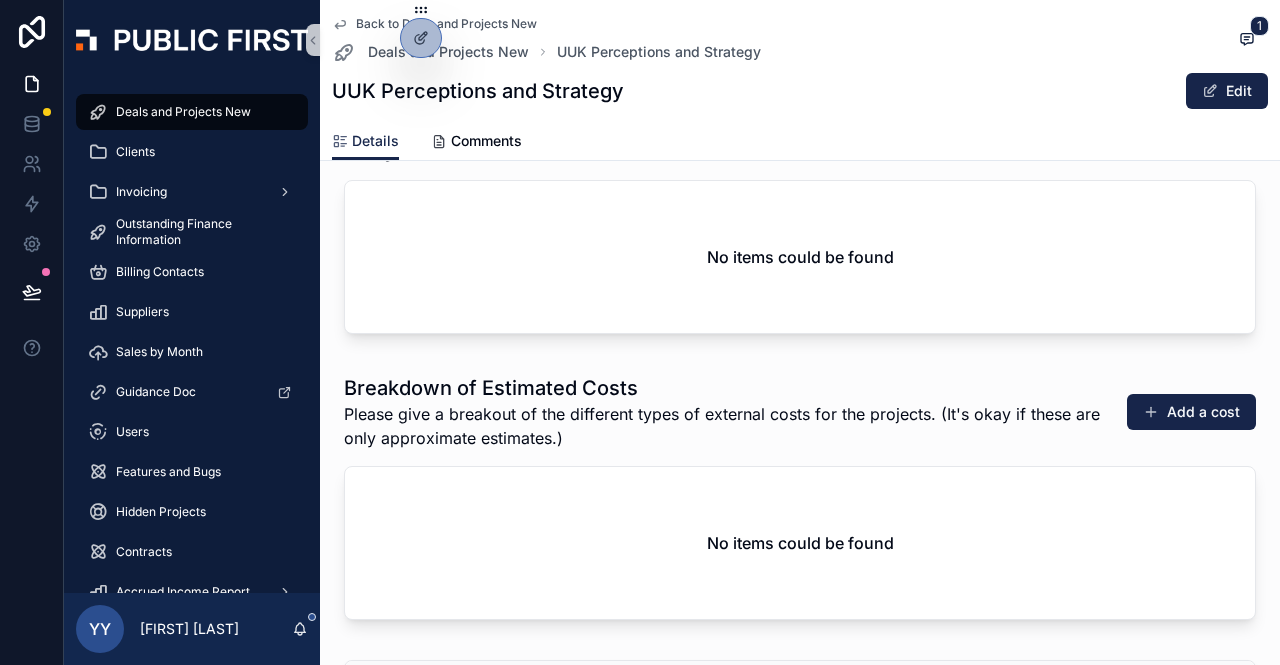 scroll, scrollTop: 2296, scrollLeft: 0, axis: vertical 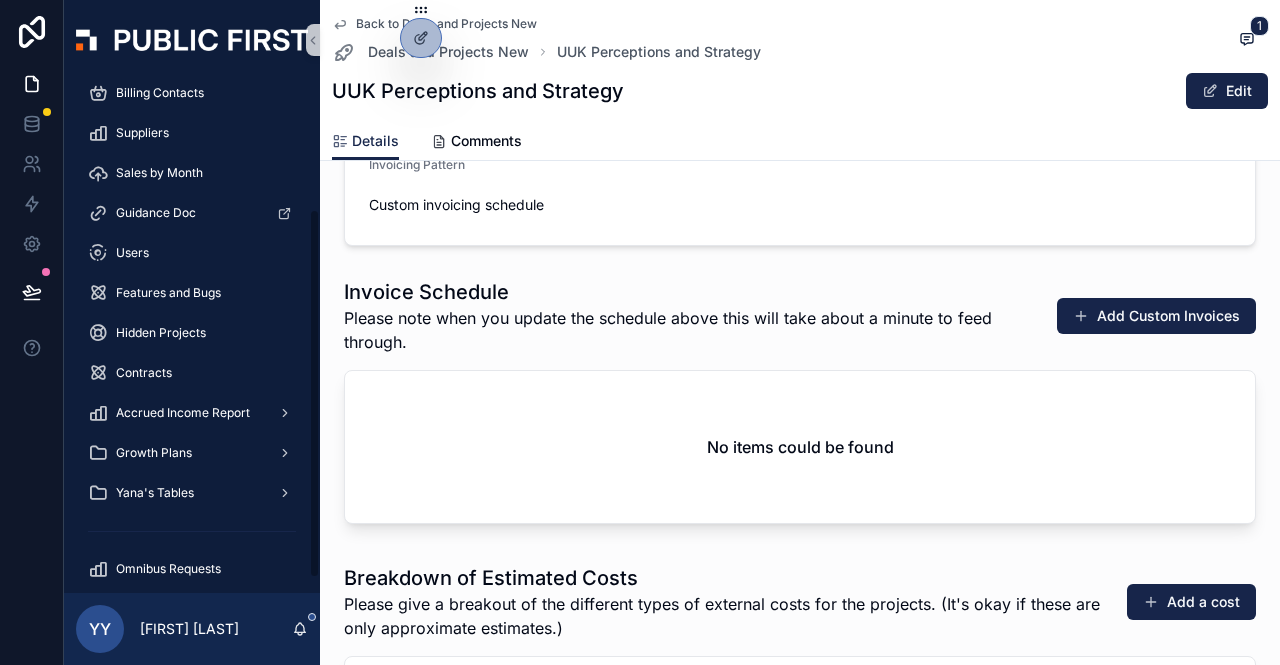 drag, startPoint x: 311, startPoint y: 223, endPoint x: 314, endPoint y: 352, distance: 129.03488 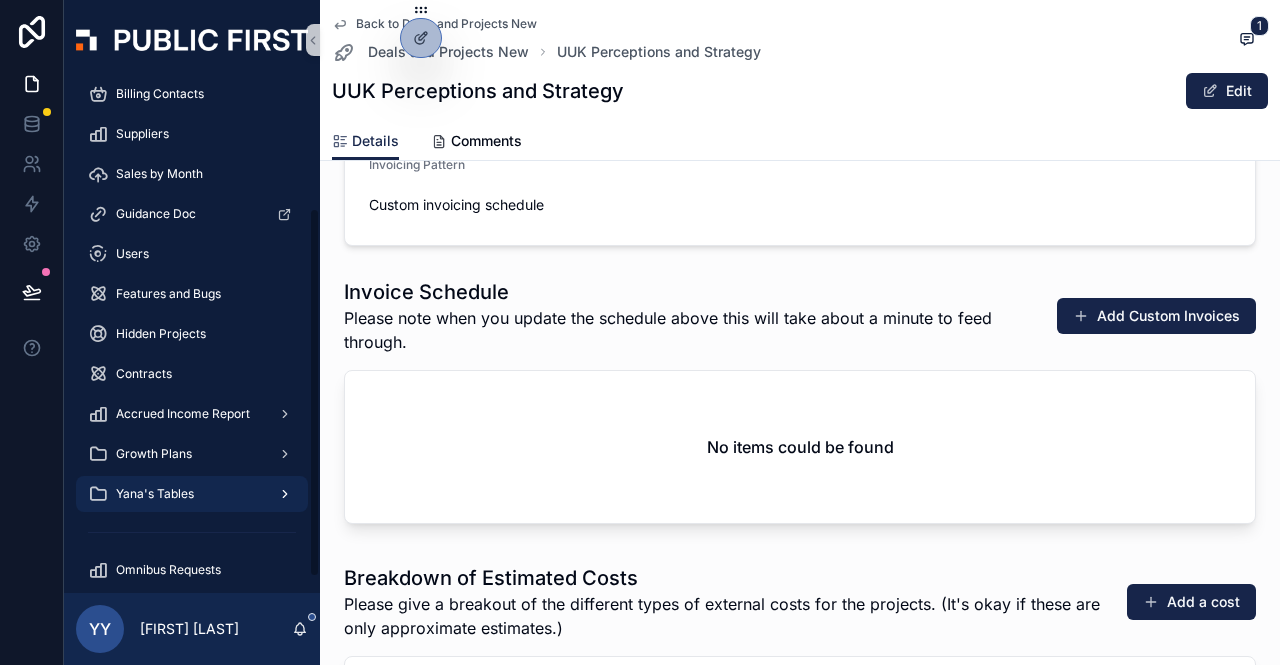 click on "Yana's Tables" at bounding box center [192, 494] 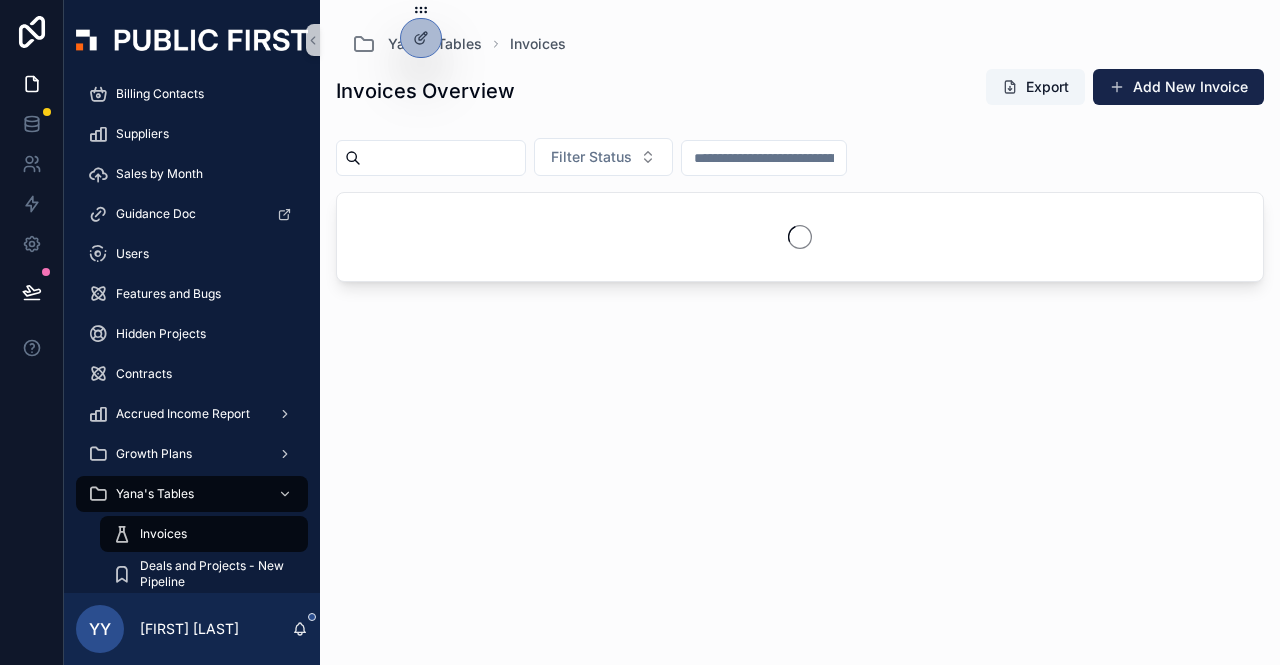 click on "Invoices" at bounding box center [204, 534] 